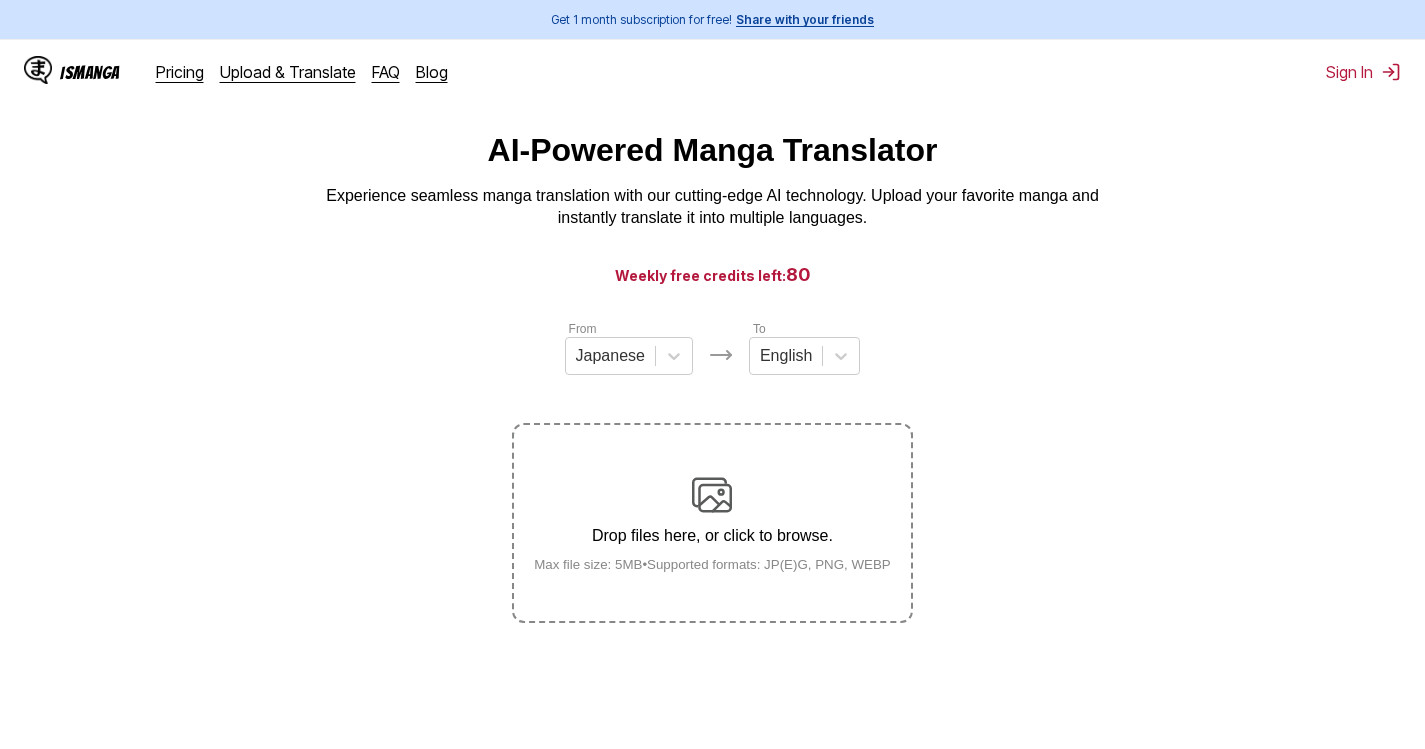 scroll, scrollTop: 0, scrollLeft: 0, axis: both 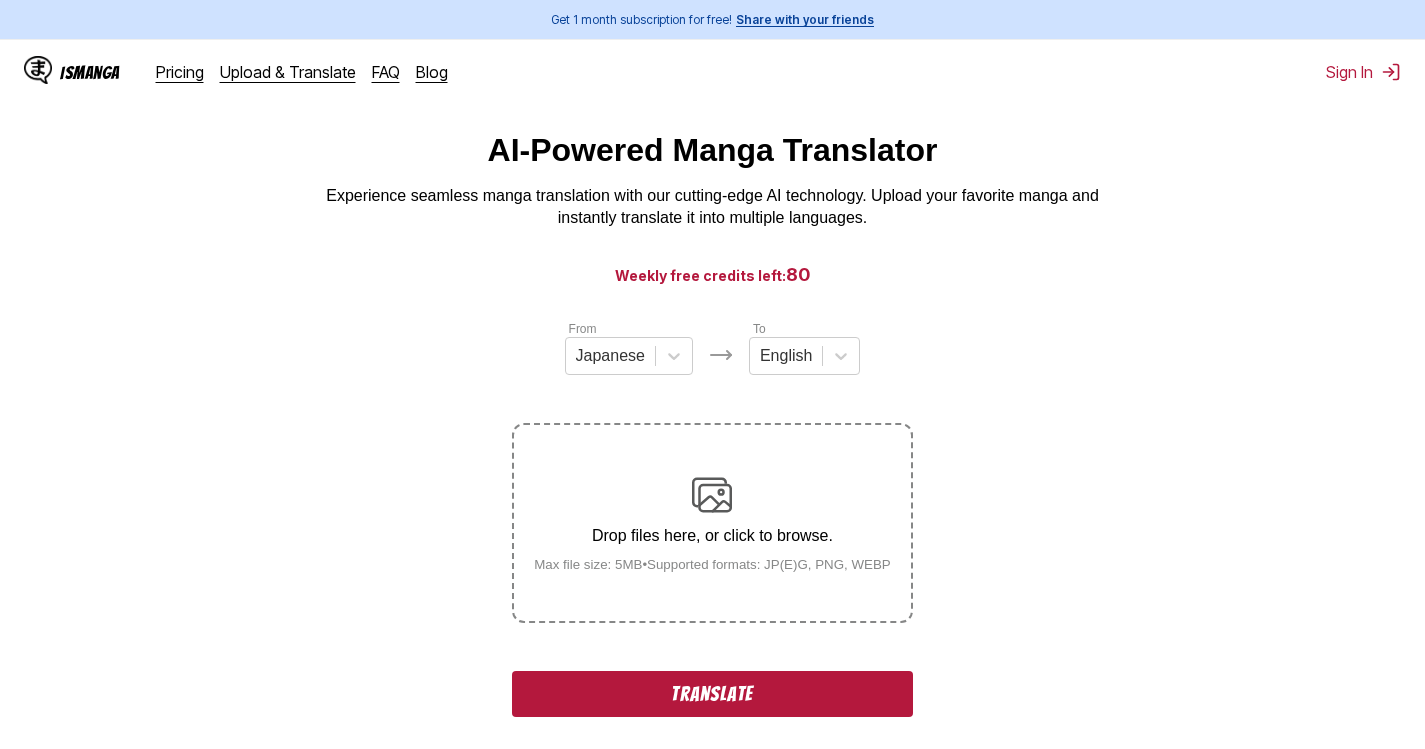 click on "Translate" at bounding box center (712, 694) 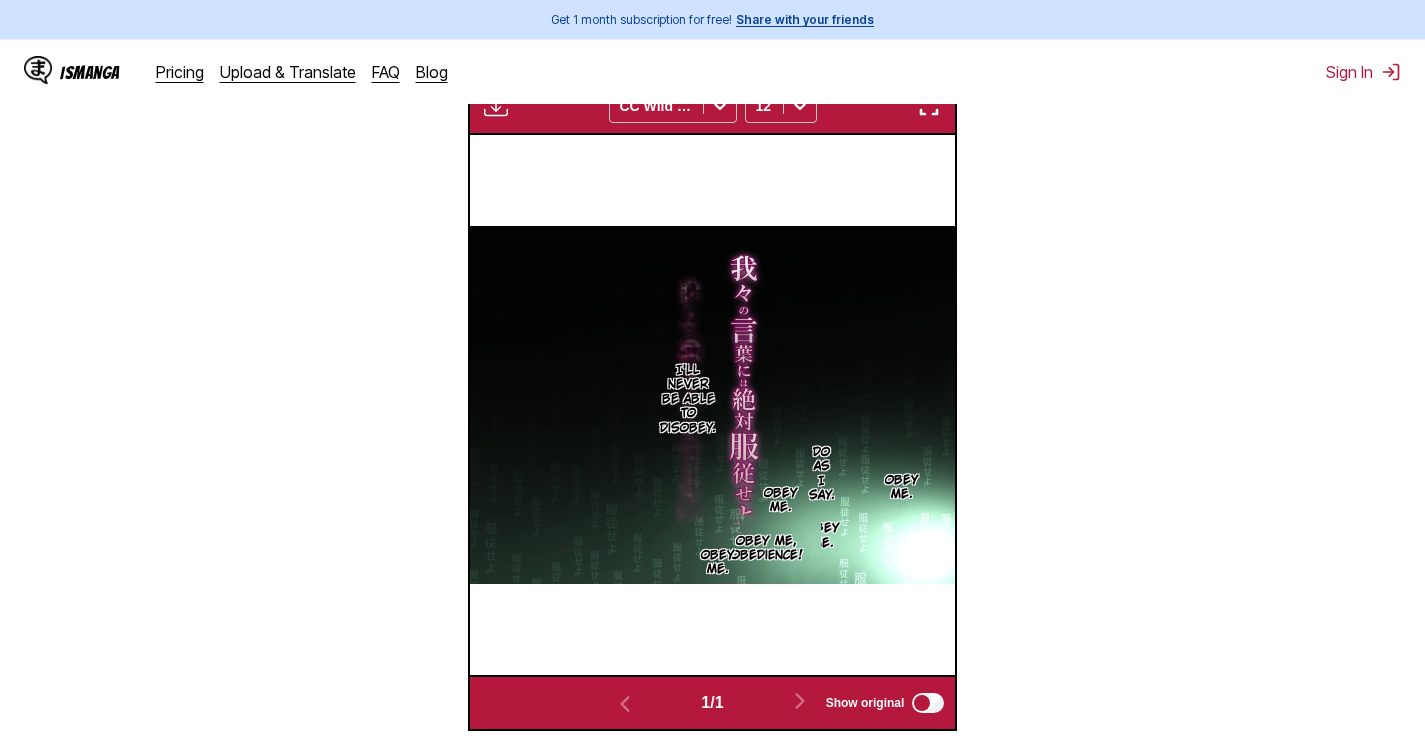scroll, scrollTop: 493, scrollLeft: 0, axis: vertical 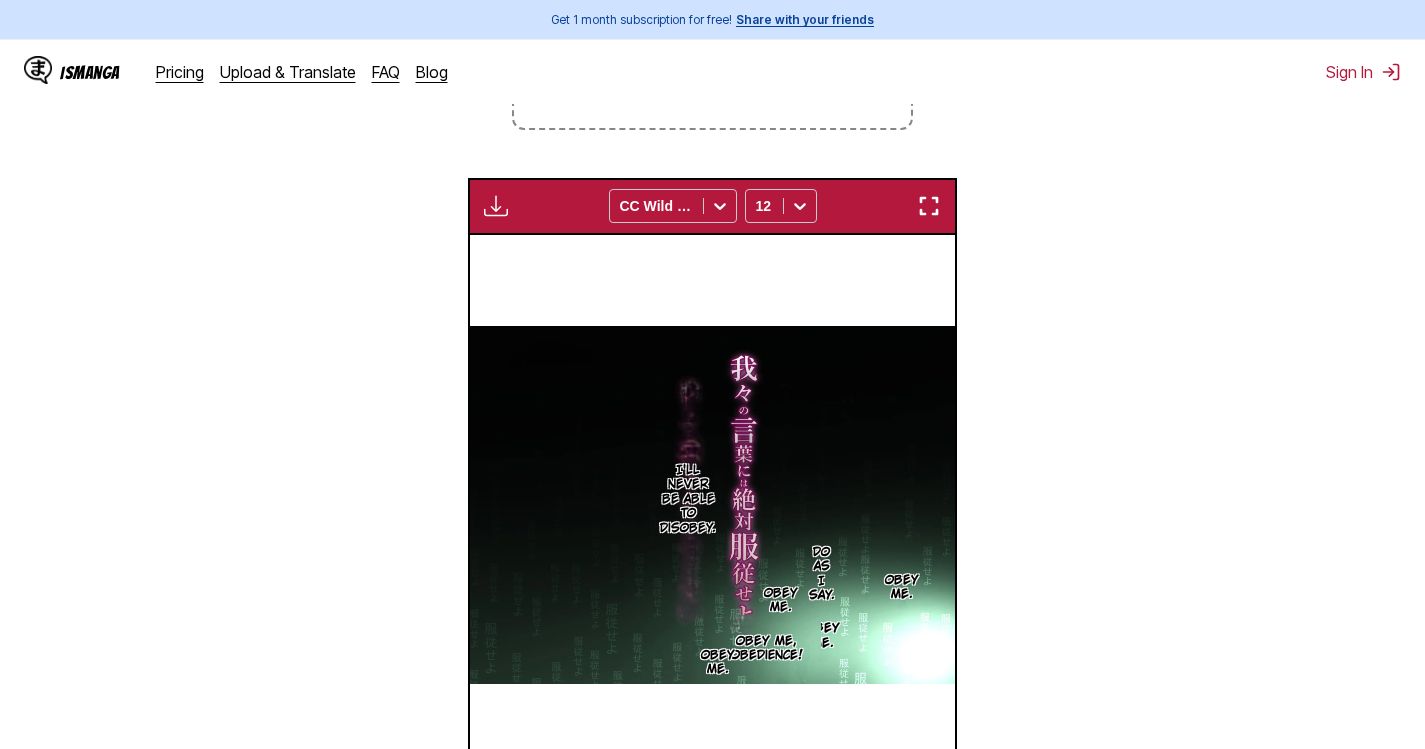 click at bounding box center (929, 206) 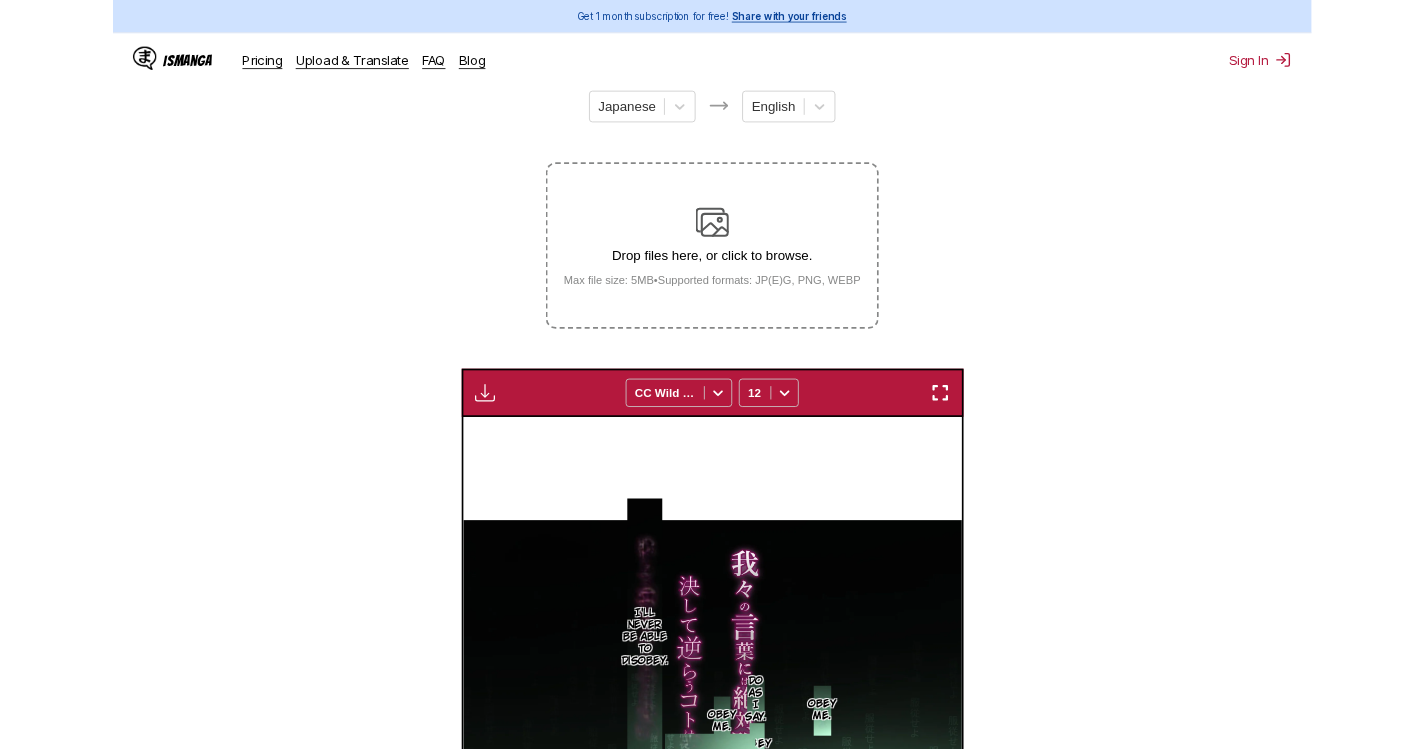 scroll, scrollTop: 522, scrollLeft: 0, axis: vertical 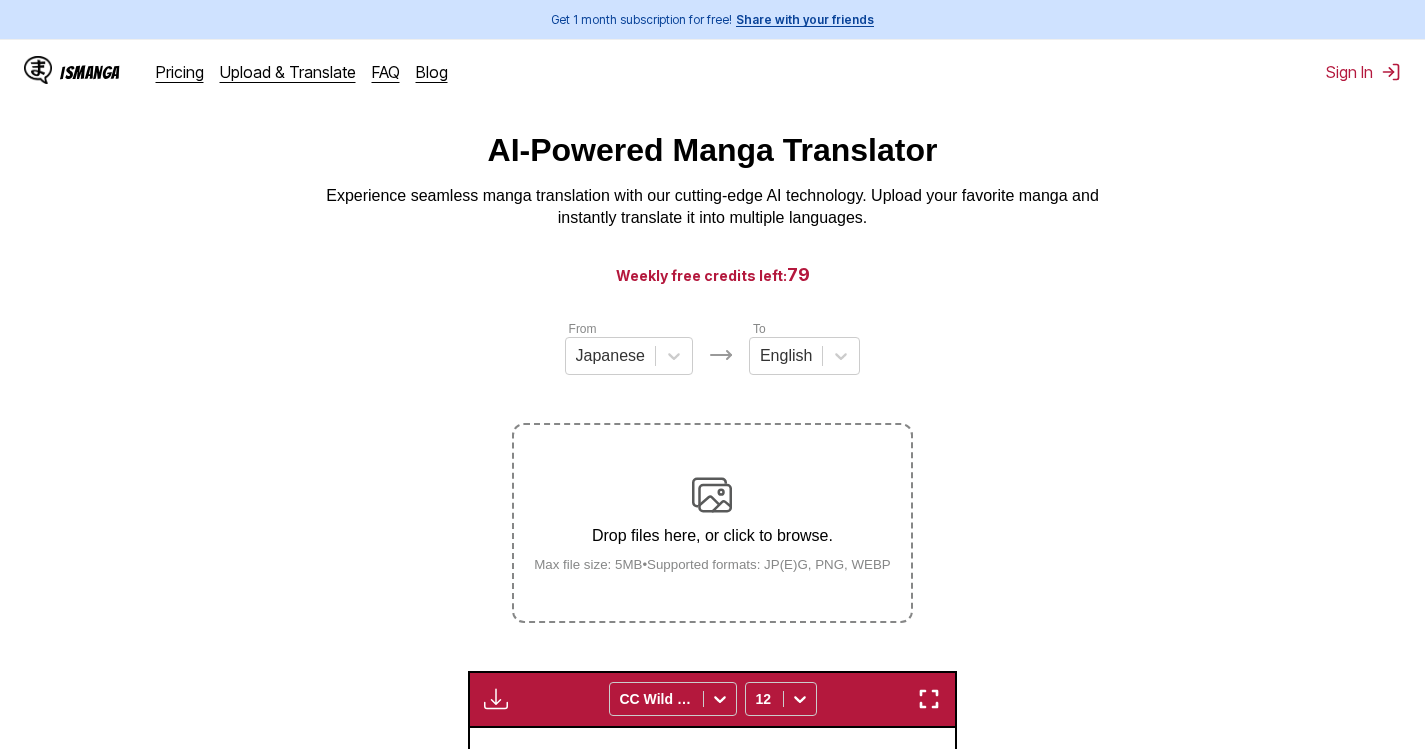 click at bounding box center [712, 495] 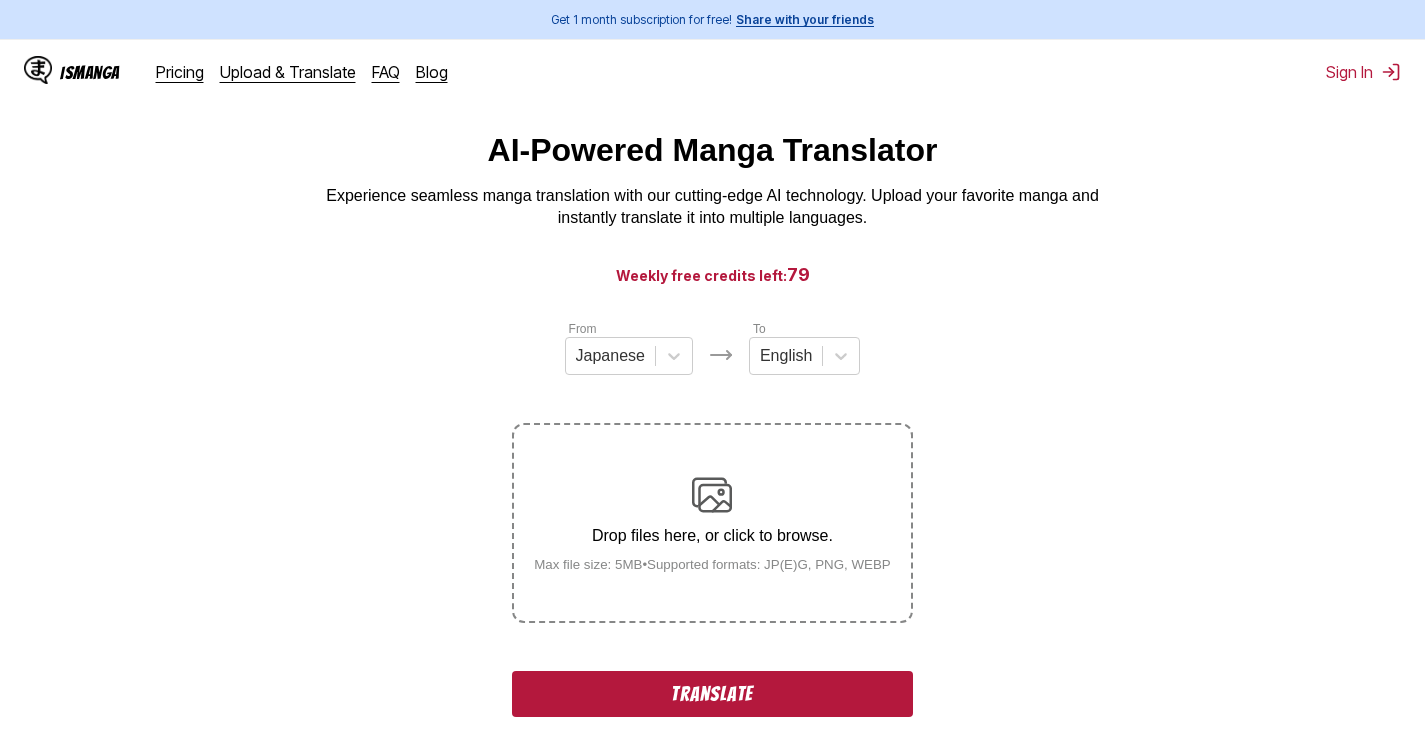 click on "Translate" at bounding box center (712, 694) 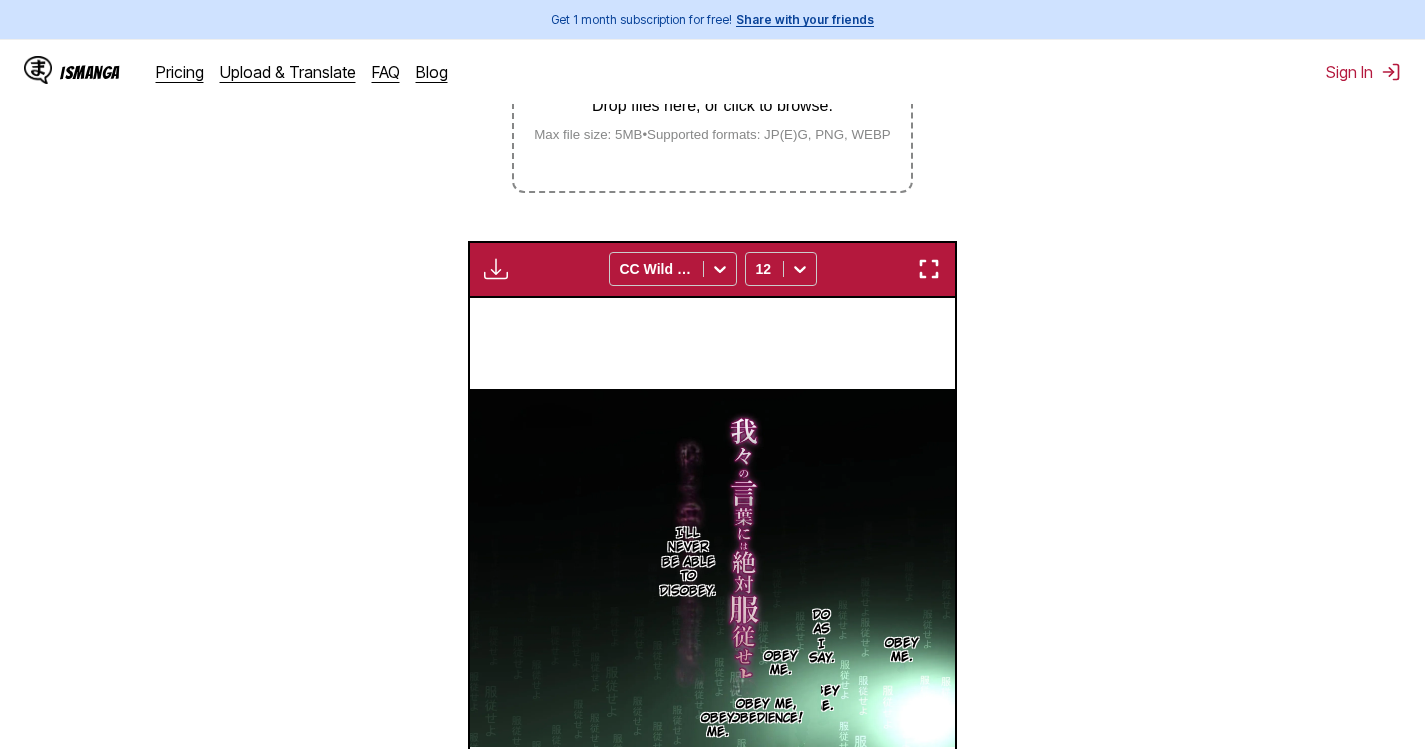 scroll, scrollTop: 600, scrollLeft: 0, axis: vertical 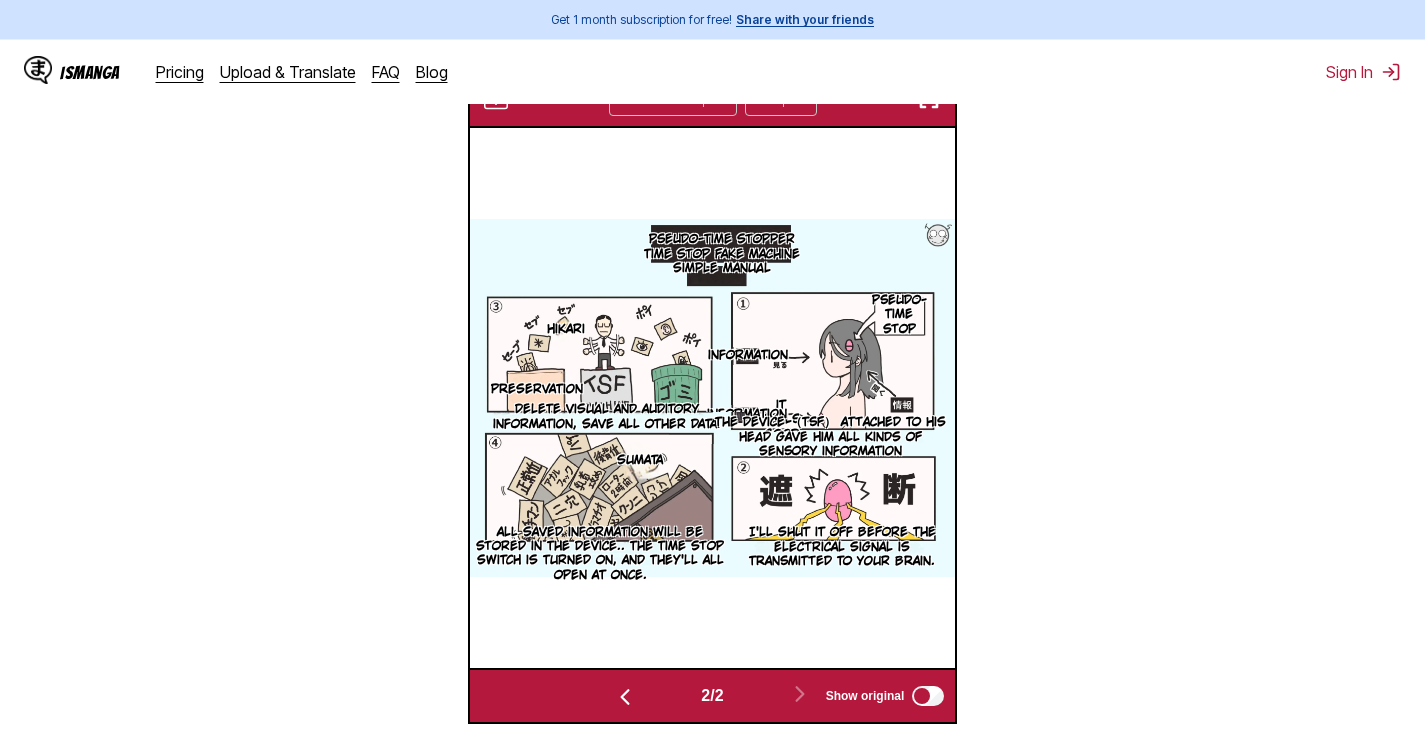 click at bounding box center (929, 99) 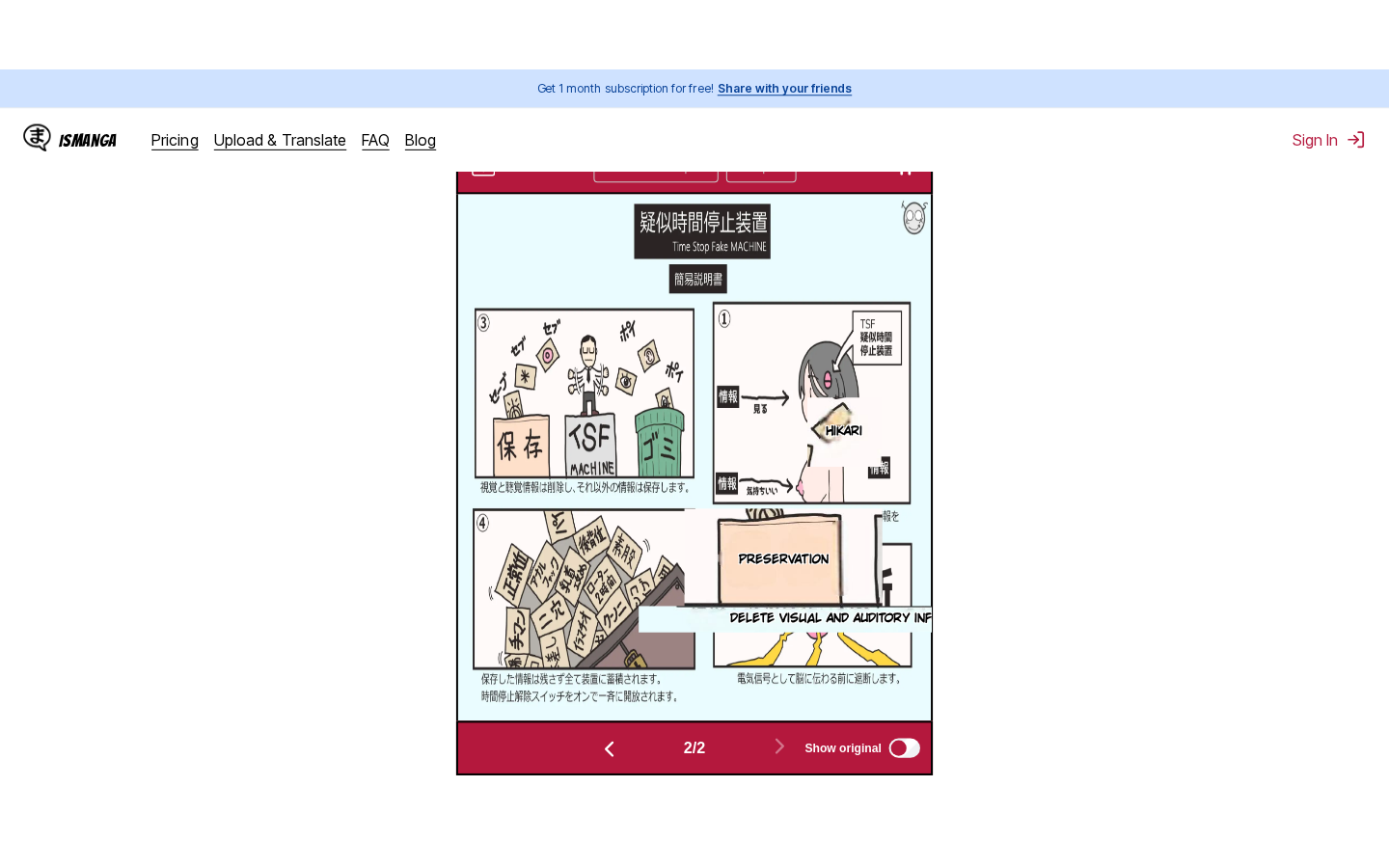 scroll, scrollTop: 220, scrollLeft: 0, axis: vertical 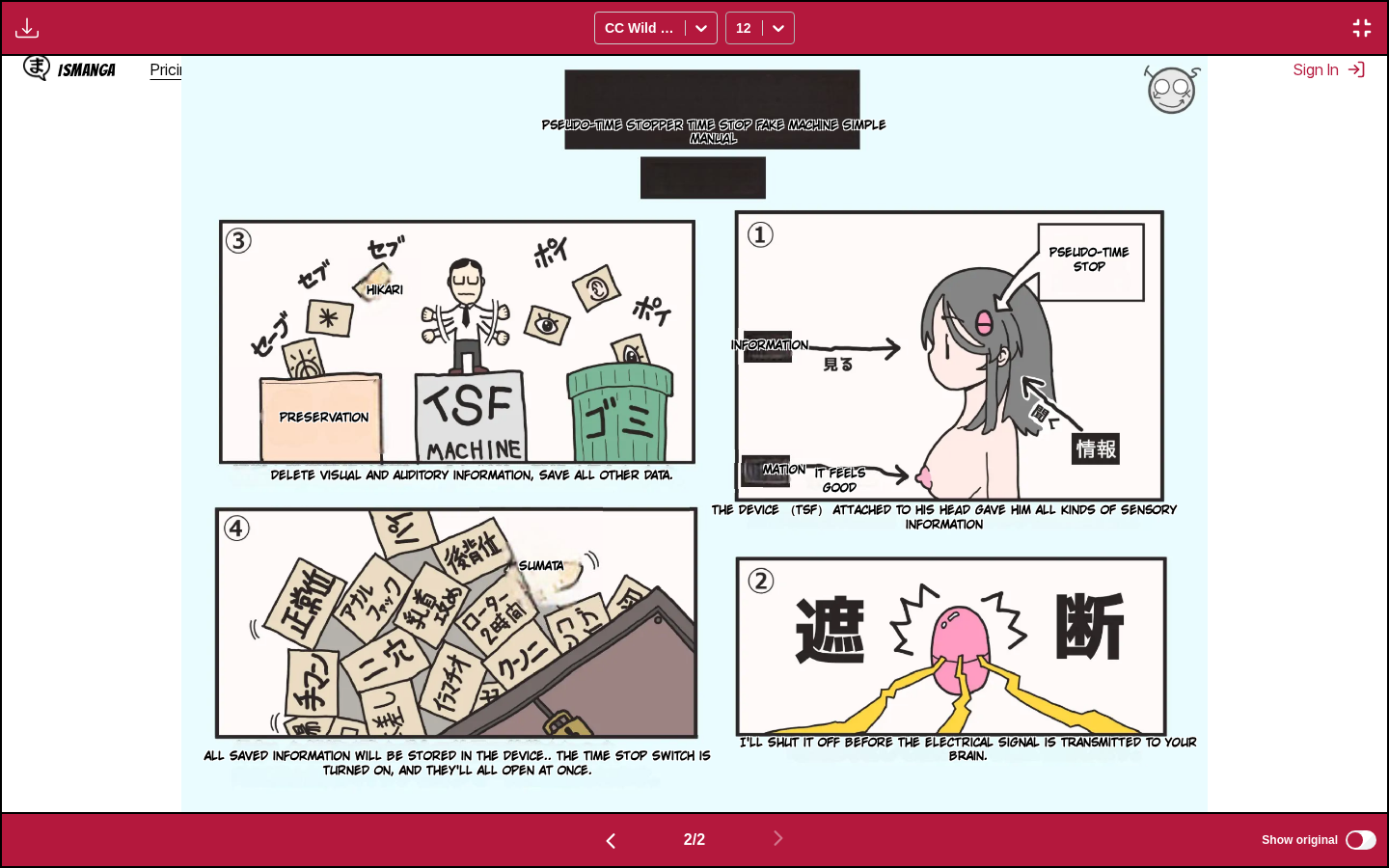 click 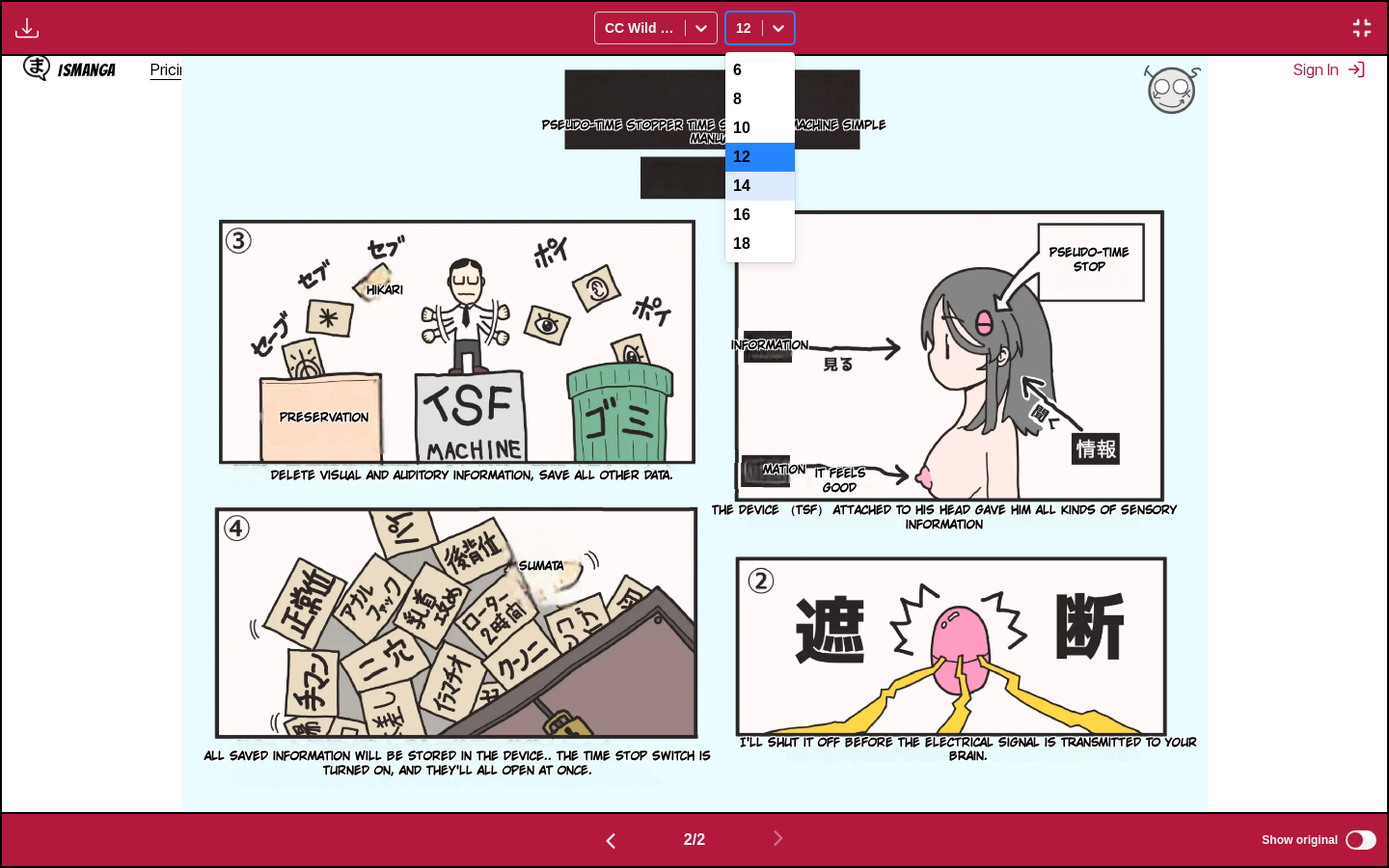 click on "14" at bounding box center [760, 186] 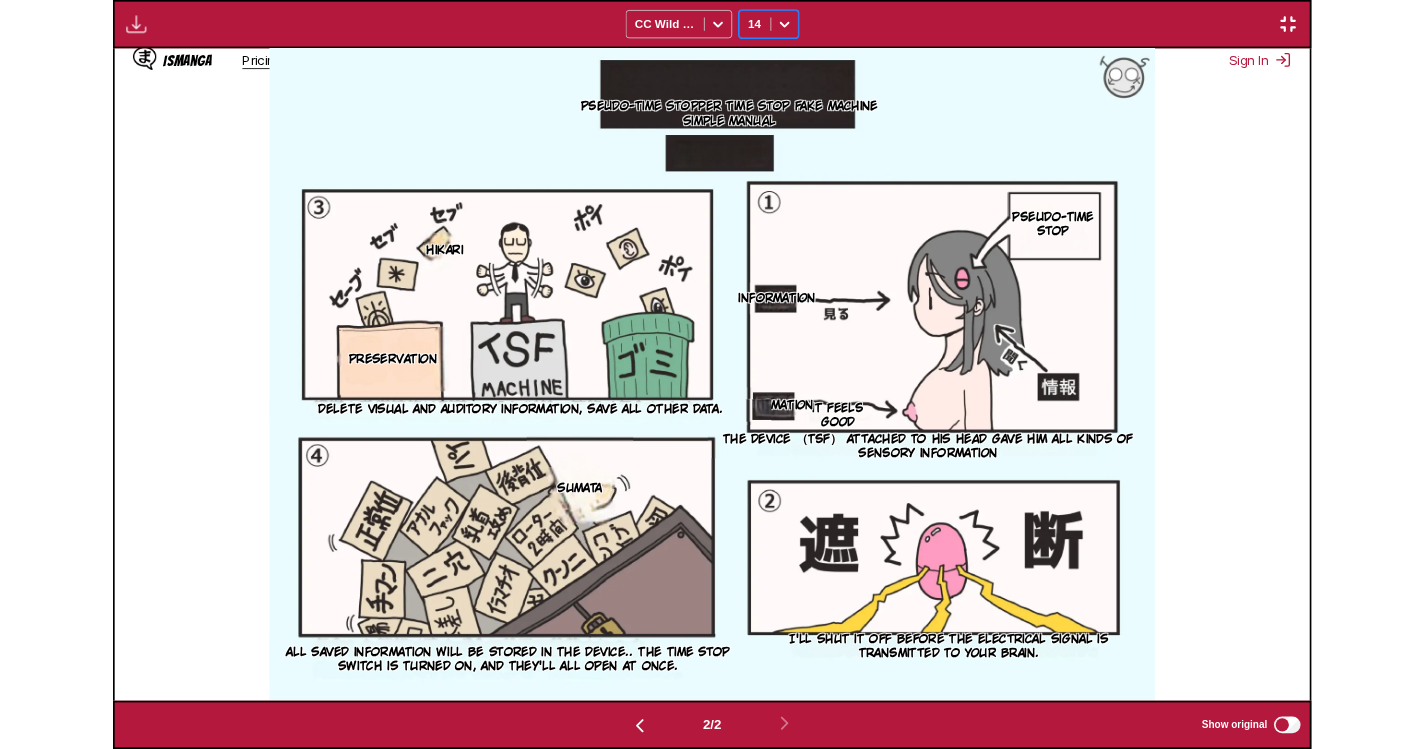 scroll, scrollTop: 522, scrollLeft: 0, axis: vertical 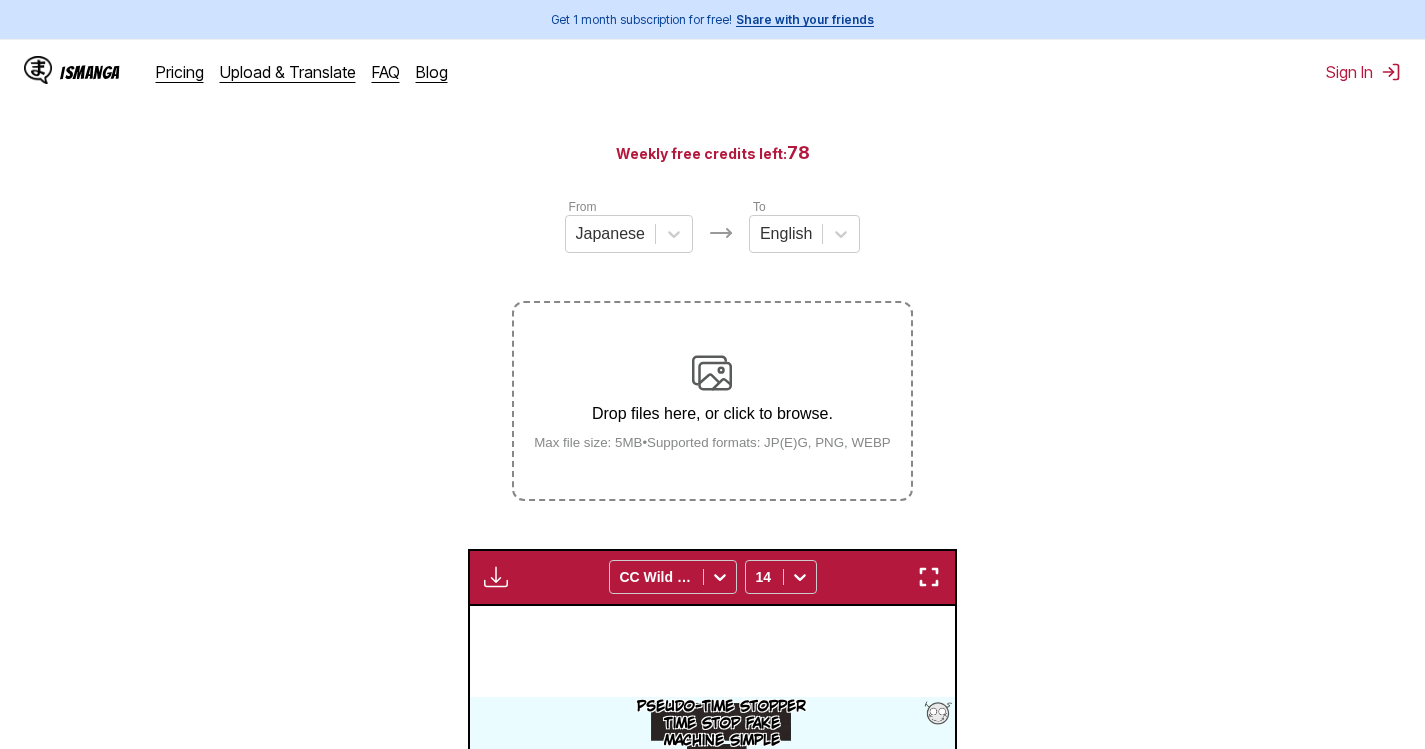 click on "Drop files here, or click to browse. Max file size: 5MB  •  Supported formats: JP(E)G, PNG, WEBP" at bounding box center [712, 401] 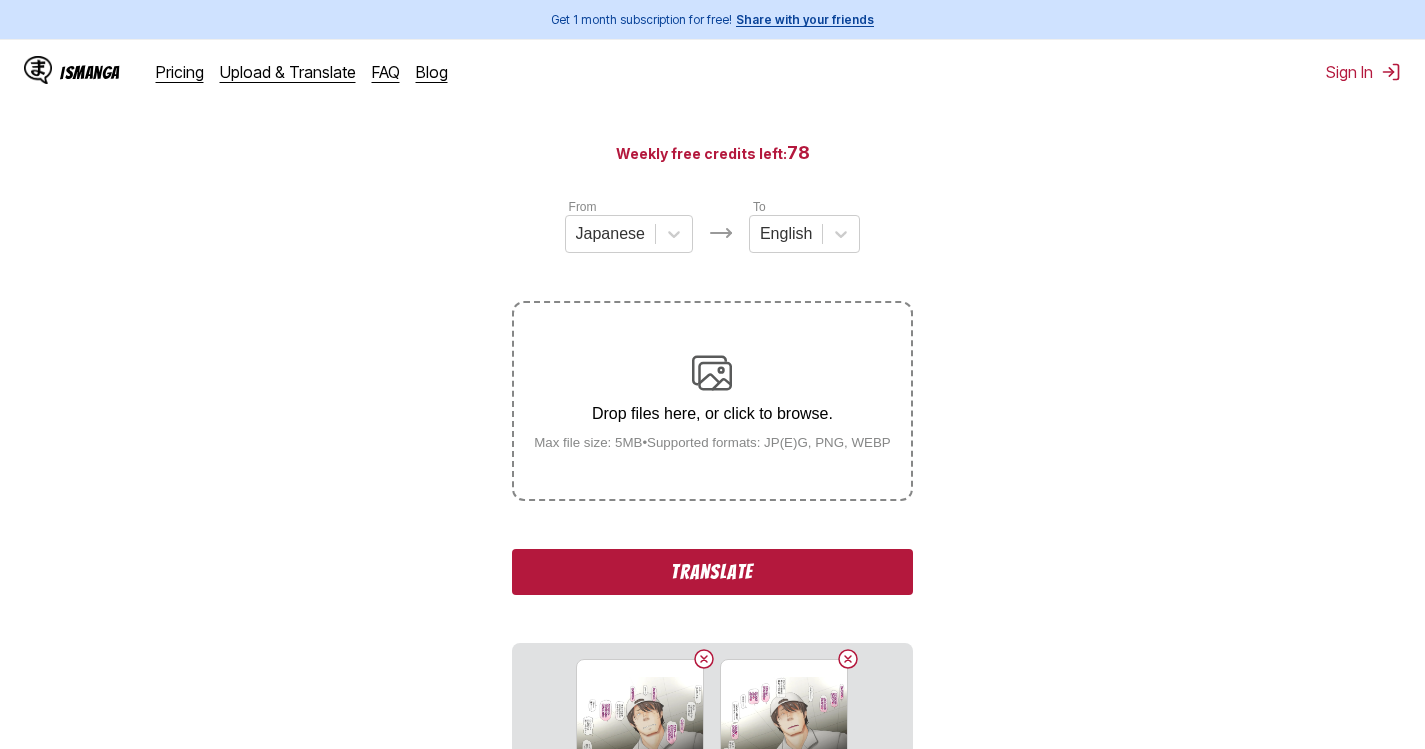 click on "Translate" at bounding box center (712, 572) 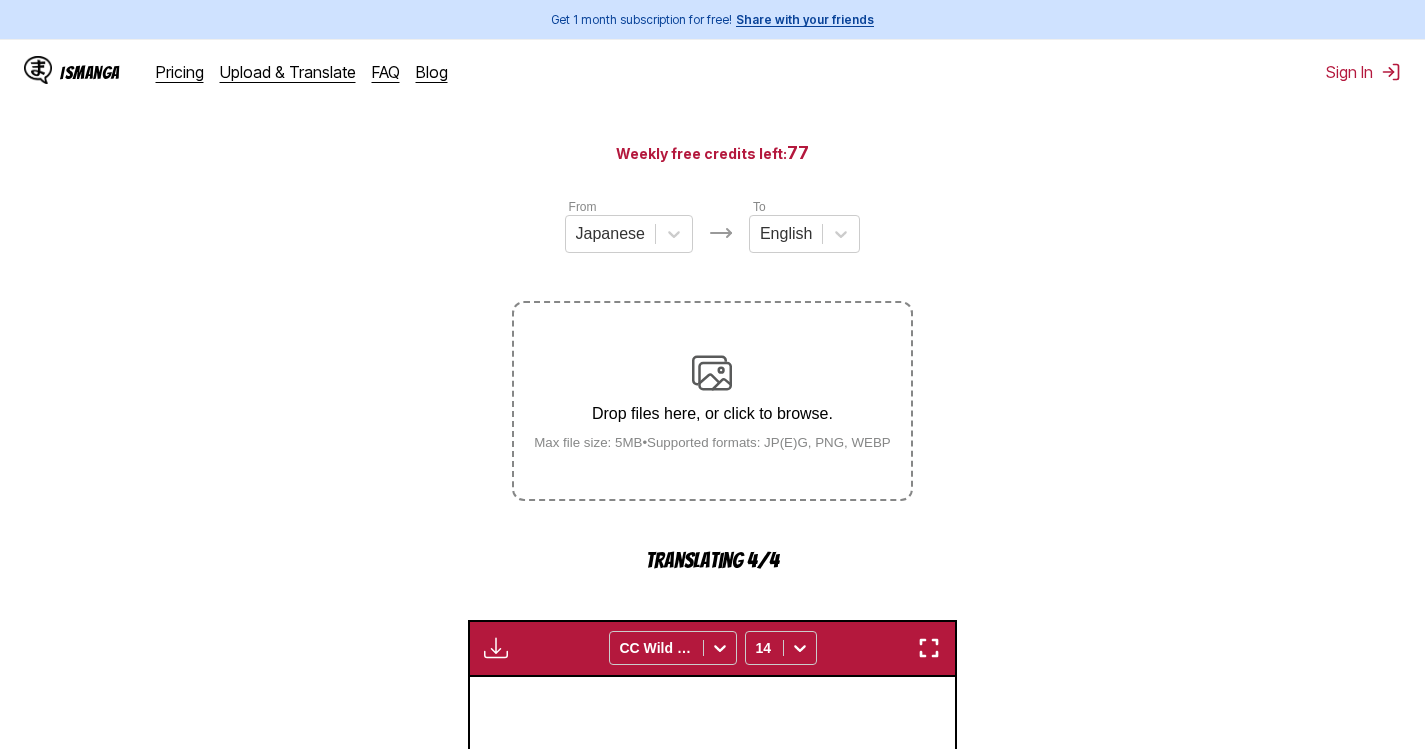 scroll, scrollTop: 593, scrollLeft: 0, axis: vertical 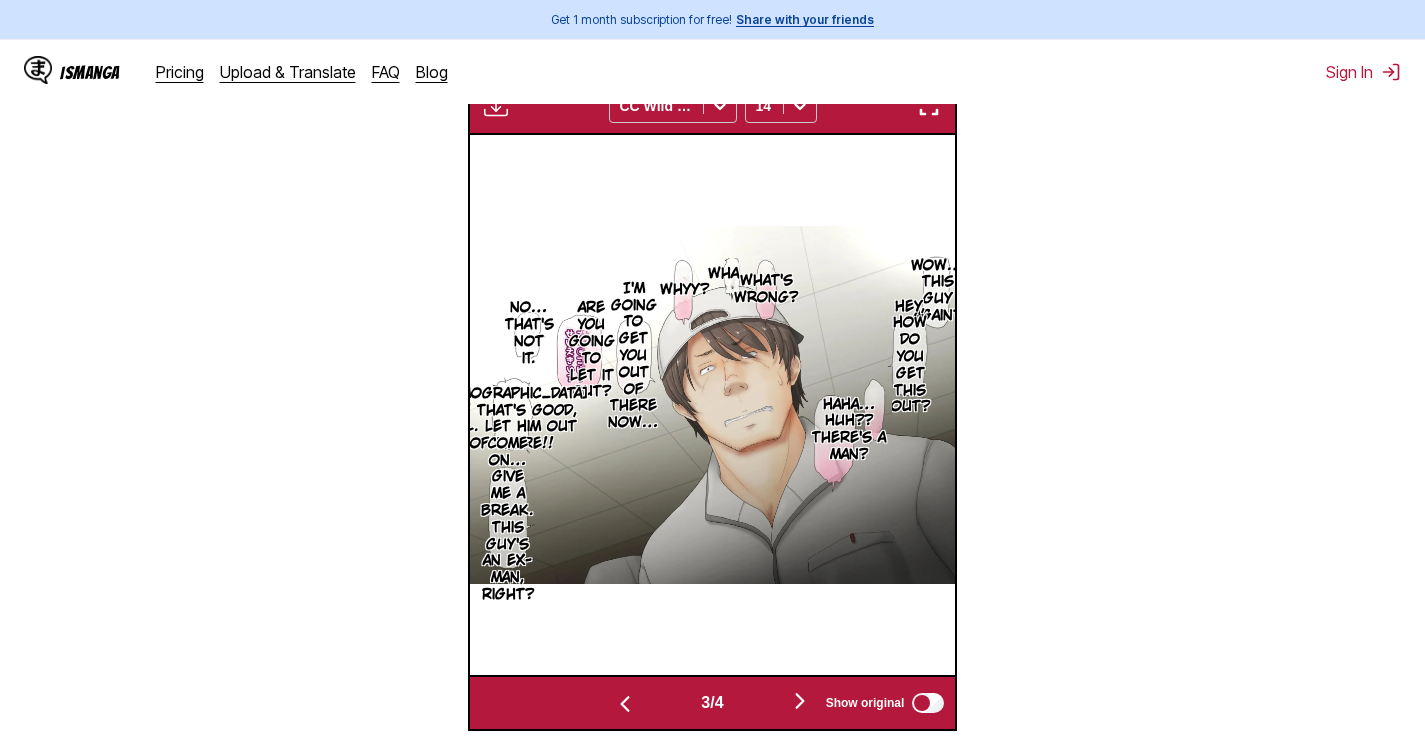 click at bounding box center (929, 106) 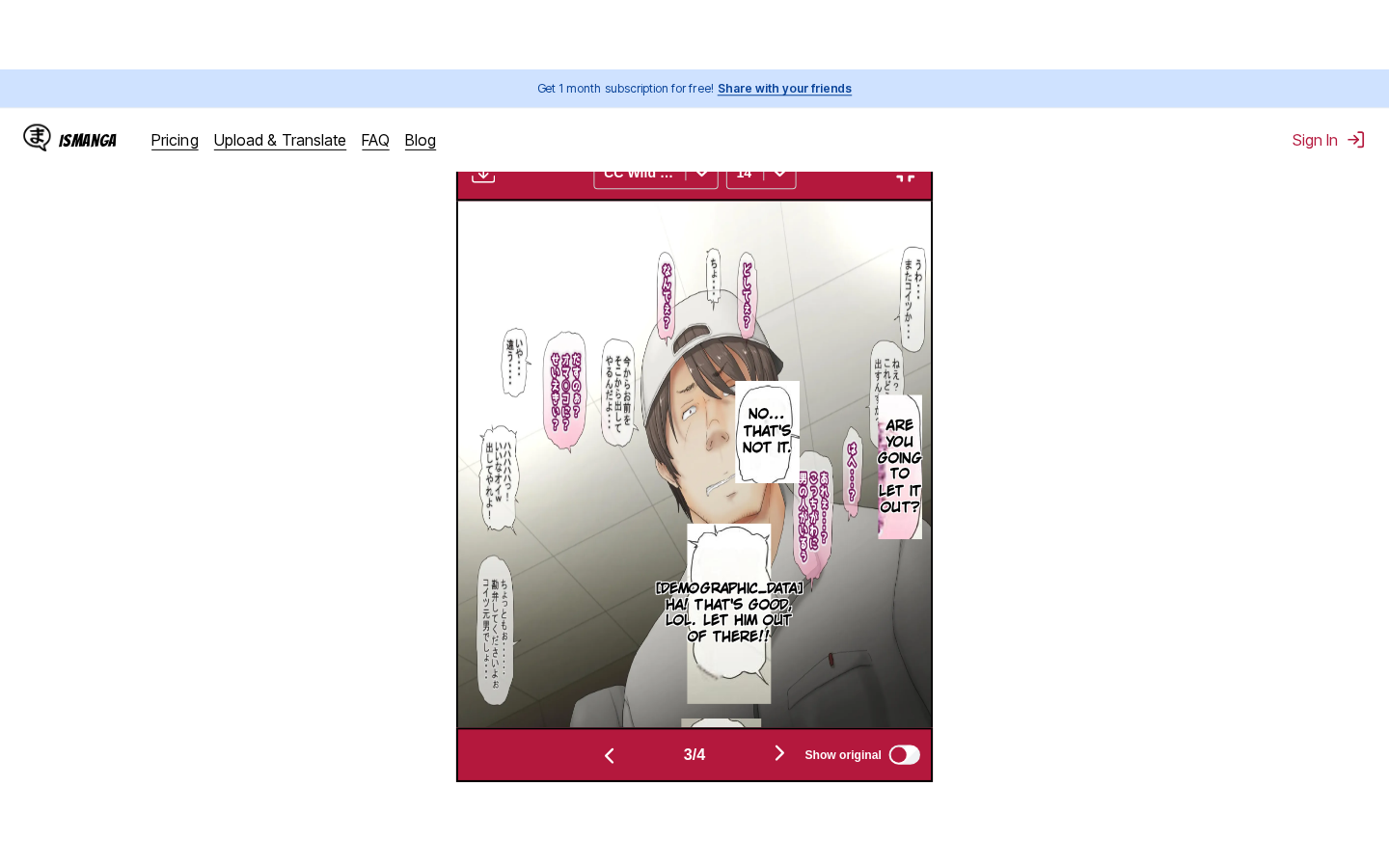 scroll, scrollTop: 220, scrollLeft: 0, axis: vertical 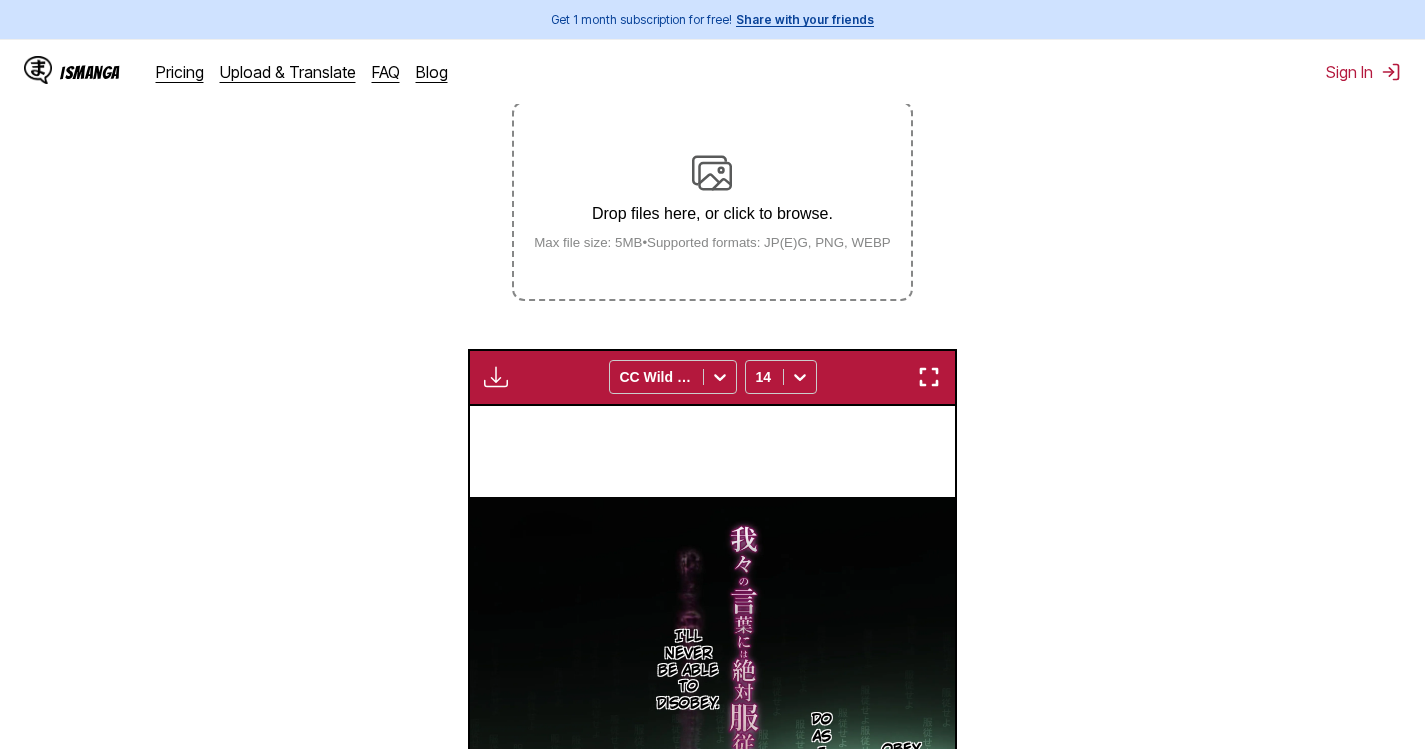 click on "Drop files here, or click to browse. Max file size: 5MB  •  Supported formats: JP(E)G, PNG, WEBP" at bounding box center (712, 201) 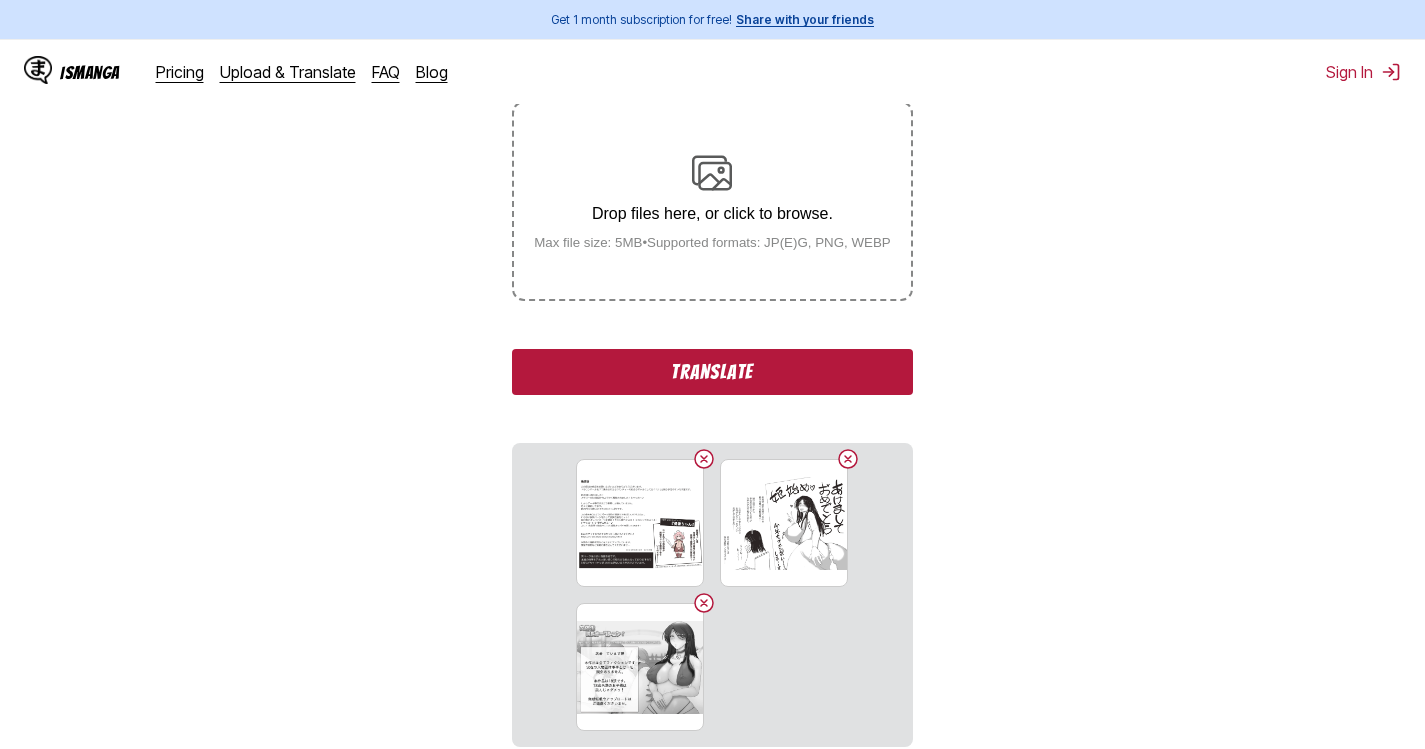 click on "Translate" at bounding box center [712, 372] 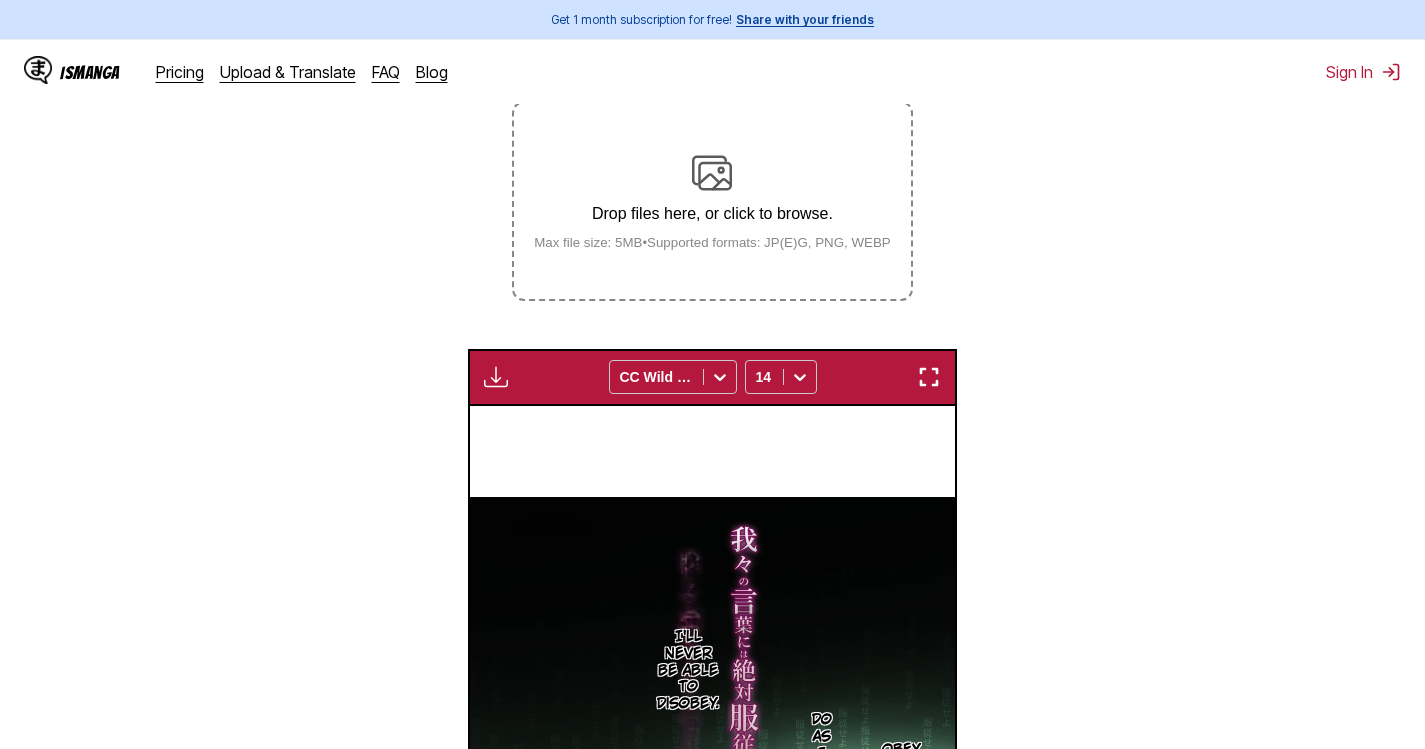 scroll, scrollTop: 0, scrollLeft: 486, axis: horizontal 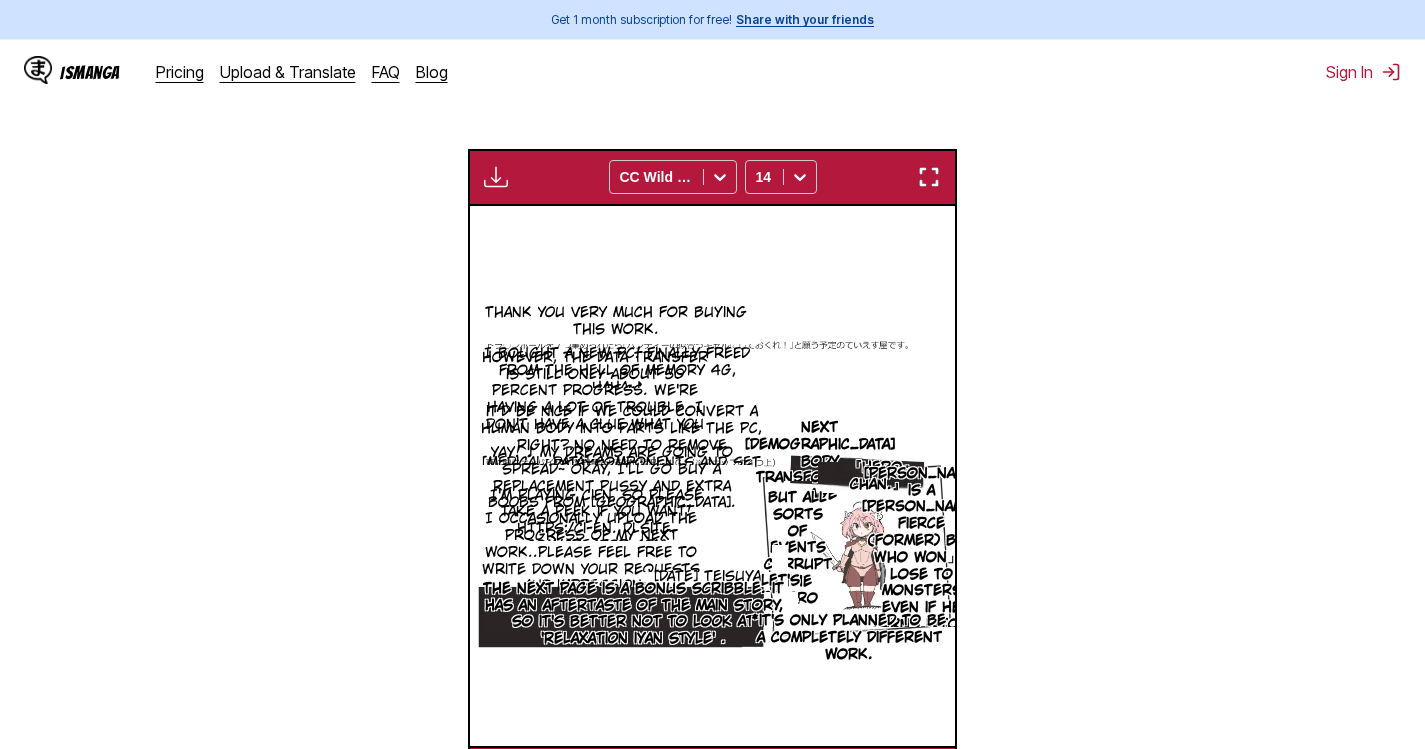 click at bounding box center [929, 177] 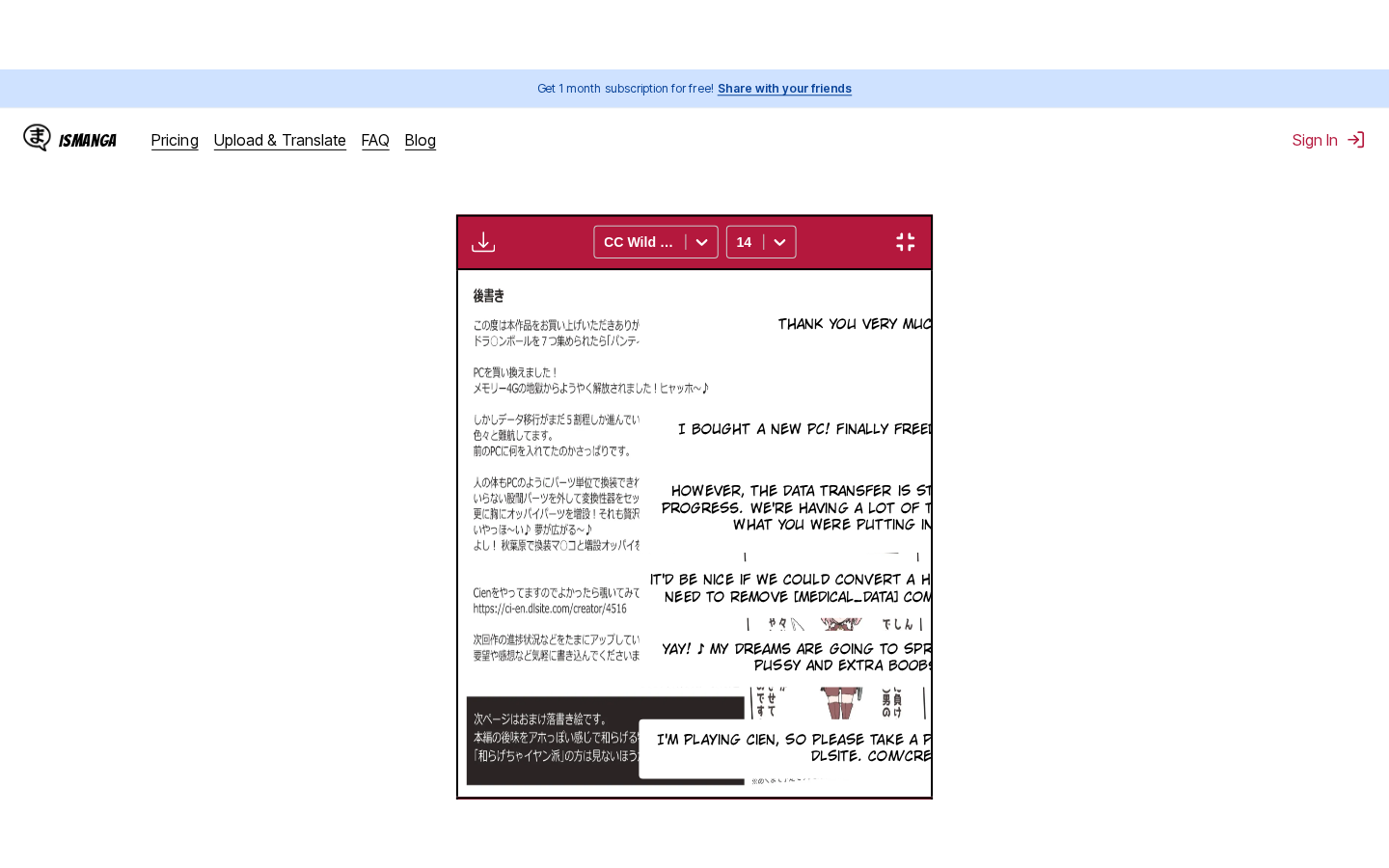 scroll, scrollTop: 220, scrollLeft: 0, axis: vertical 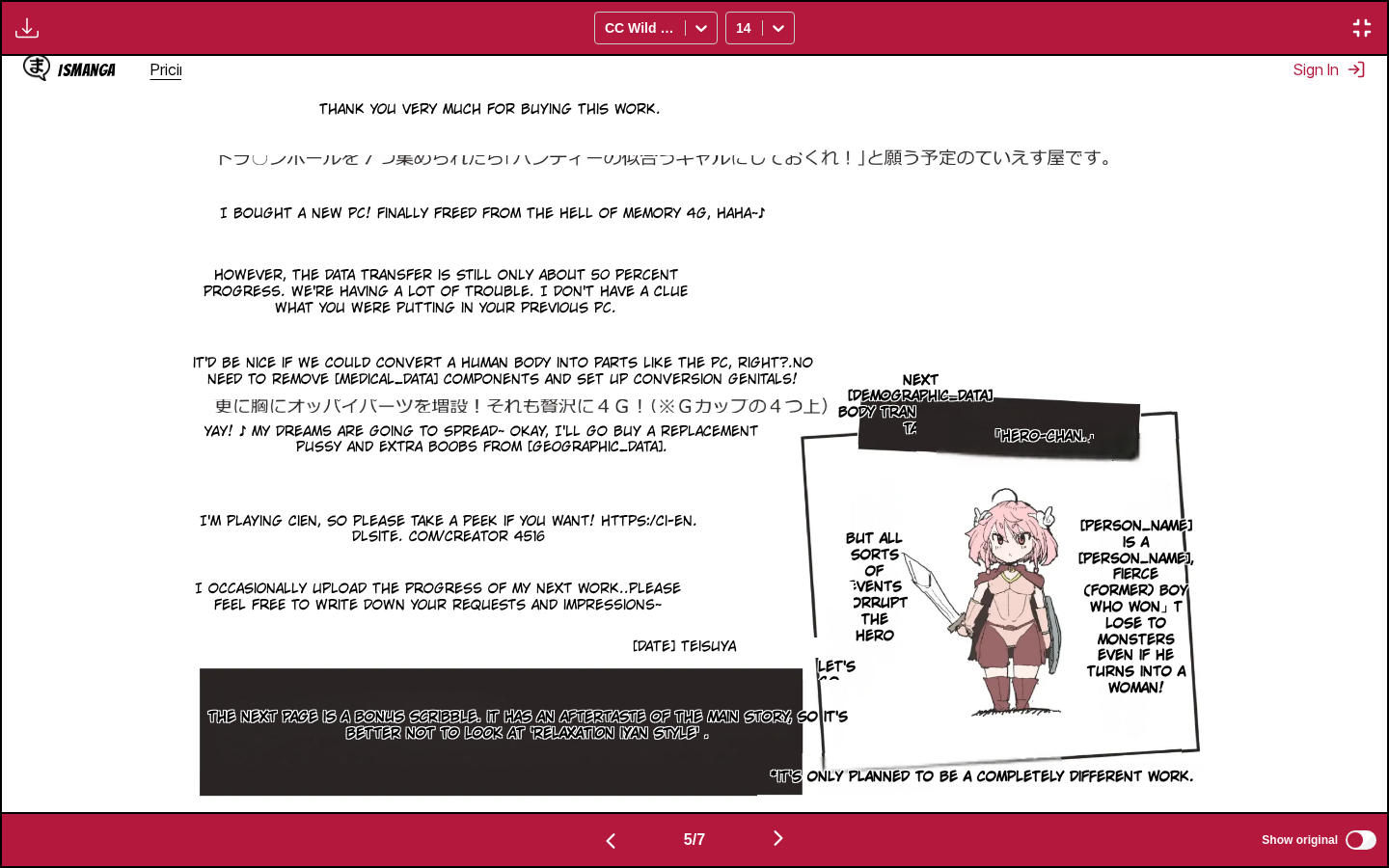 type 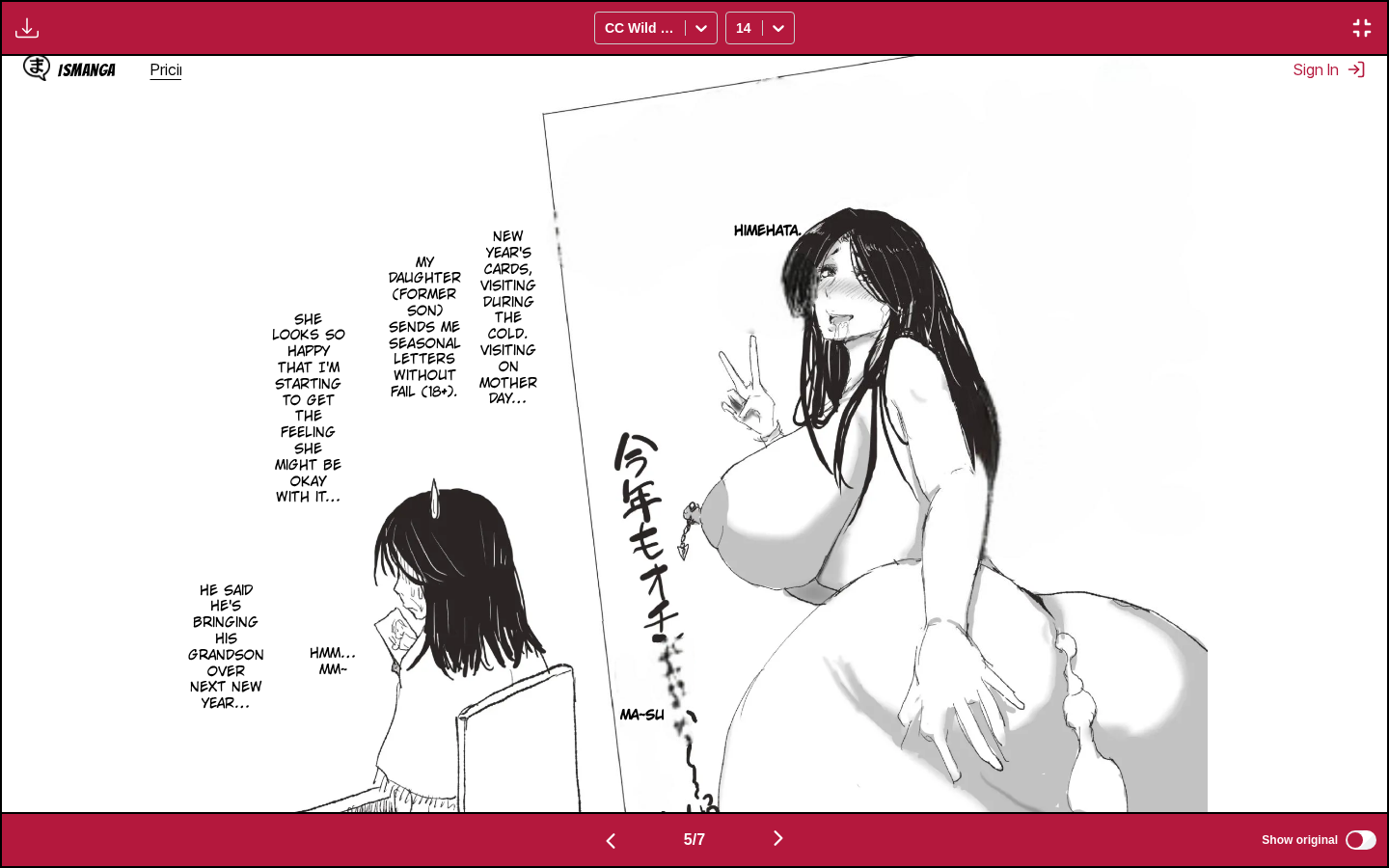 scroll, scrollTop: 0, scrollLeft: 5541, axis: horizontal 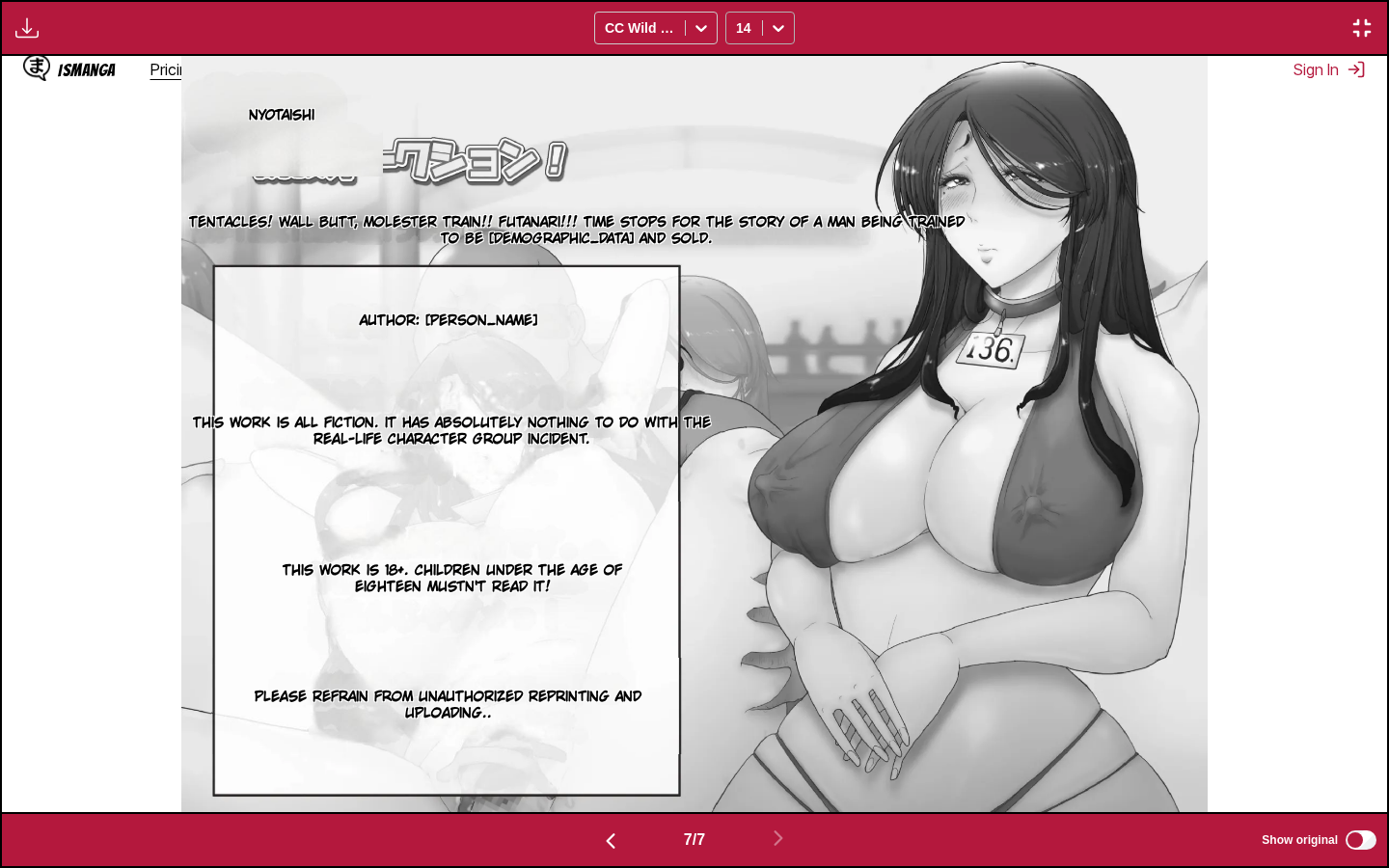 click 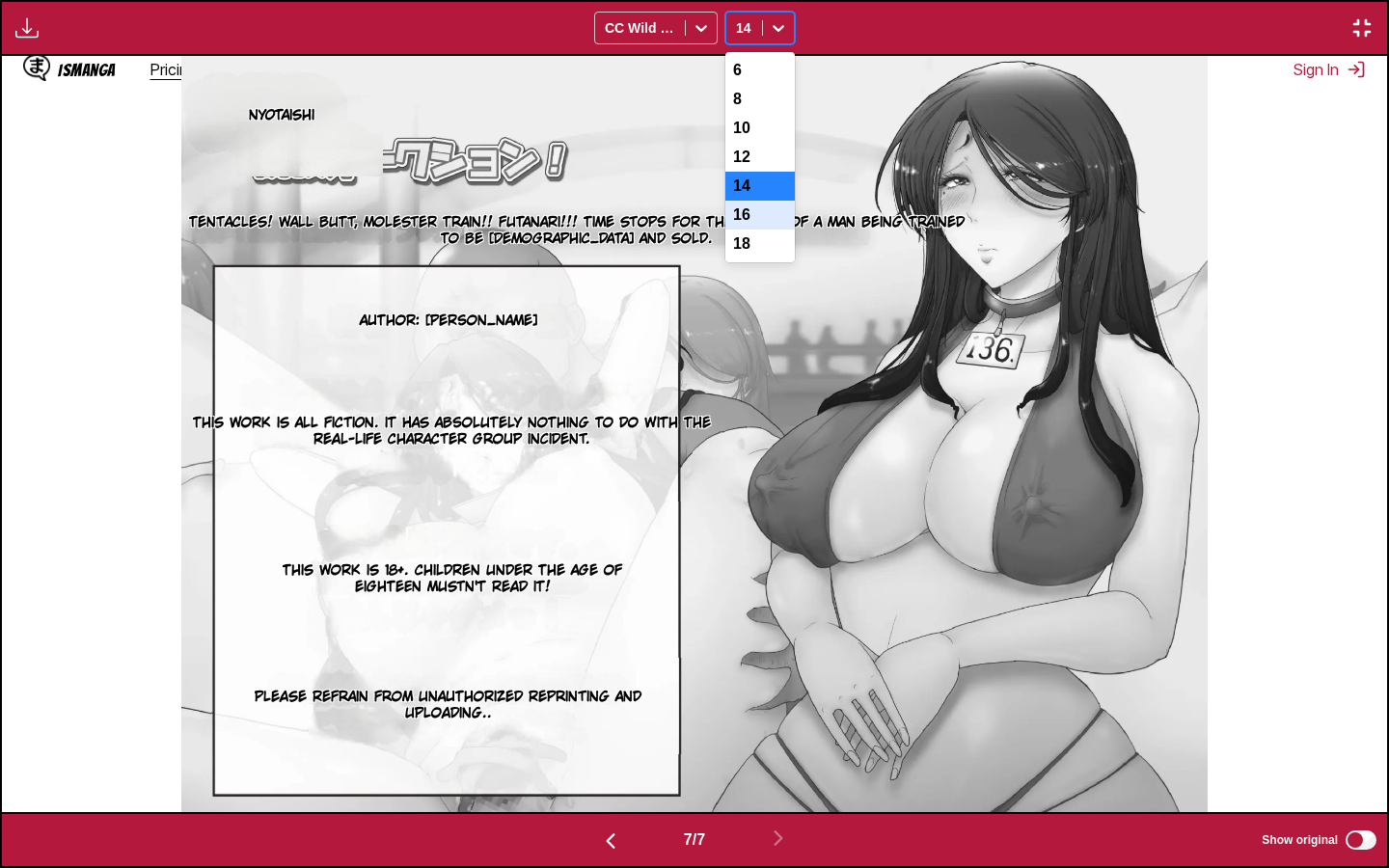 click on "16" at bounding box center (760, 215) 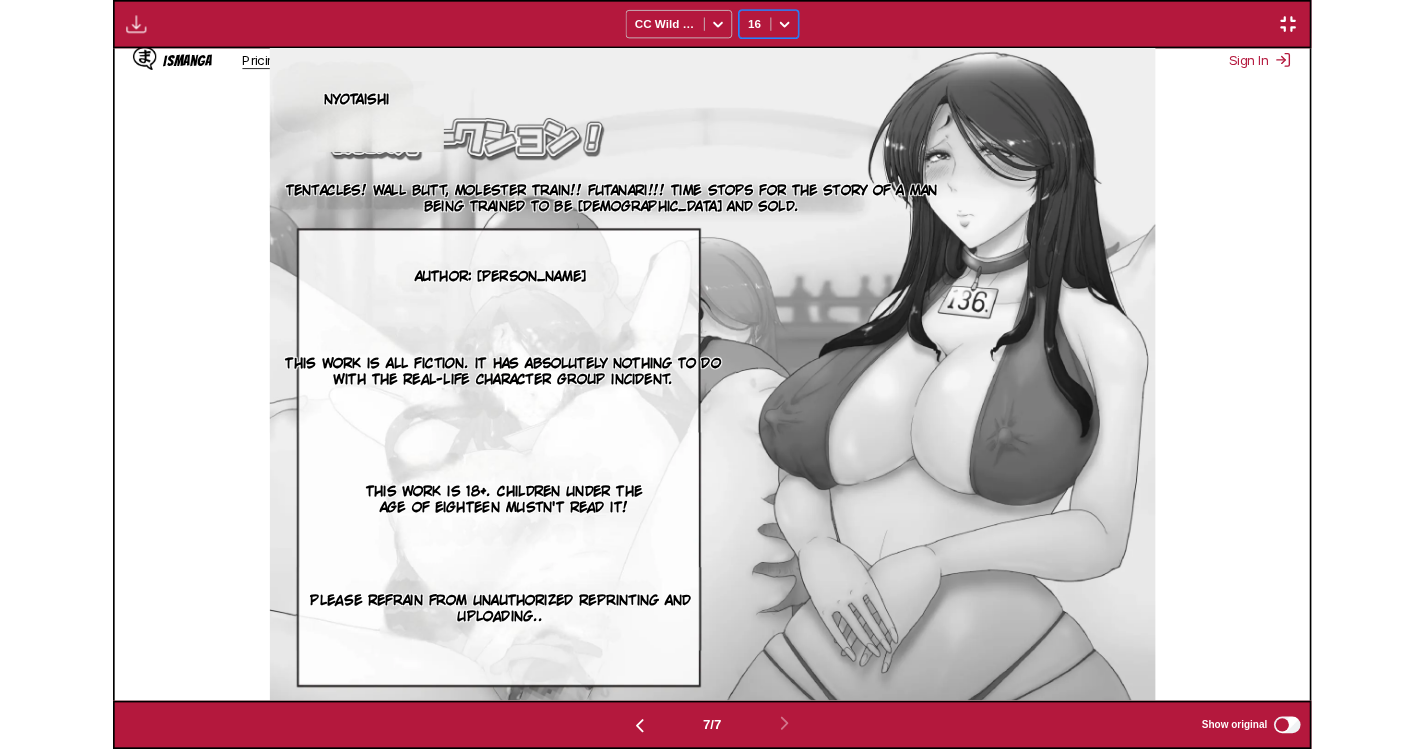 scroll, scrollTop: 522, scrollLeft: 0, axis: vertical 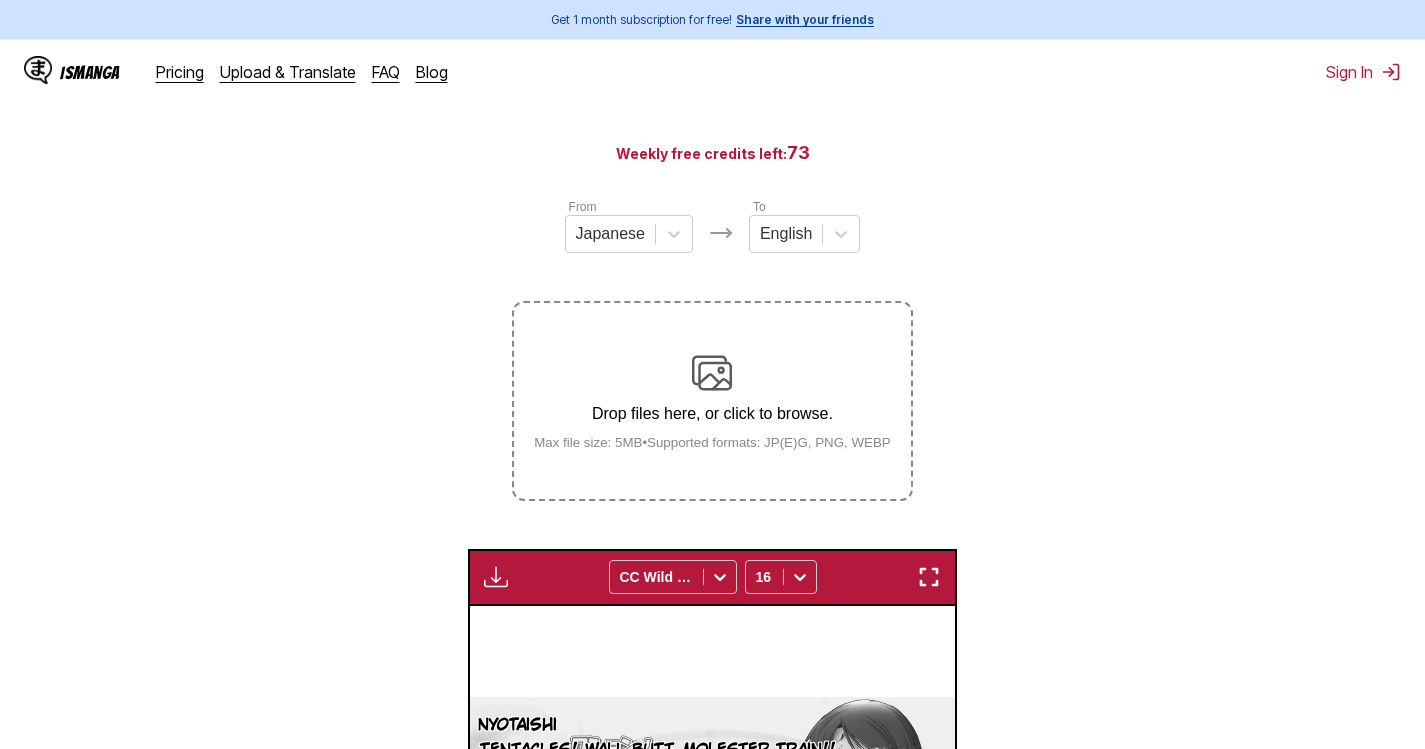 click on "Drop files here, or click to browse. Max file size: 5MB  •  Supported formats: JP(E)G, PNG, WEBP" at bounding box center [712, 401] 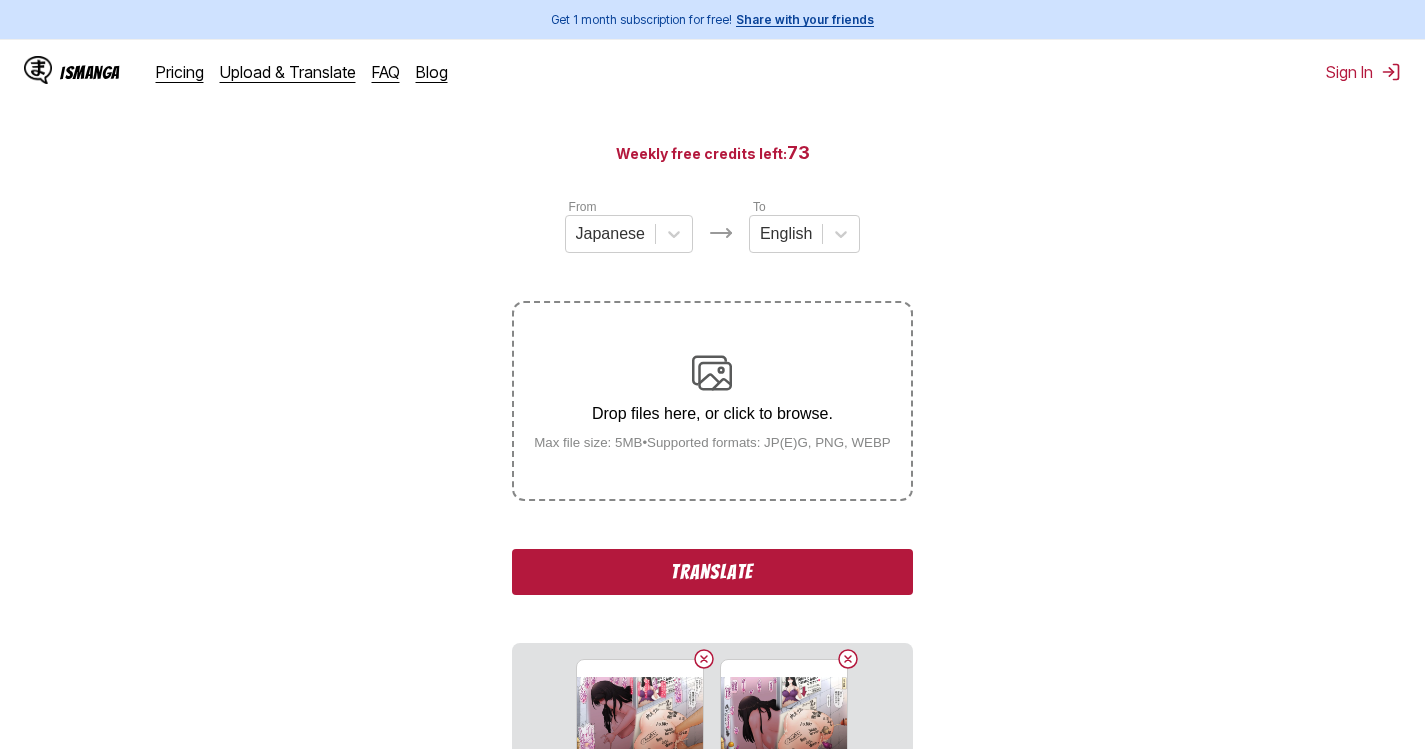 click on "Translate" at bounding box center (712, 572) 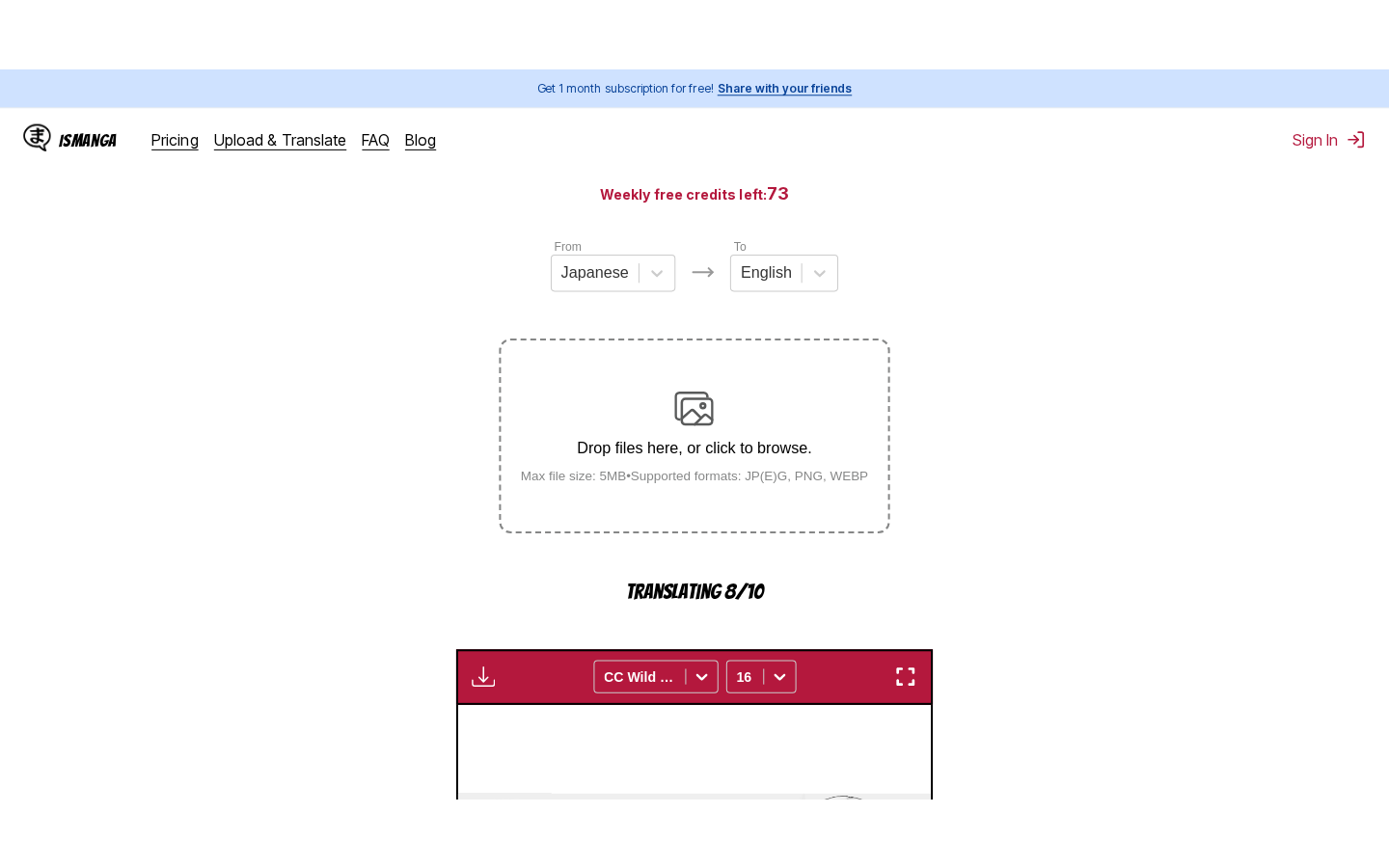 scroll, scrollTop: 96, scrollLeft: 0, axis: vertical 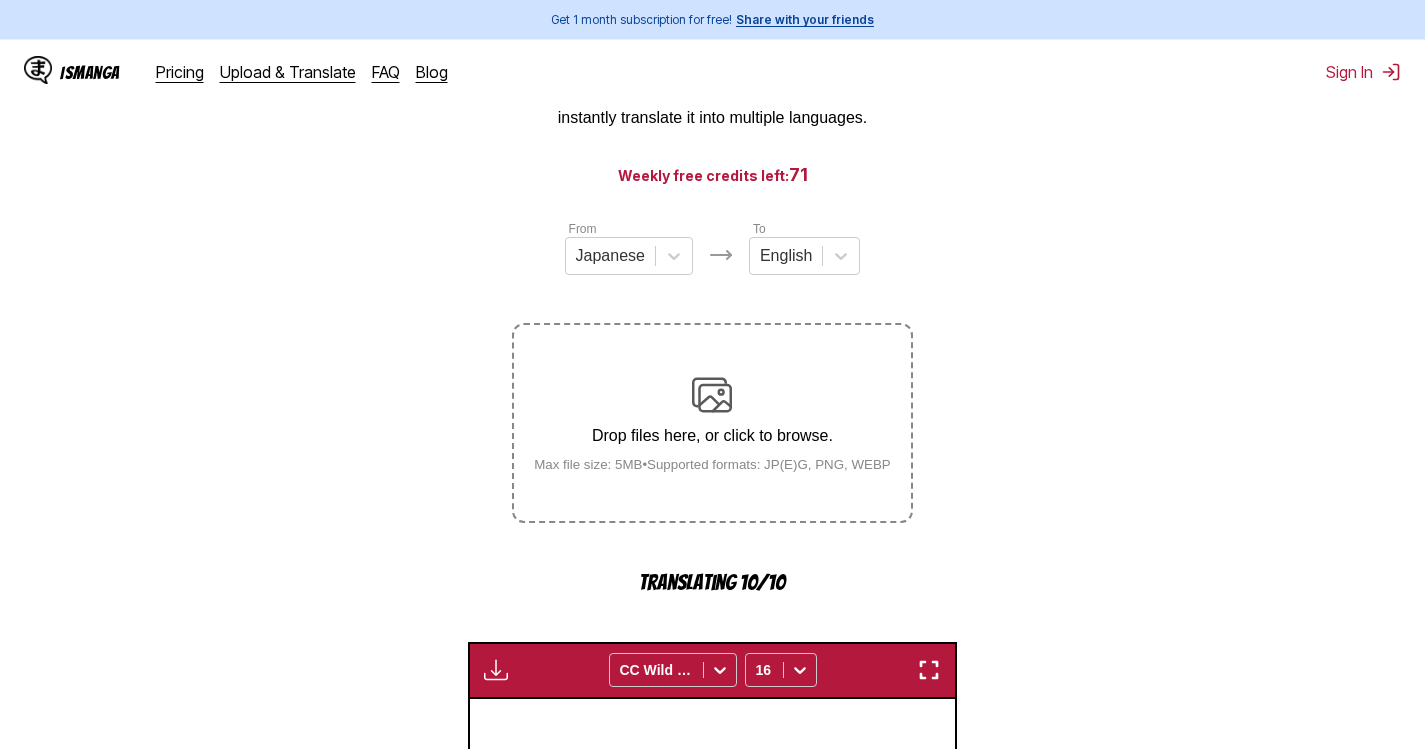 click at bounding box center (929, 670) 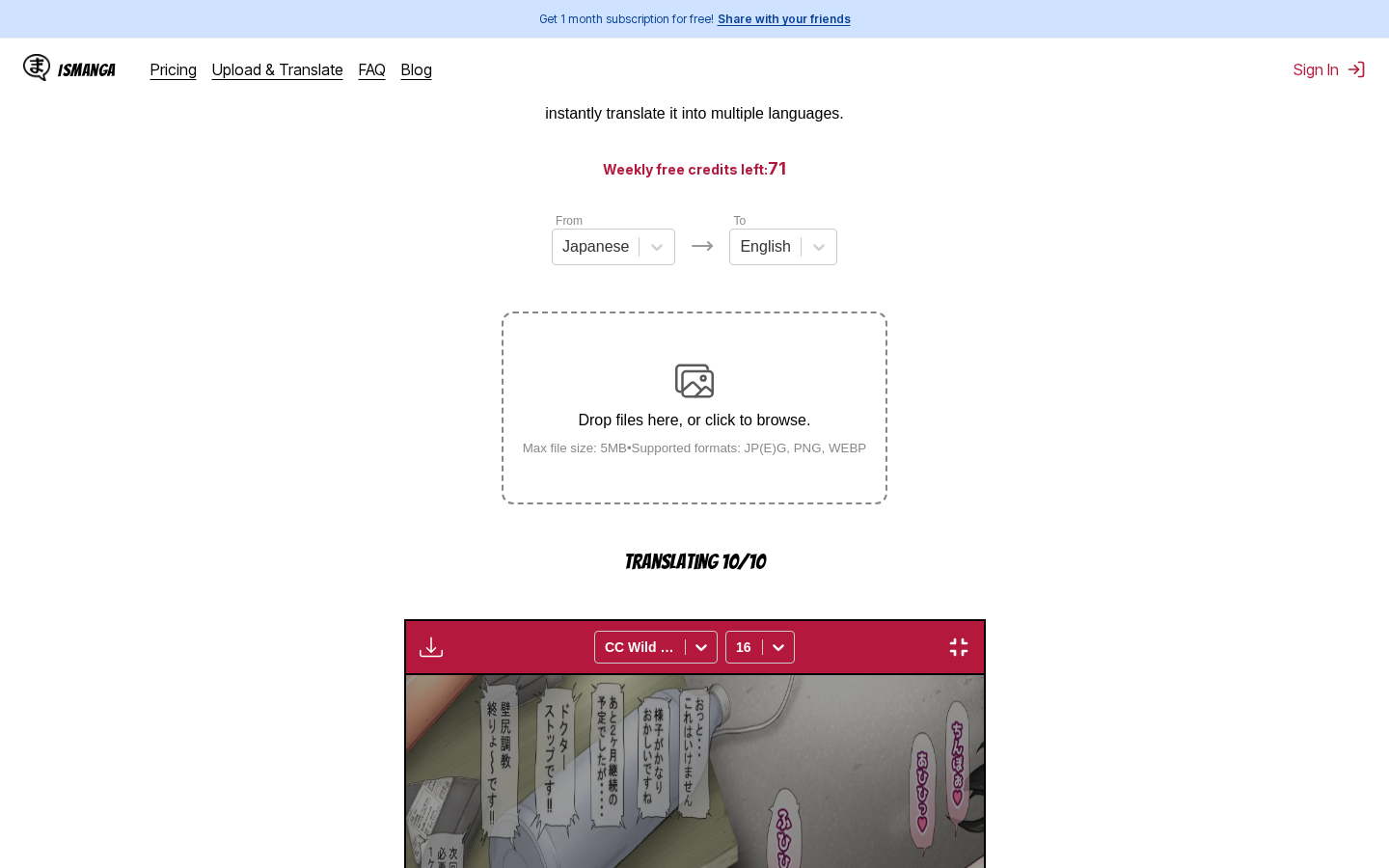 scroll, scrollTop: 0, scrollLeft: 9696, axis: horizontal 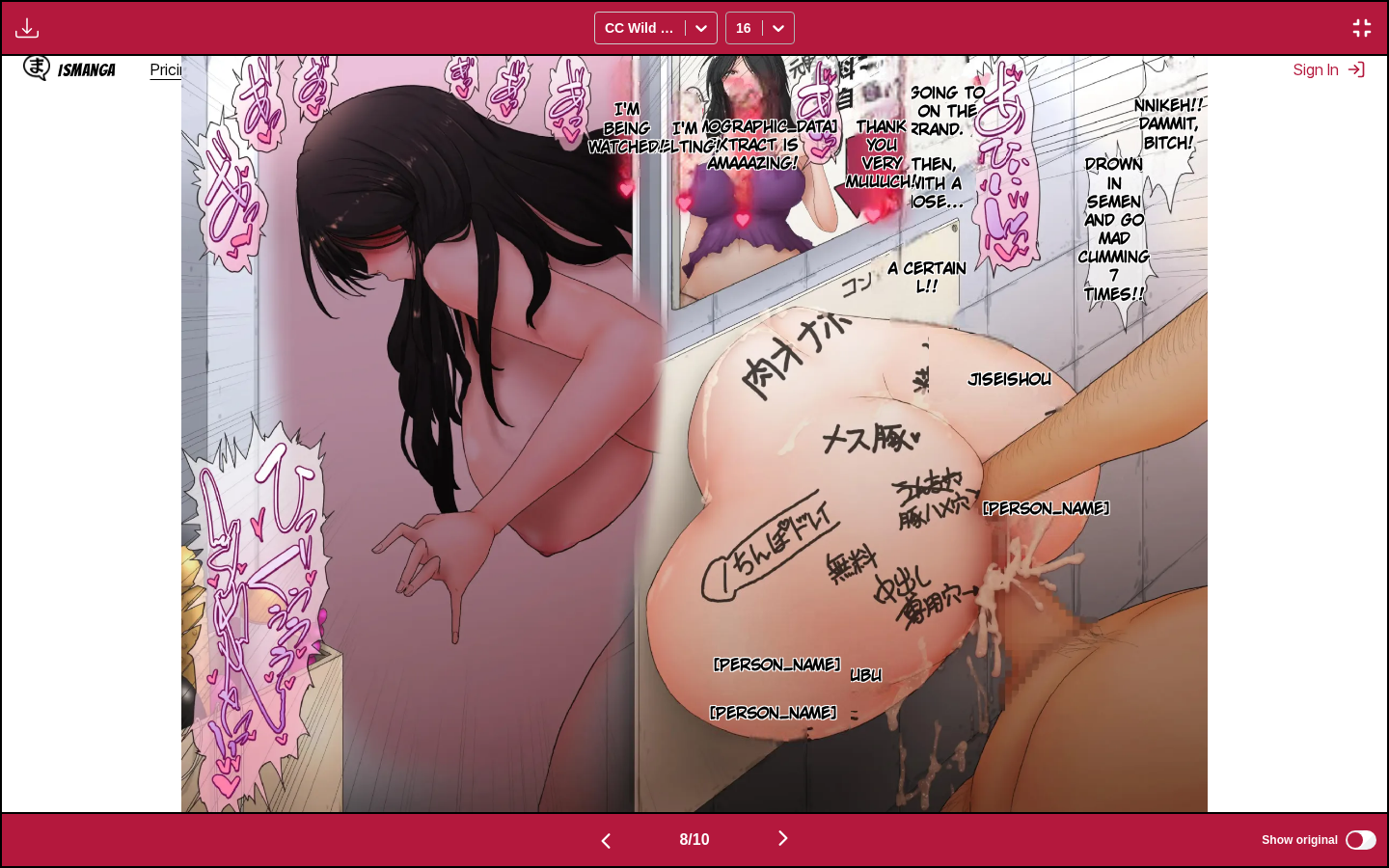 click at bounding box center (778, 28) 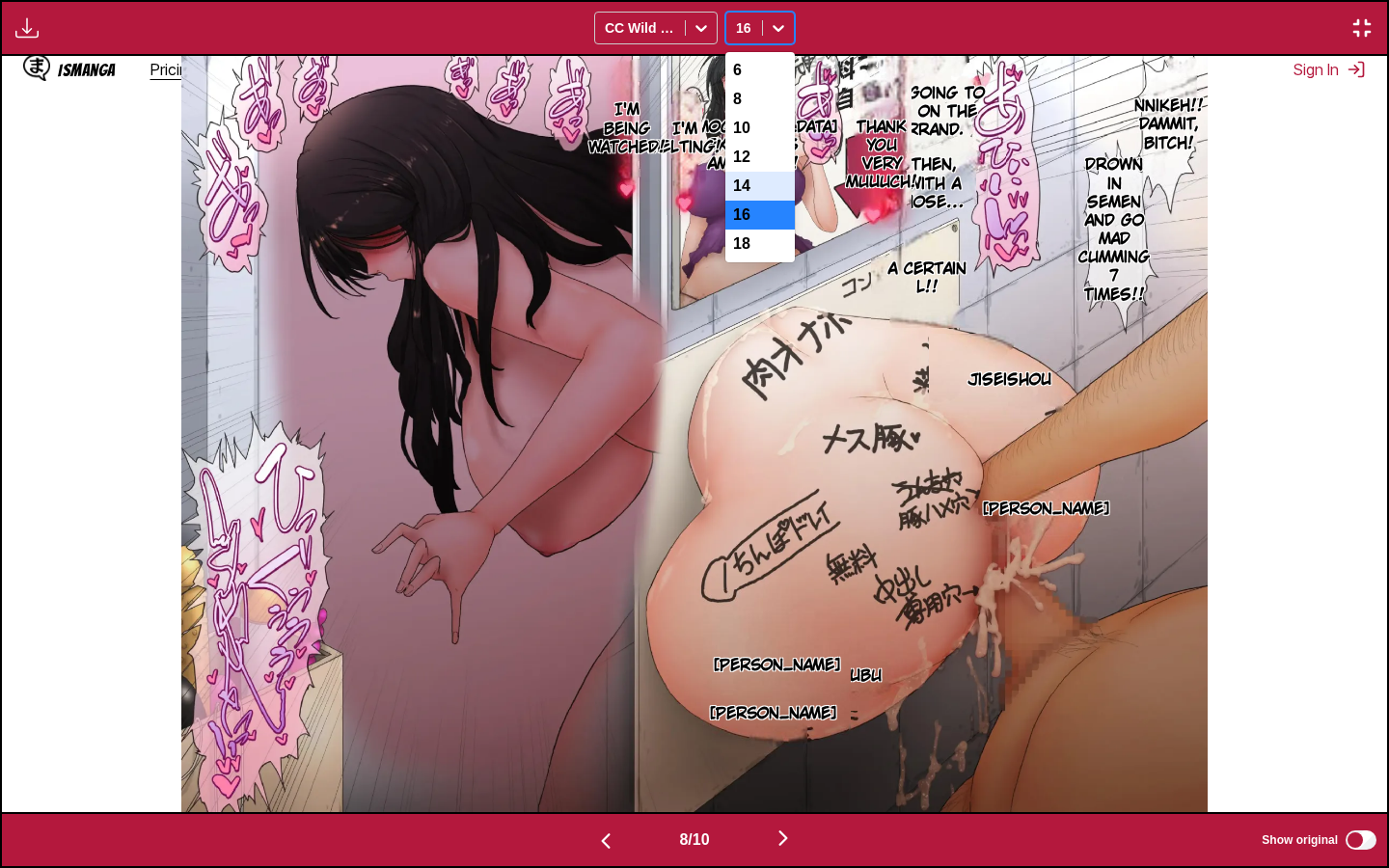 click on "14" at bounding box center [760, 186] 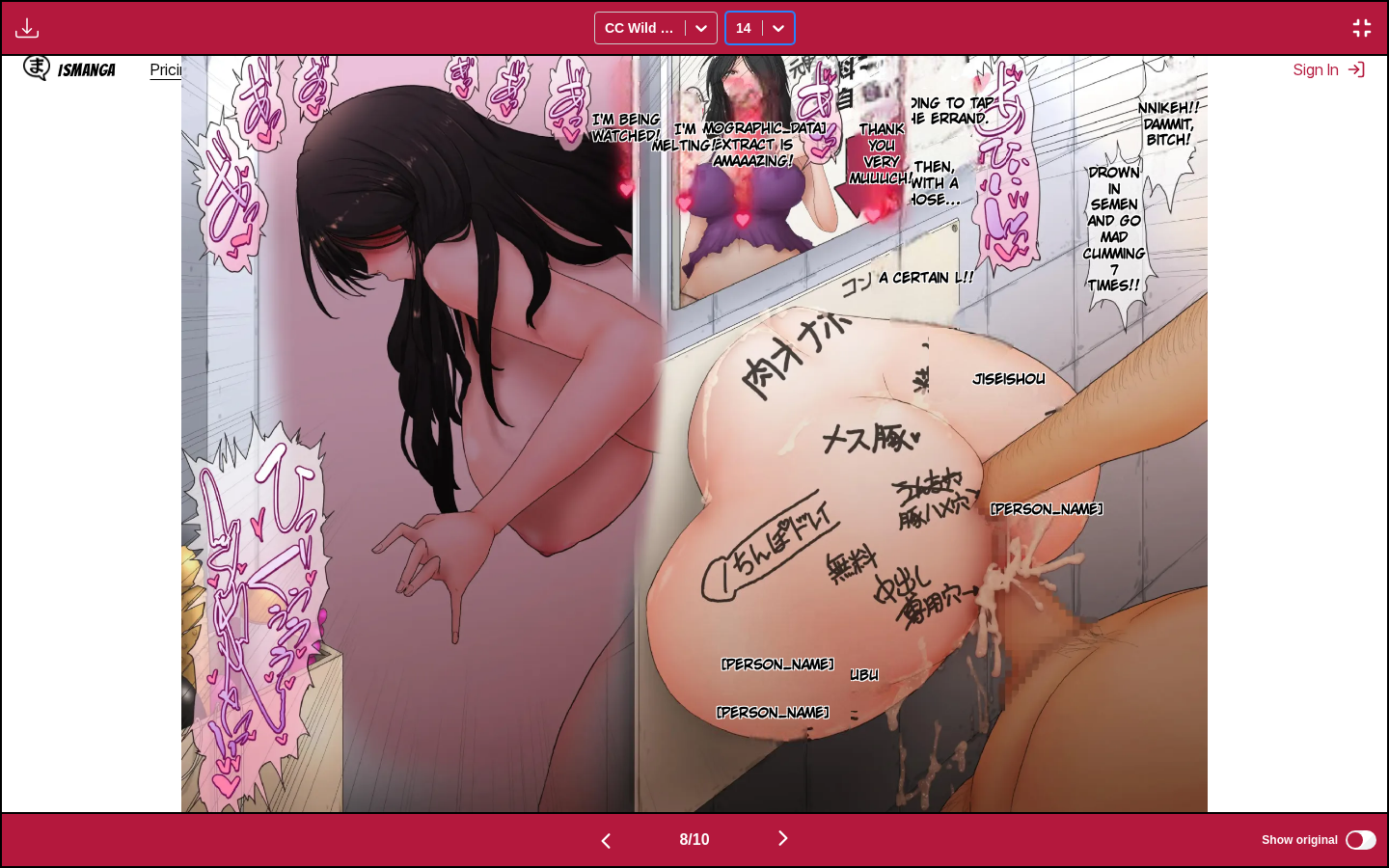 click 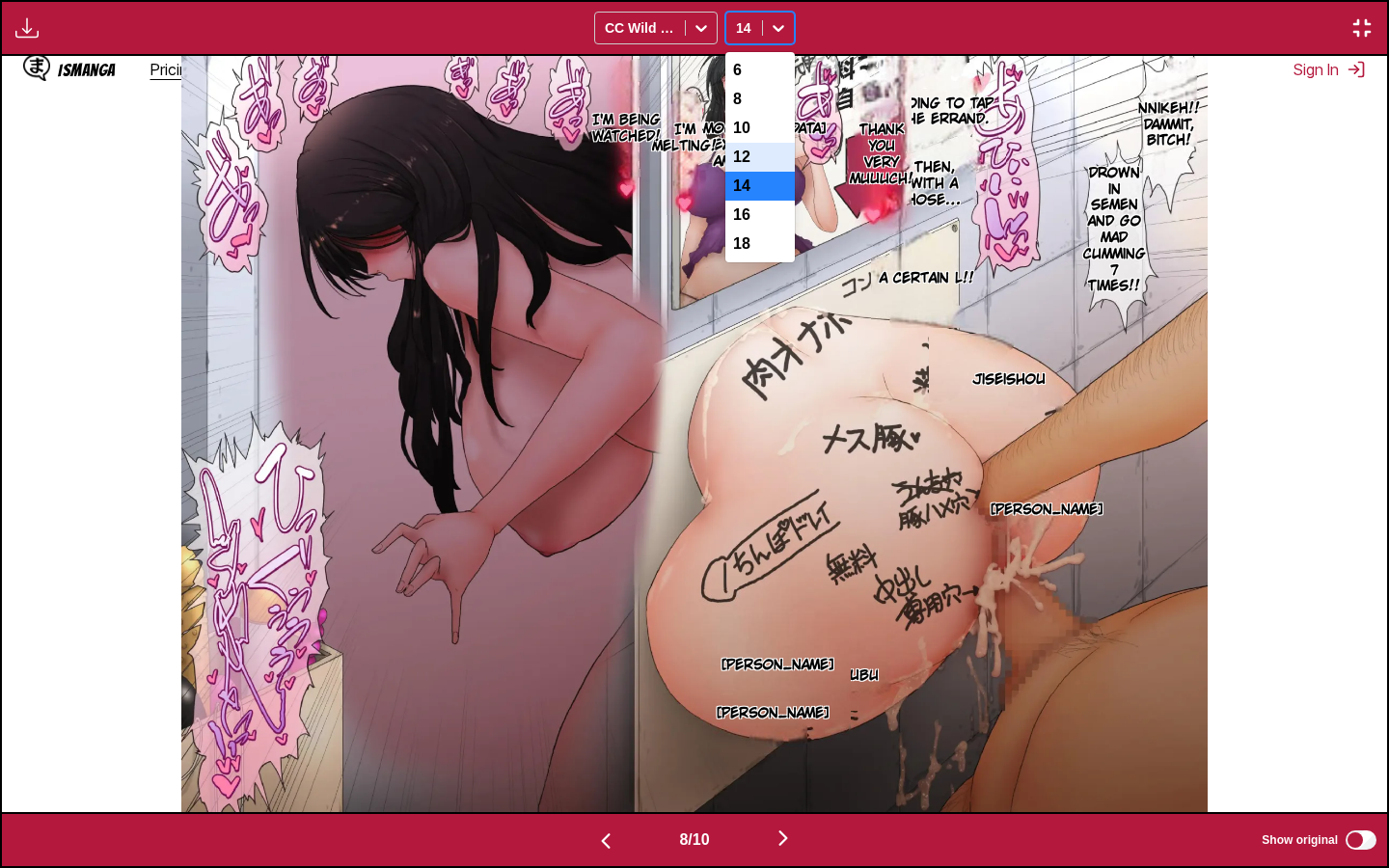 click on "12" at bounding box center [760, 157] 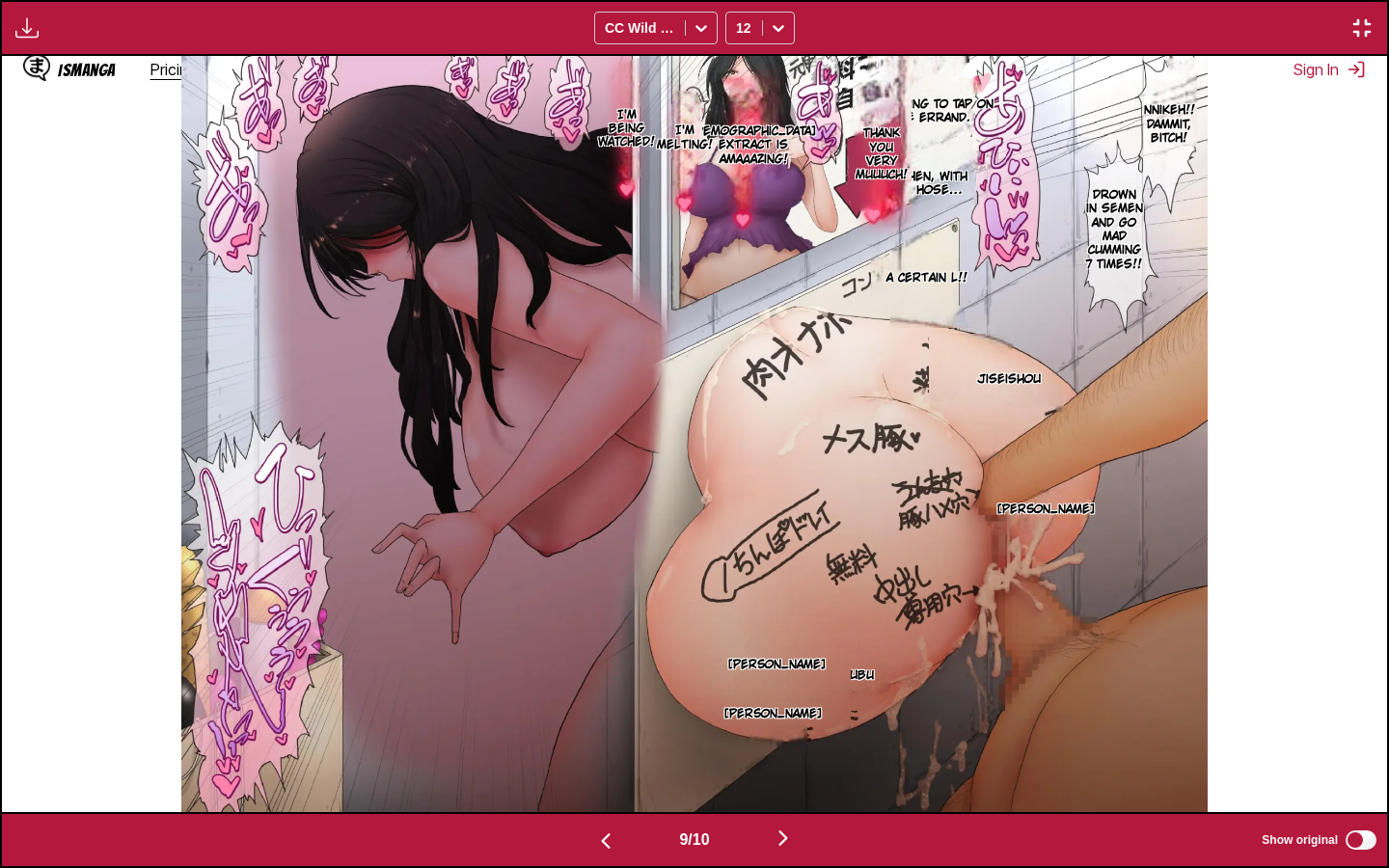 scroll, scrollTop: 0, scrollLeft: 11081, axis: horizontal 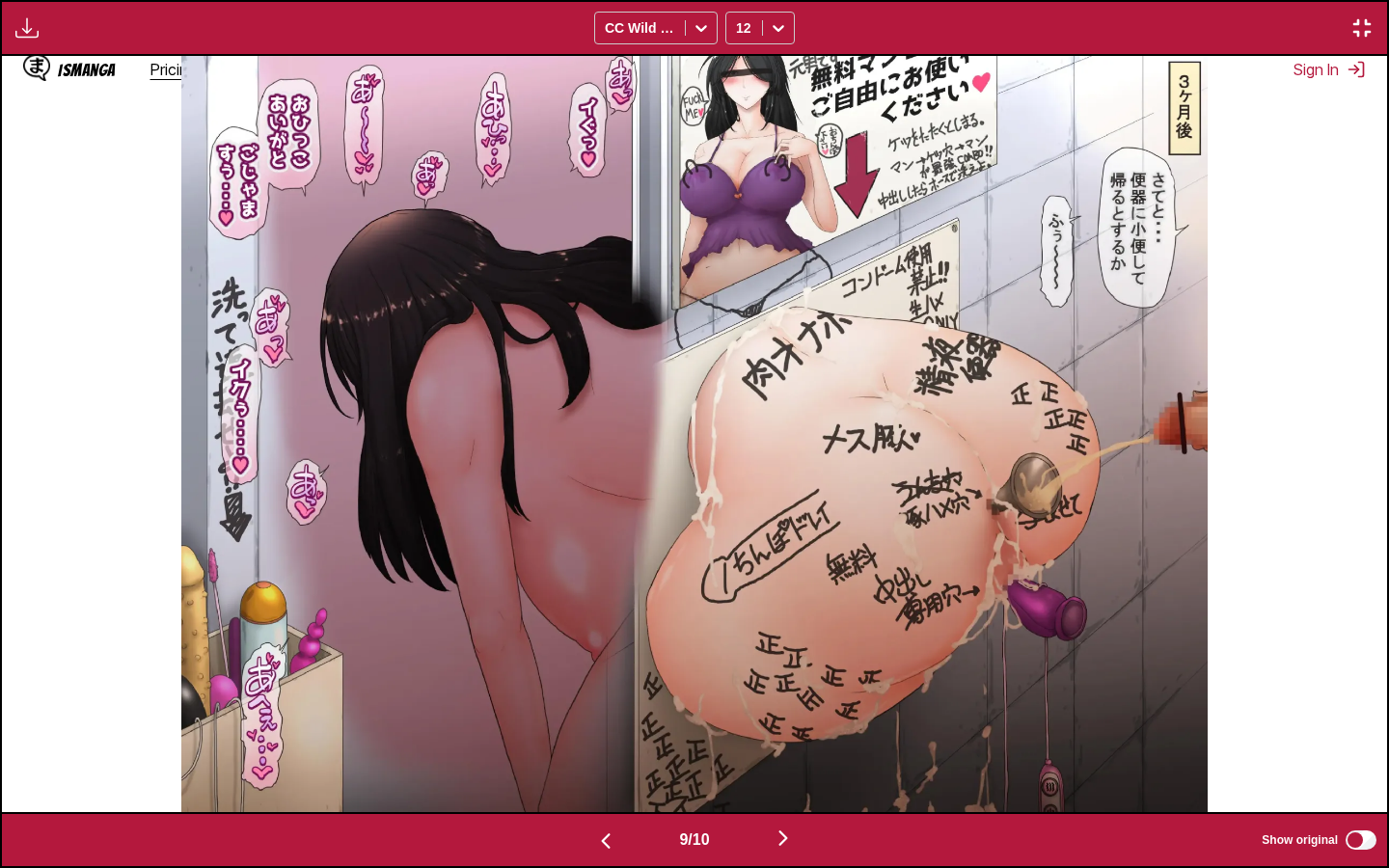 click on "You know what? Three months later Please give it to me. Free of charge, ma'am. Hit him in the ass. Man => asshole=→ Man is strongest, Cohbo!! Wash it with the S-horse I let out, Oh, S is 2 Okay… Guess I'll piss on the toilet and go home. Phew Masamasa Mu Masamasa Tadashi Yuu" at bounding box center (694, 433) 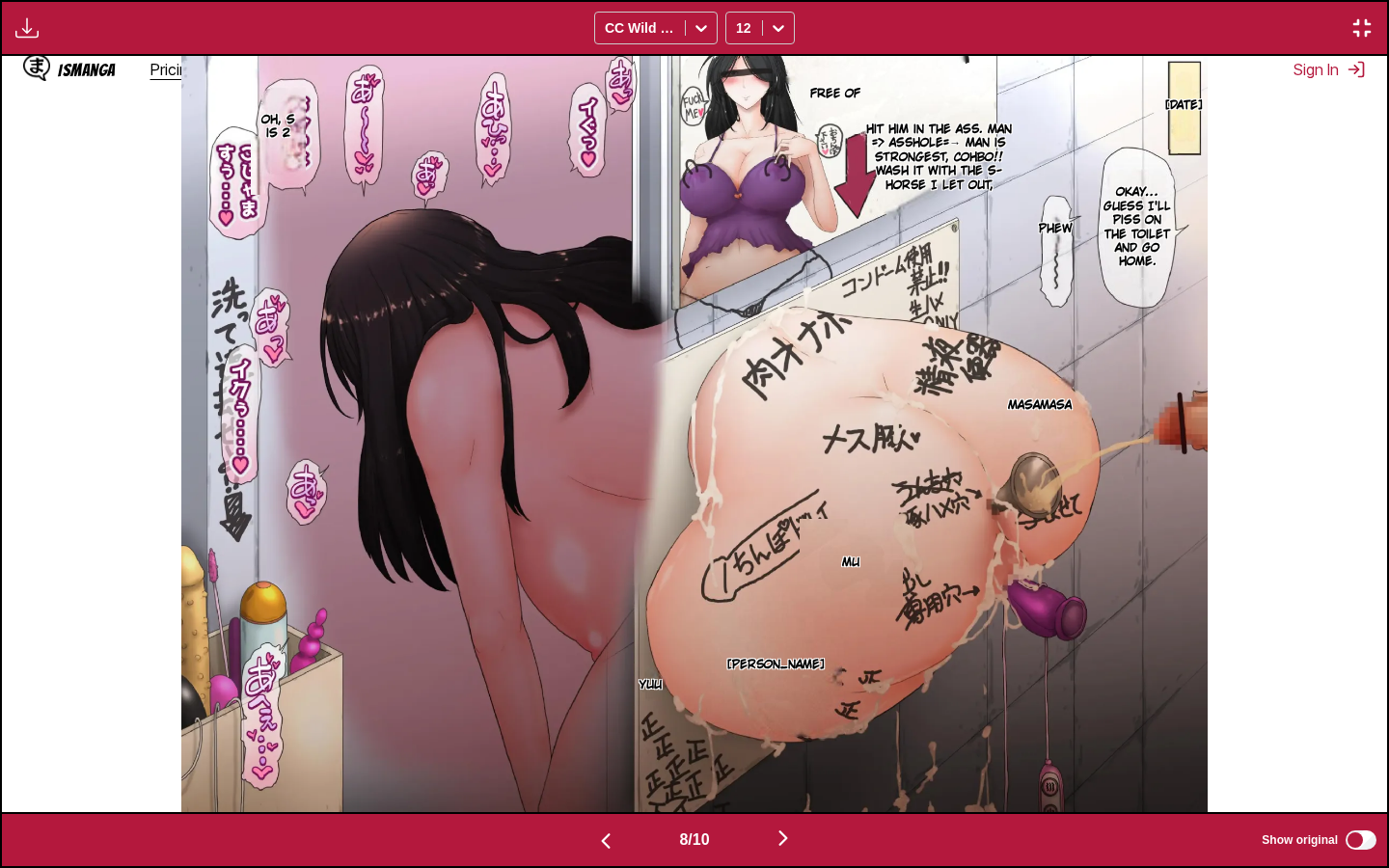 scroll, scrollTop: 0, scrollLeft: 9696, axis: horizontal 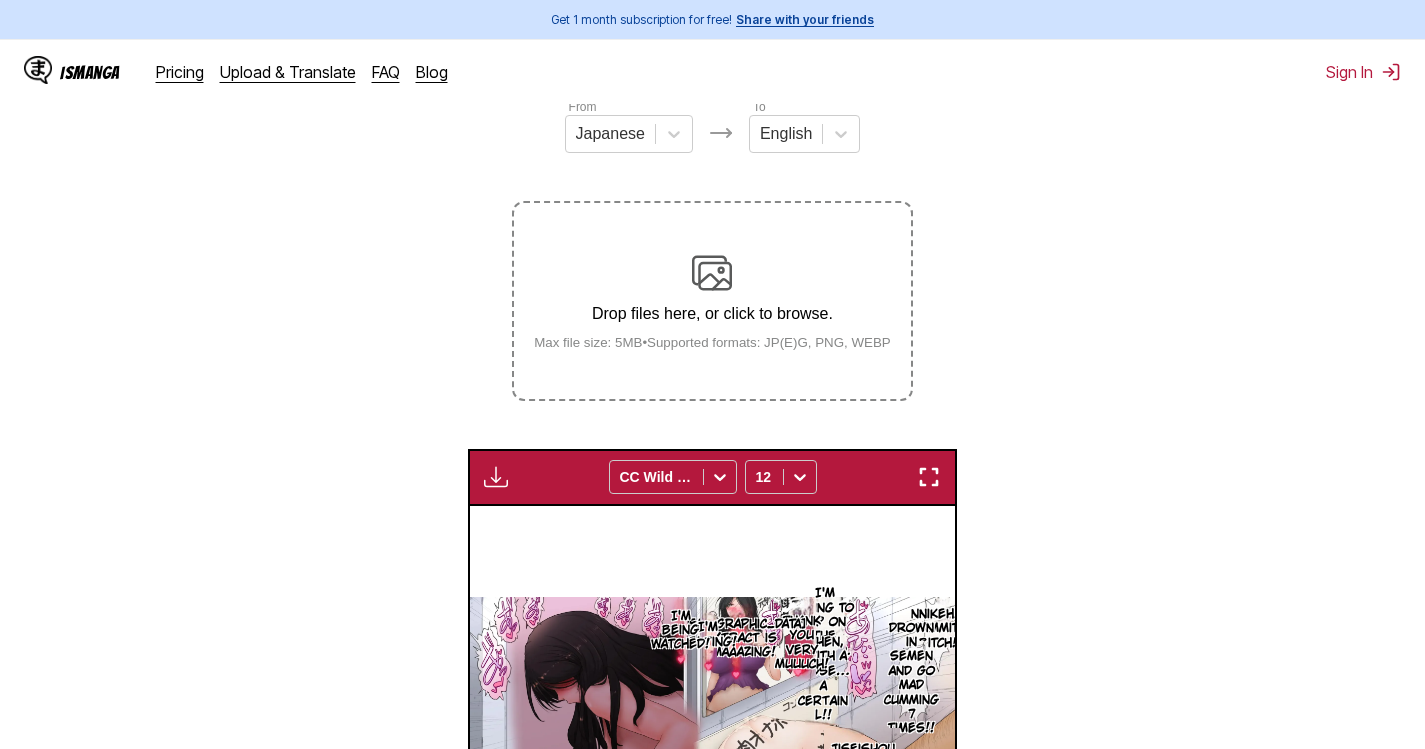 click on "Drop files here, or click to browse. Max file size: 5MB  •  Supported formats: JP(E)G, PNG, WEBP" at bounding box center (712, 301) 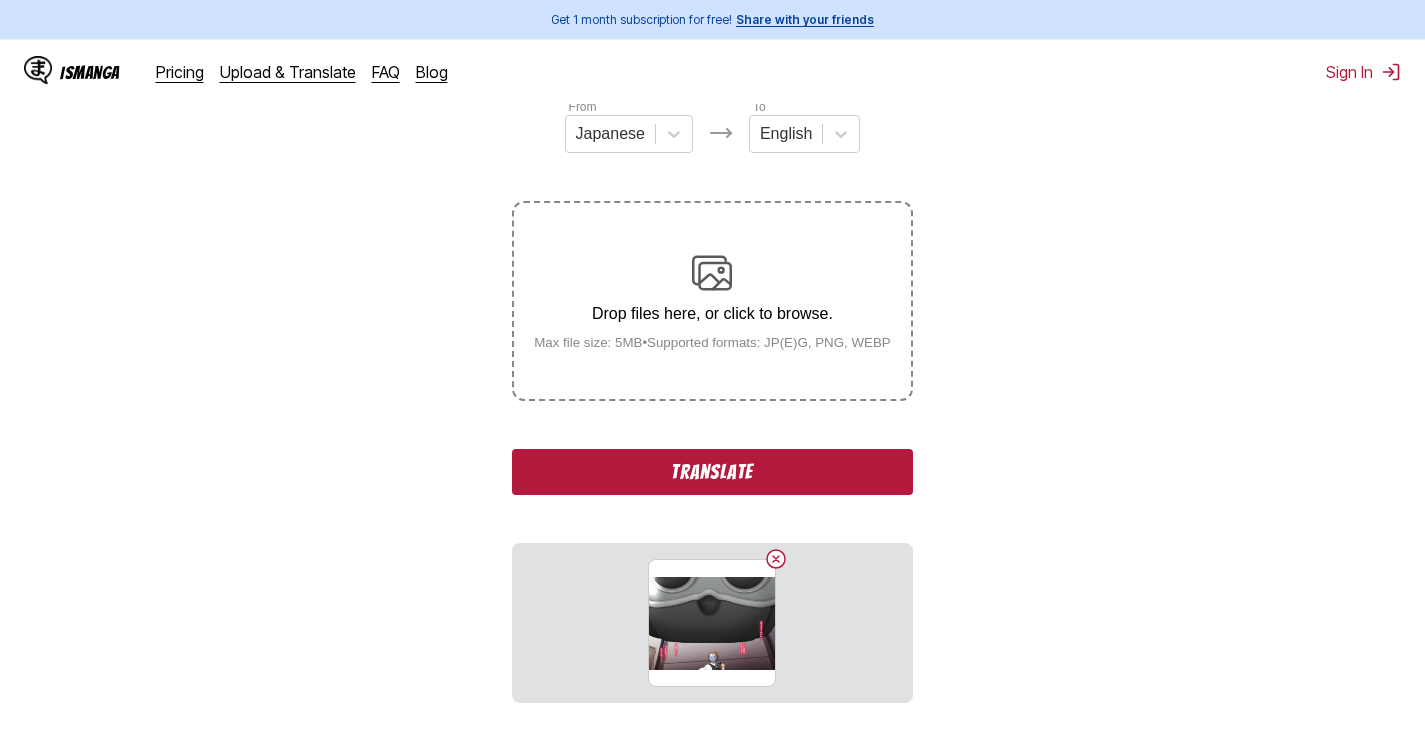 click on "Translate" at bounding box center (712, 472) 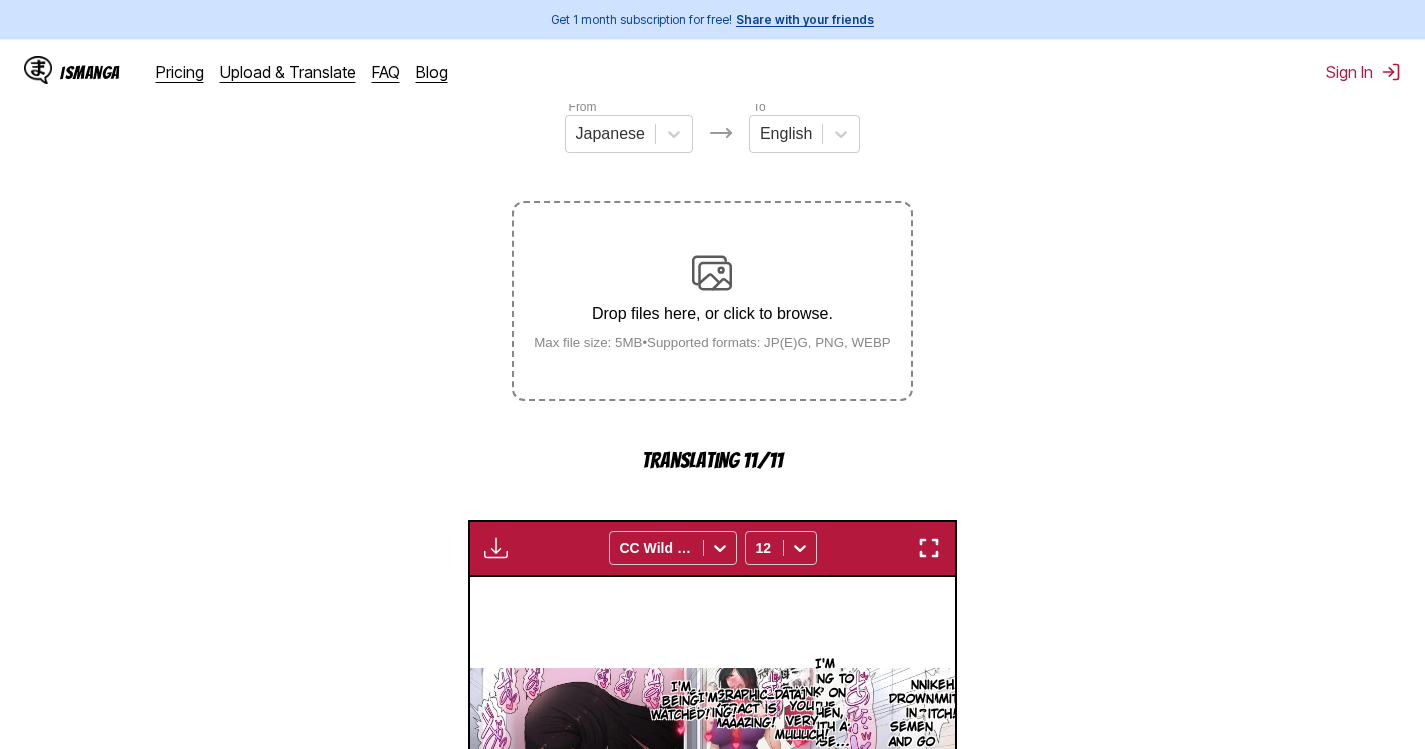 scroll, scrollTop: 593, scrollLeft: 0, axis: vertical 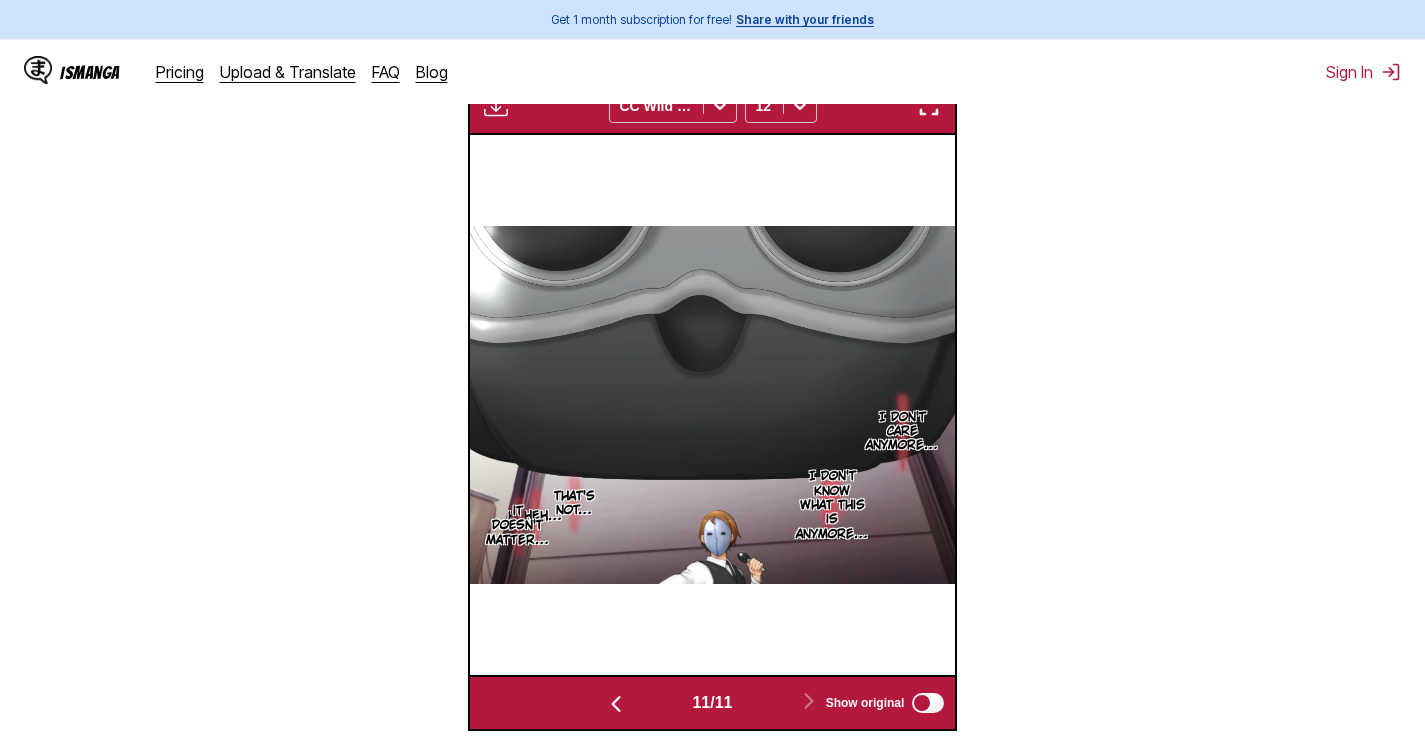 click at bounding box center [929, 106] 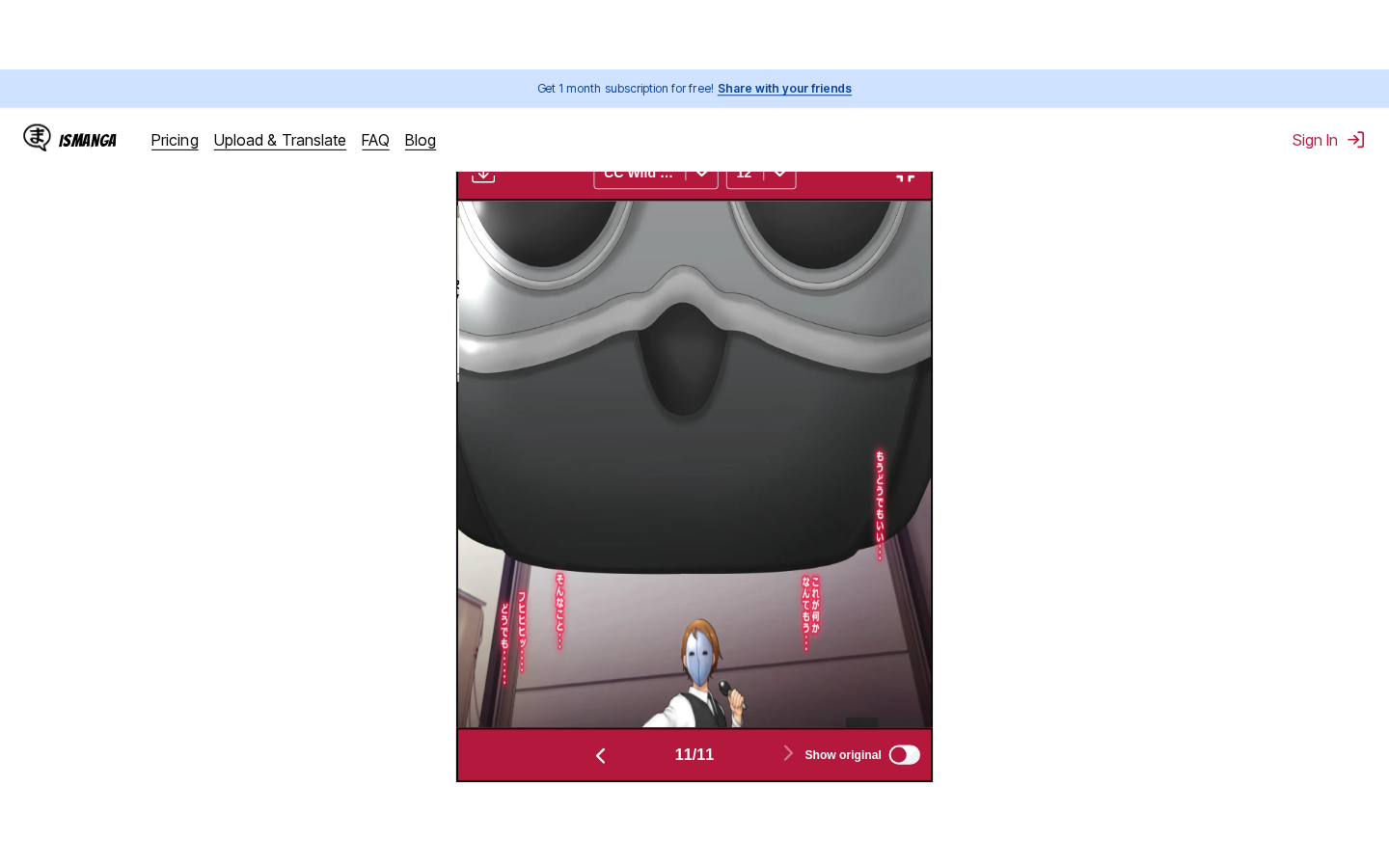 scroll, scrollTop: 220, scrollLeft: 0, axis: vertical 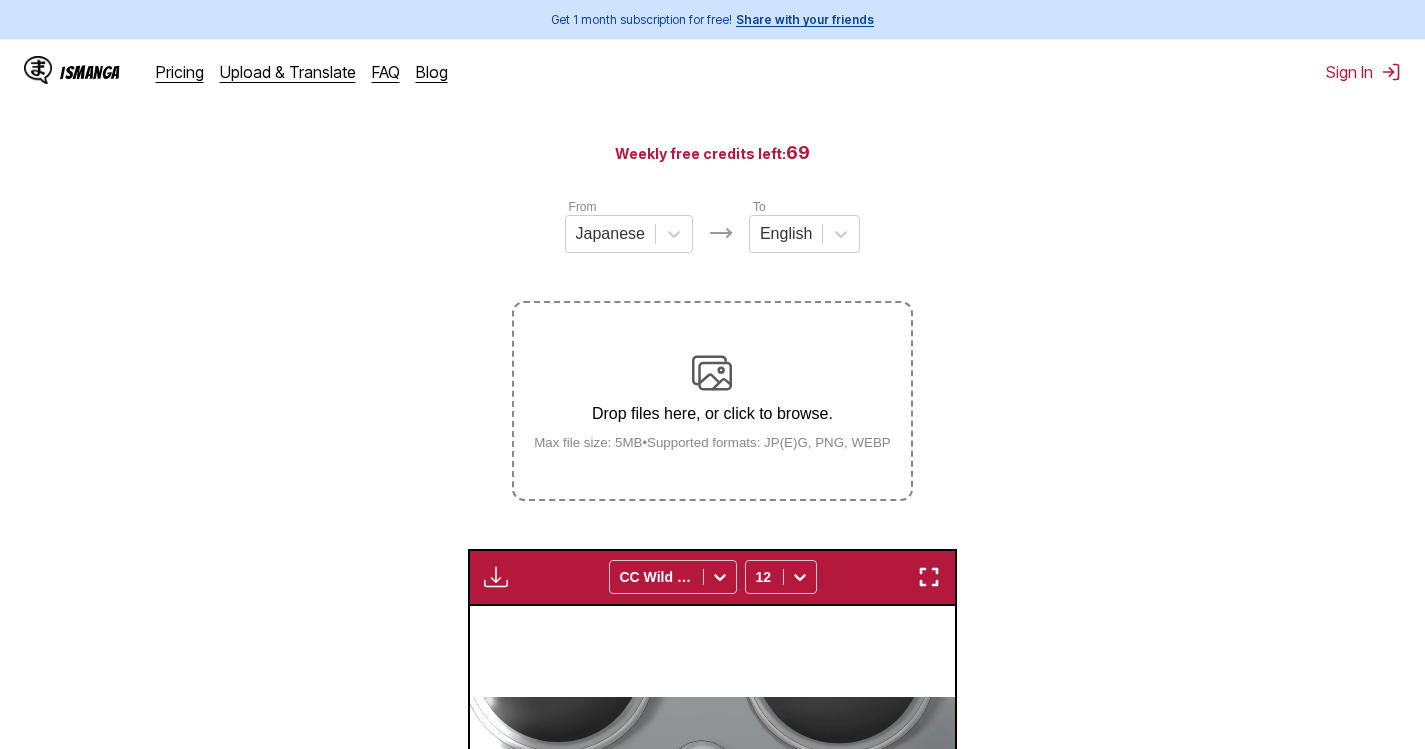 click on "Drop files here, or click to browse." at bounding box center (712, 414) 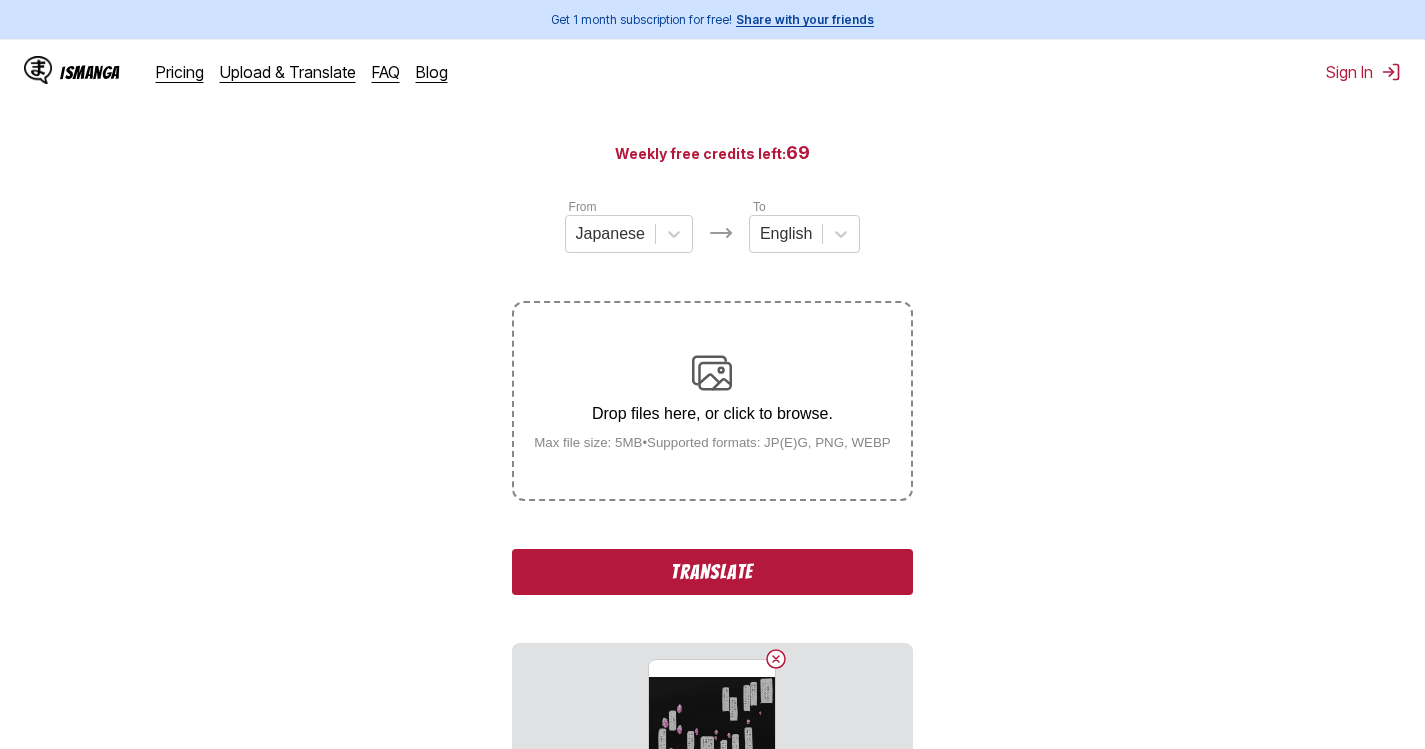 click on "Translate" at bounding box center (712, 572) 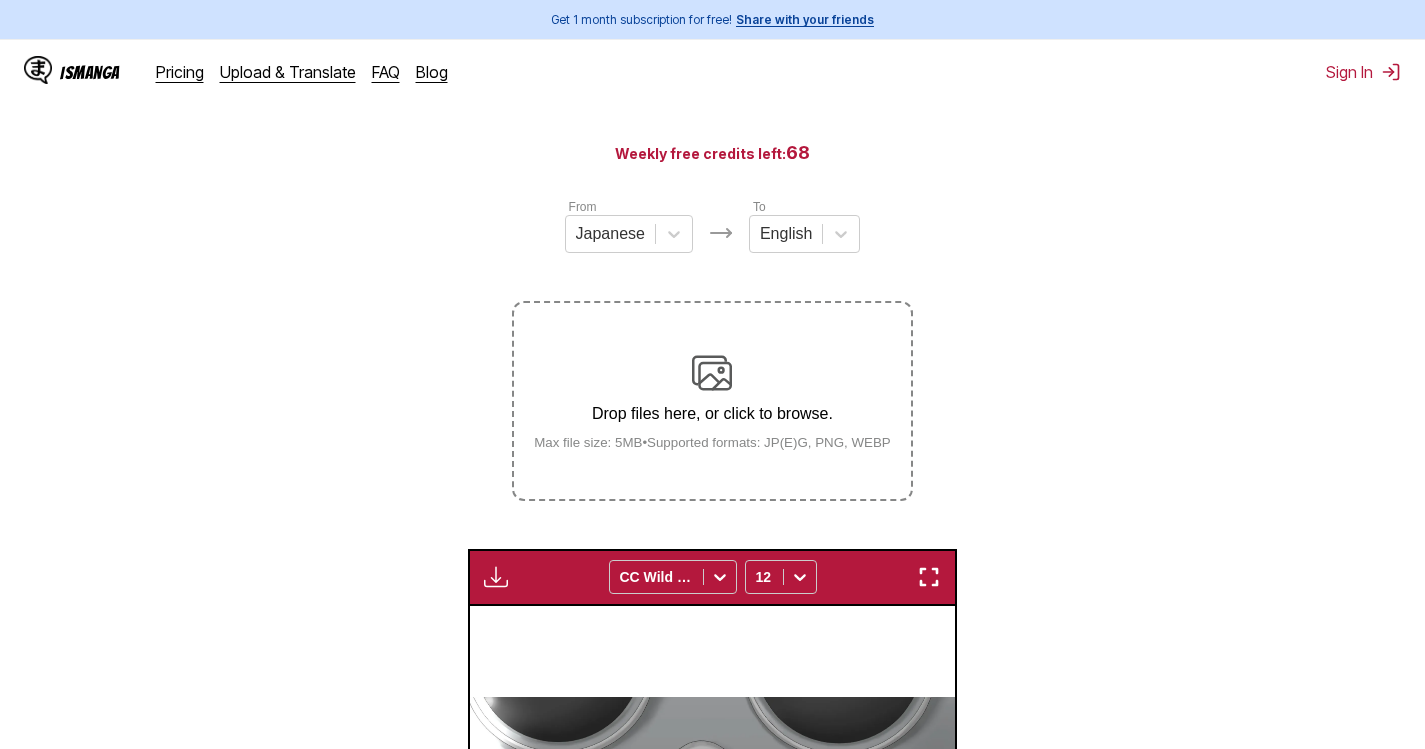 scroll, scrollTop: 522, scrollLeft: 0, axis: vertical 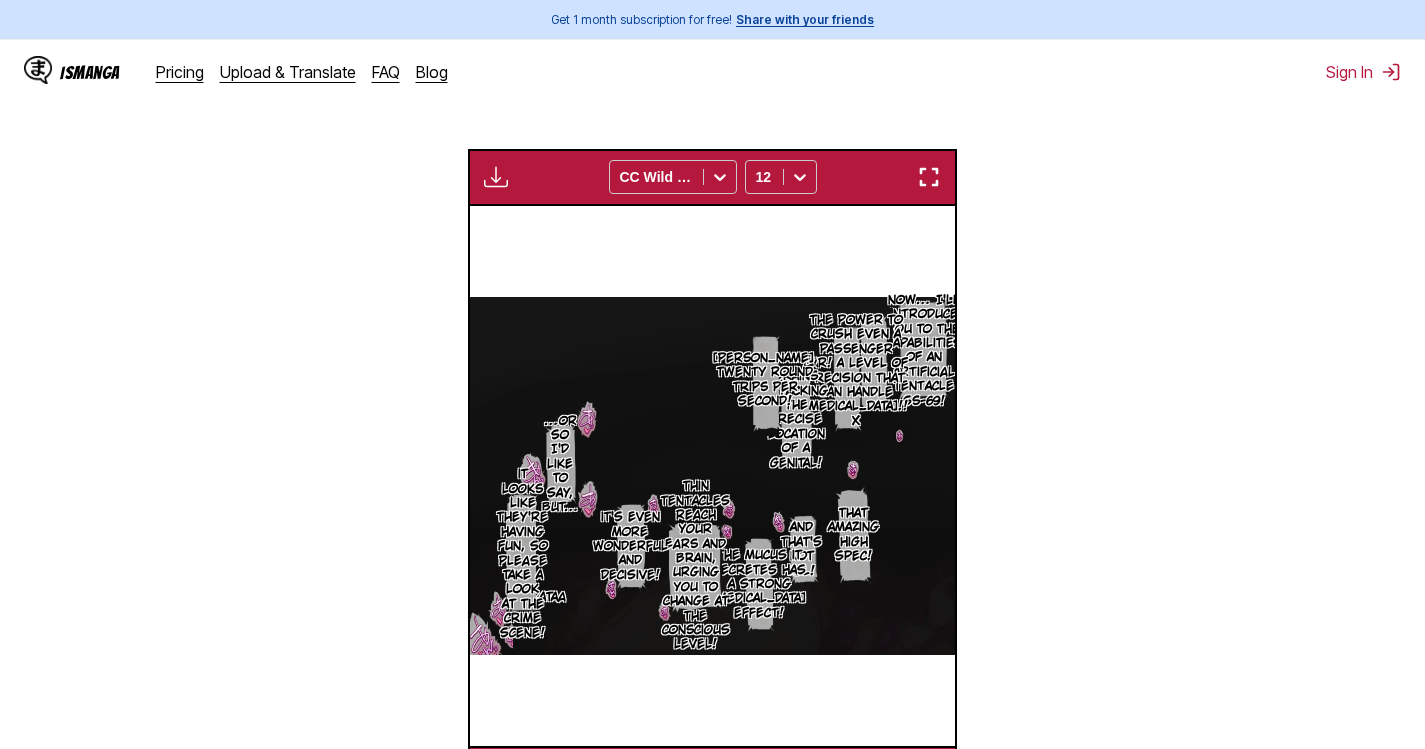 click at bounding box center (929, 177) 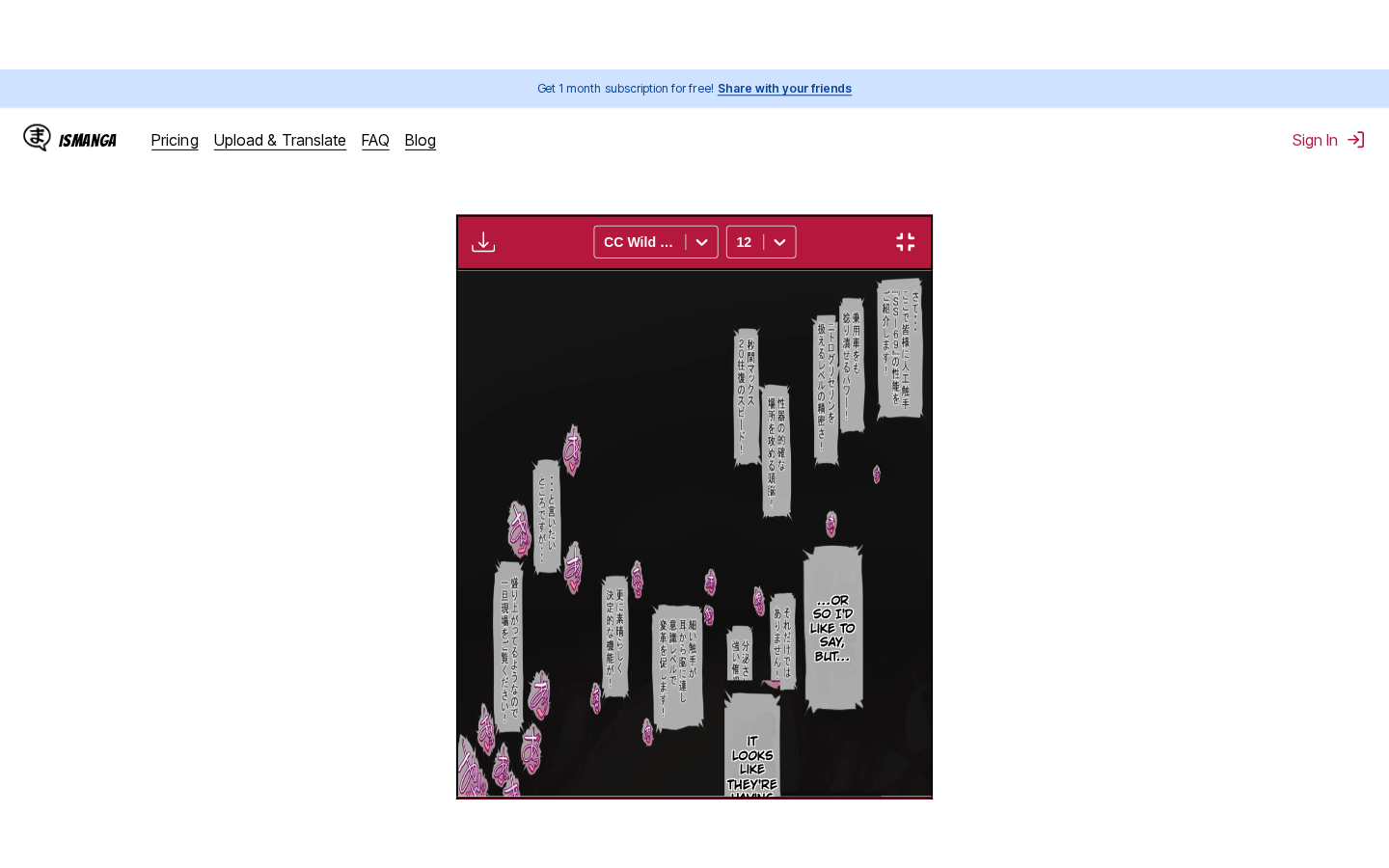 scroll, scrollTop: 220, scrollLeft: 0, axis: vertical 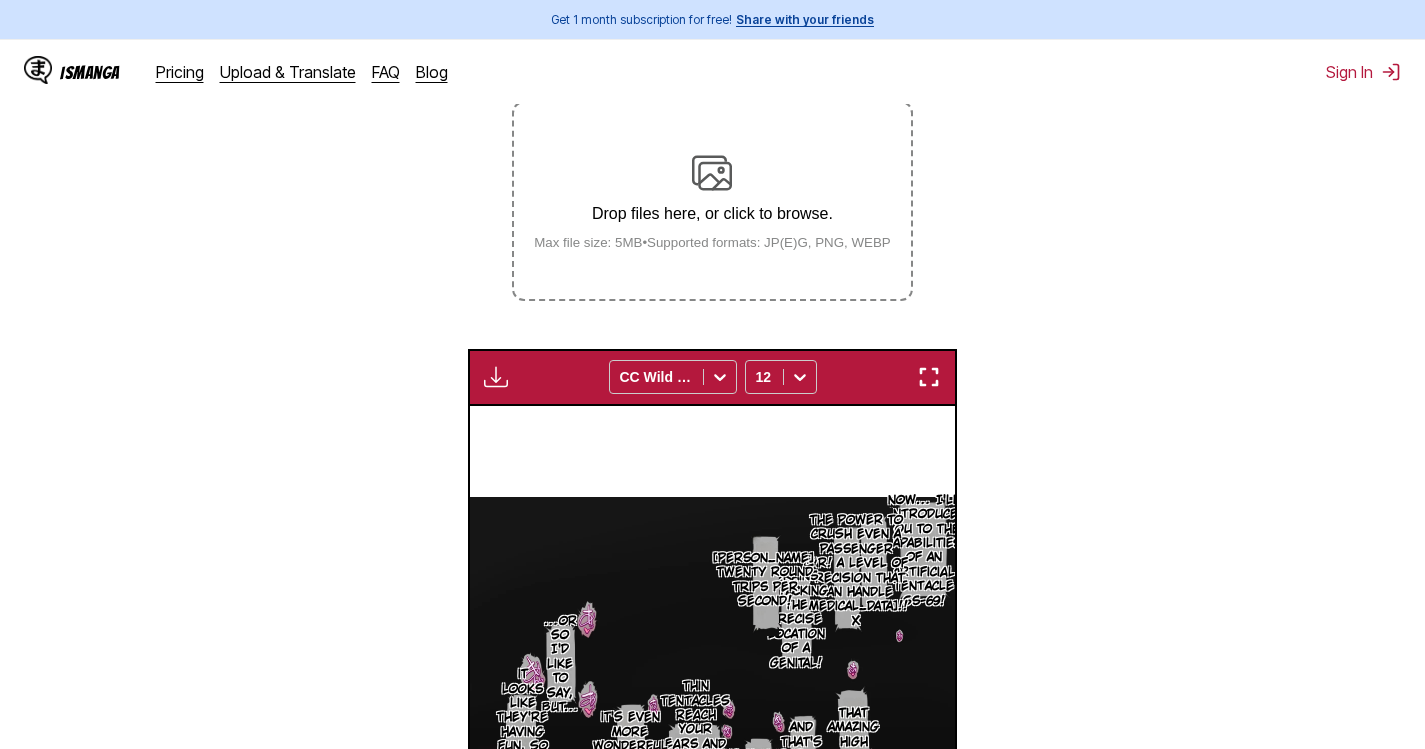 click on "Drop files here, or click to browse." at bounding box center [712, 214] 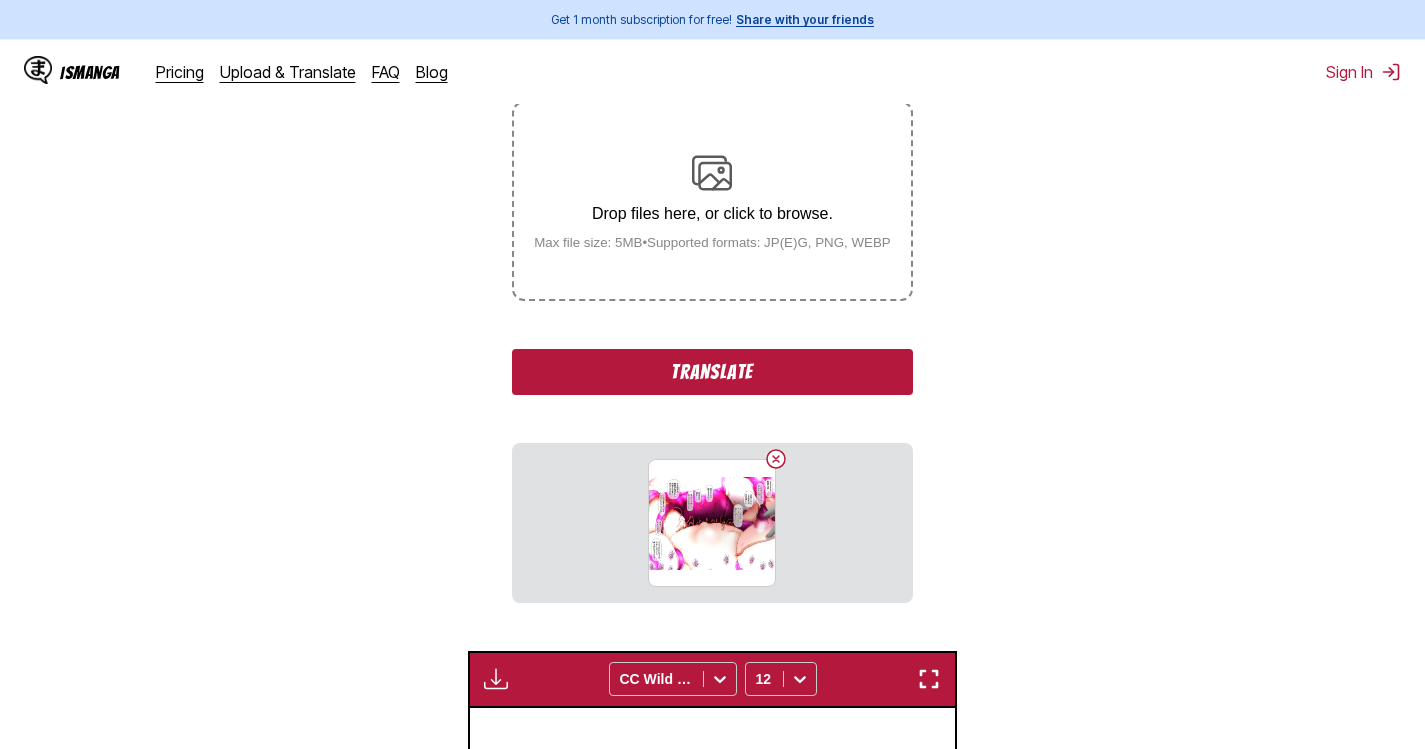click on "Translate" at bounding box center [712, 372] 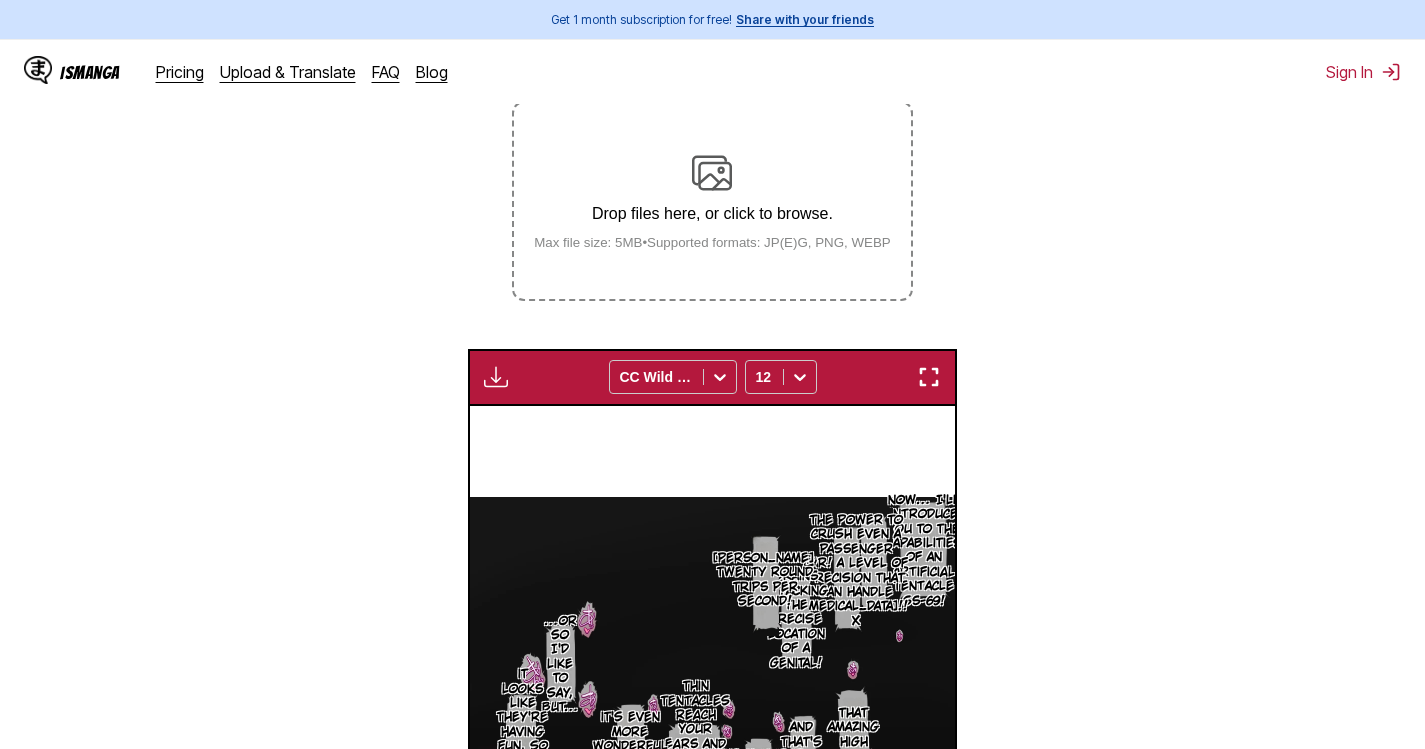 scroll, scrollTop: 522, scrollLeft: 0, axis: vertical 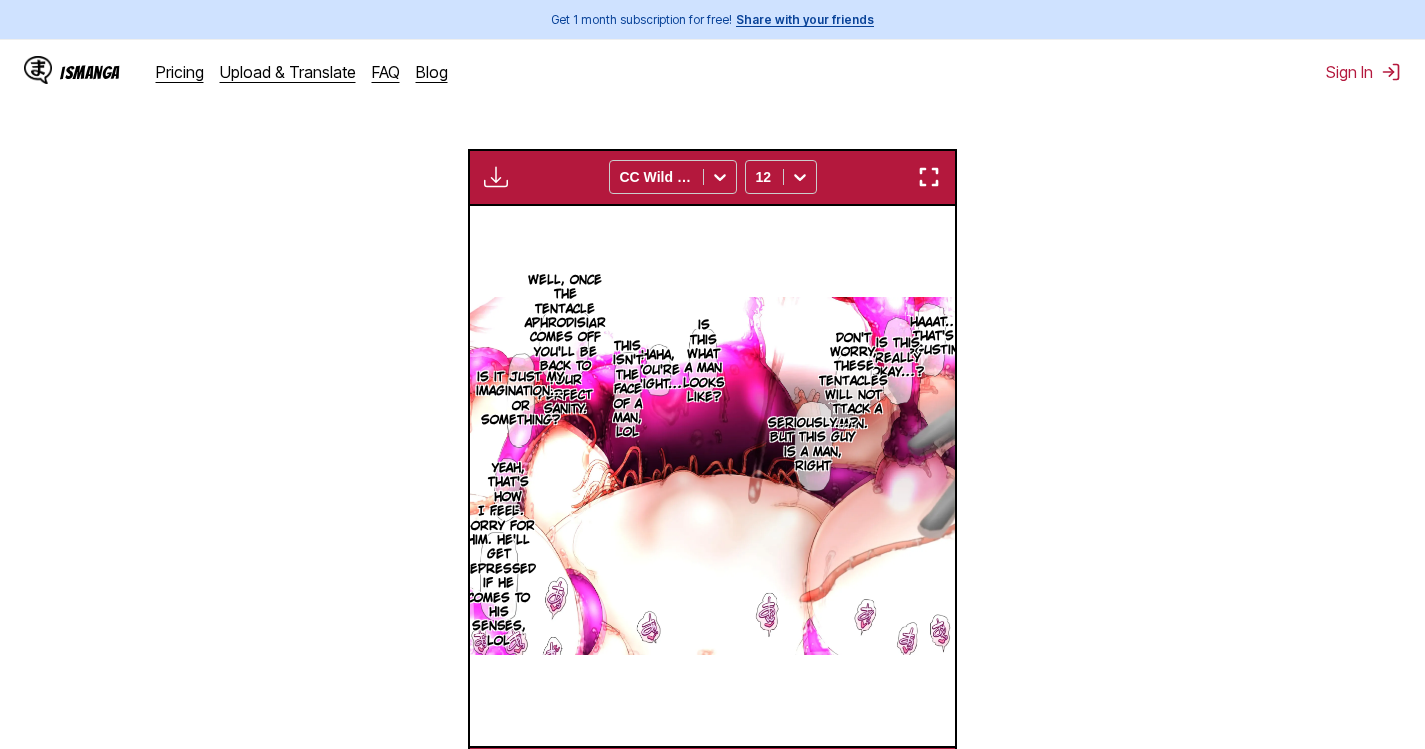 click on "Available for premium users only CC Wild Words 12" at bounding box center [713, 177] 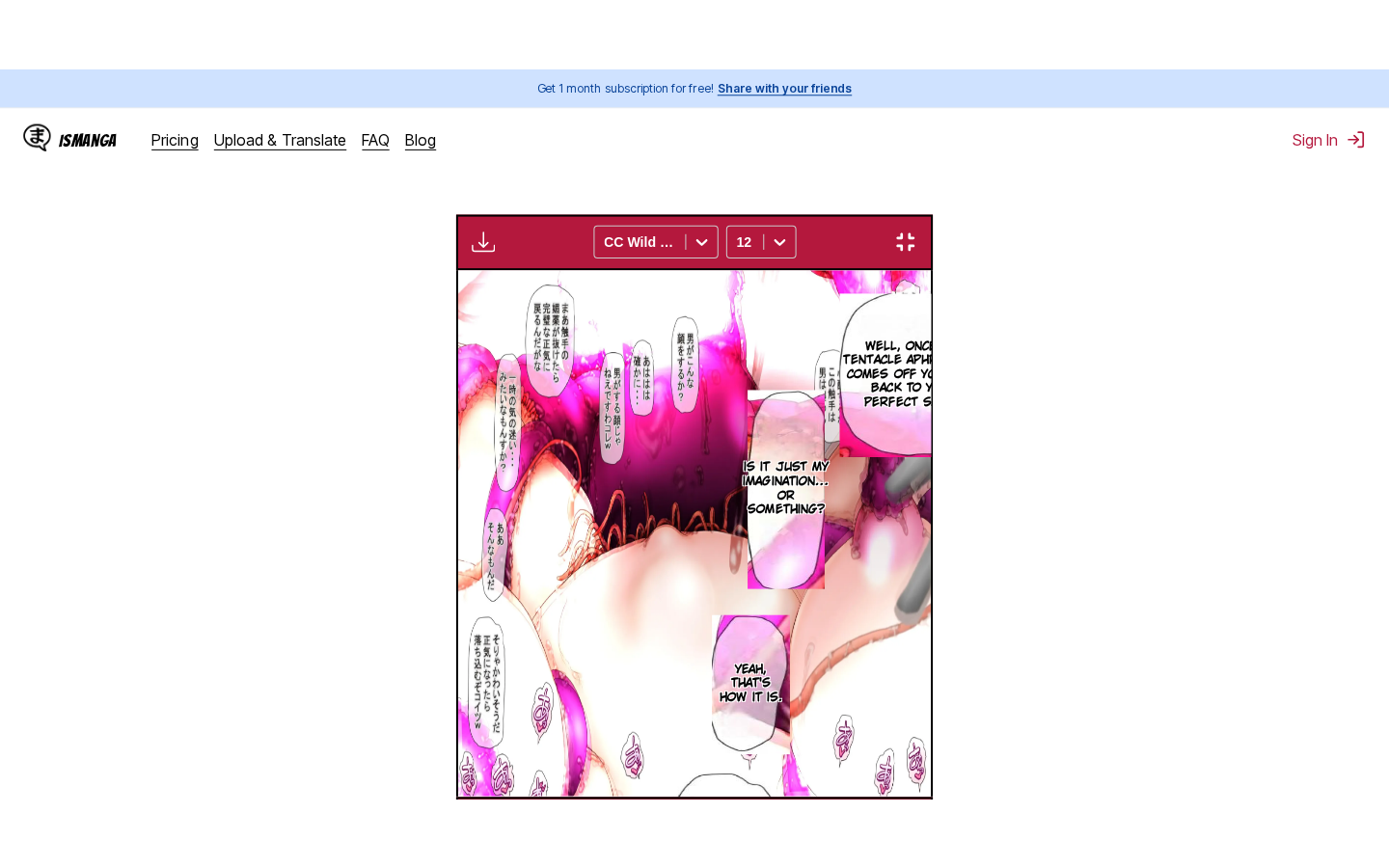 scroll, scrollTop: 220, scrollLeft: 0, axis: vertical 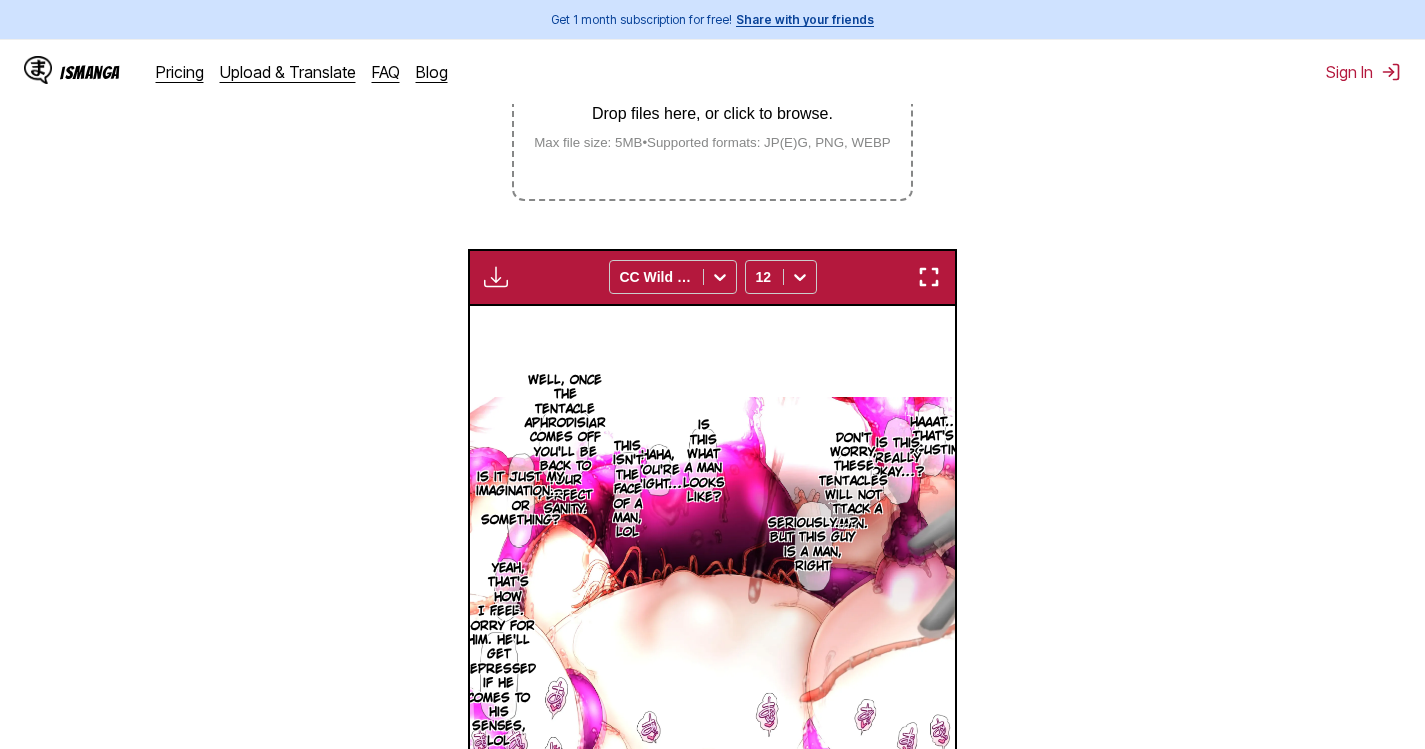 click on "Drop files here, or click to browse. Max file size: 5MB  •  Supported formats: JP(E)G, PNG, WEBP" at bounding box center [712, 101] 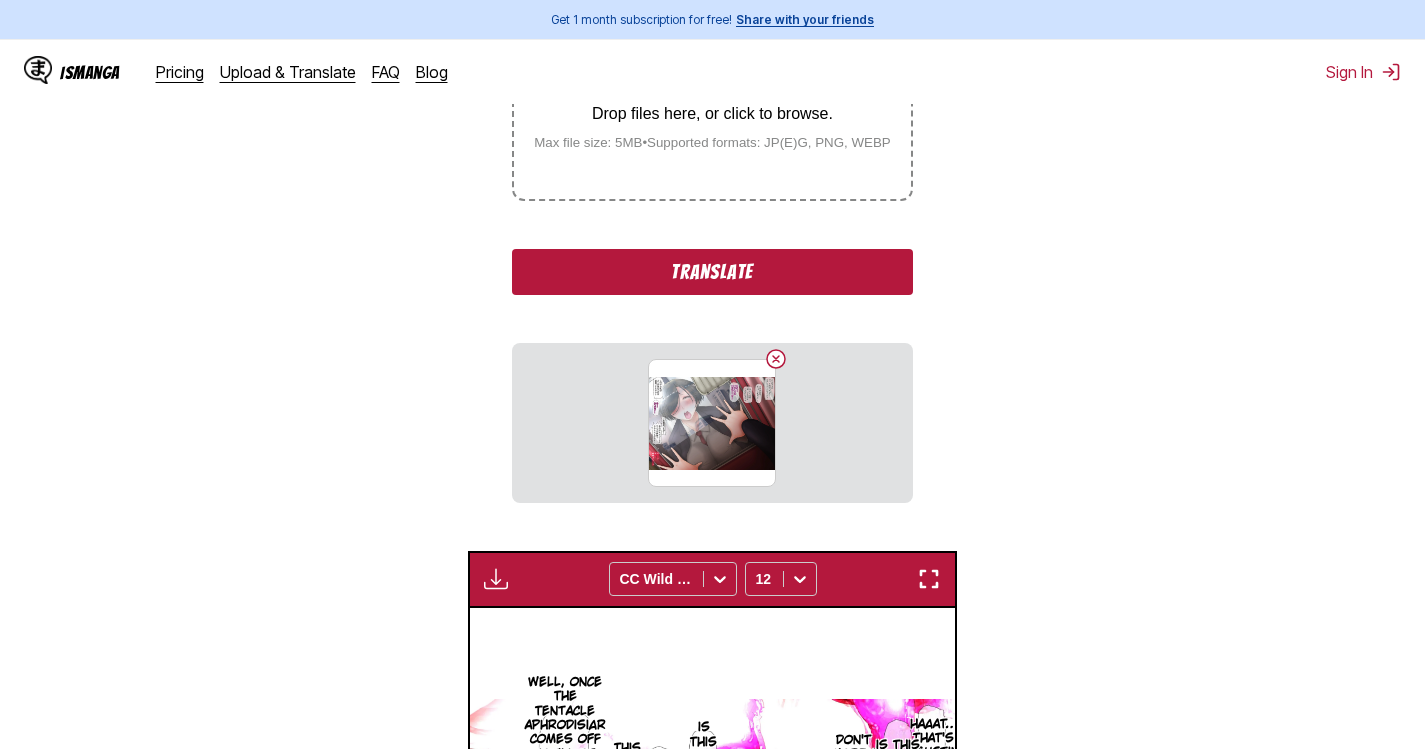 click on "Translate" at bounding box center (712, 272) 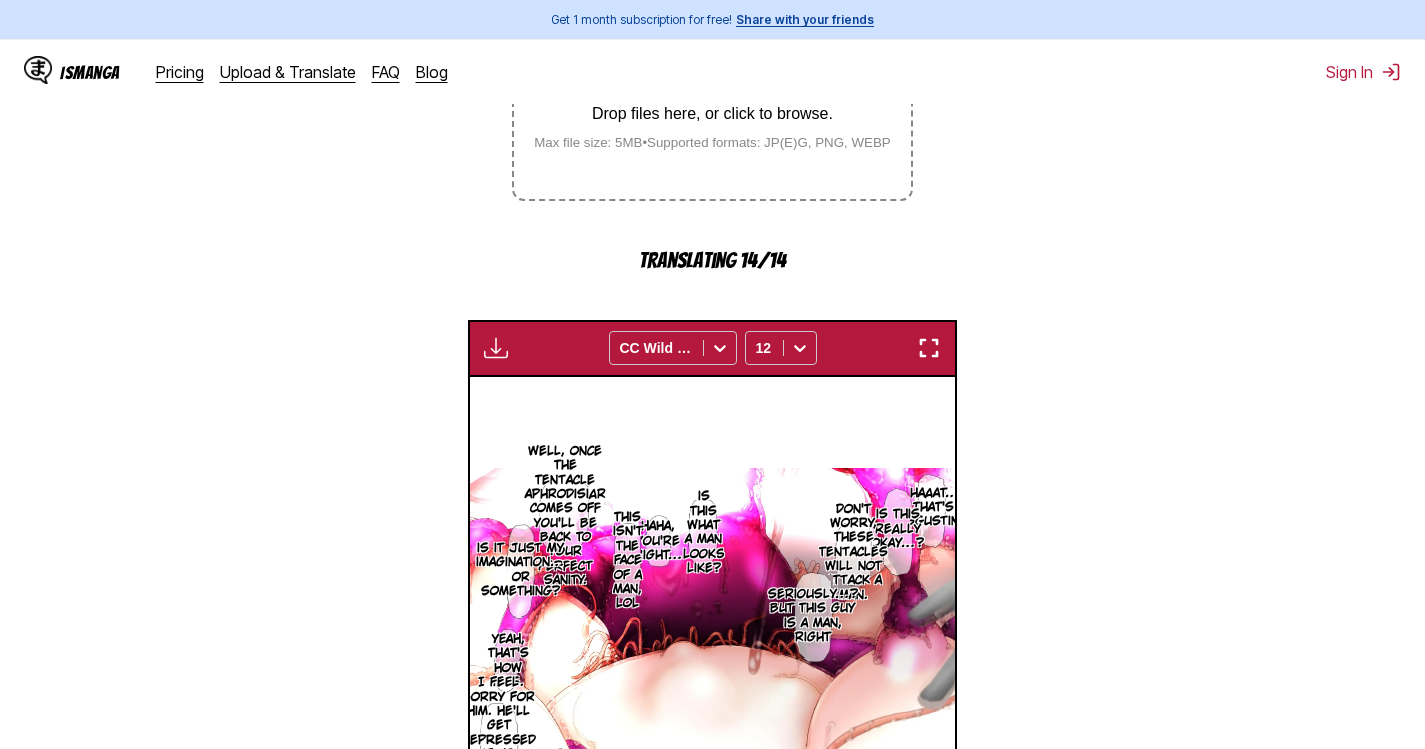 click on "AI-Powered Manga Translator Experience seamless manga translation with our cutting-edge AI technology. Upload your favorite manga and instantly translate it into multiple languages. Weekly free credits left:  67 From Japanese To English Drop files here, or click to browse. Max file size: 5MB  •  Supported formats: JP(E)G, PNG, WEBP Translating 14/14 Available for premium users only CC Wild Words 12 Obey me. Do as I say. Obey me. I'll never be able to disobey. Obey me. Obey me, obedience! Obey me. Pseudo-time stopper Time Stop Fake MACHINE Simple Manual Pseudo-time stop Hikari Information Preservation It feels good Information Delete visual and auditory information, save all other data. The device （TSF） attached to his head gave him all kinds of sensory information Sumata I'll shut it off before the electrical signal is transmitted to your brain. All saved information will be stored in the device.. The time stop switch is turned on, and they'll all open at once. Wha… Wow… This guy again? Whyy? Phew" at bounding box center (712, 341) 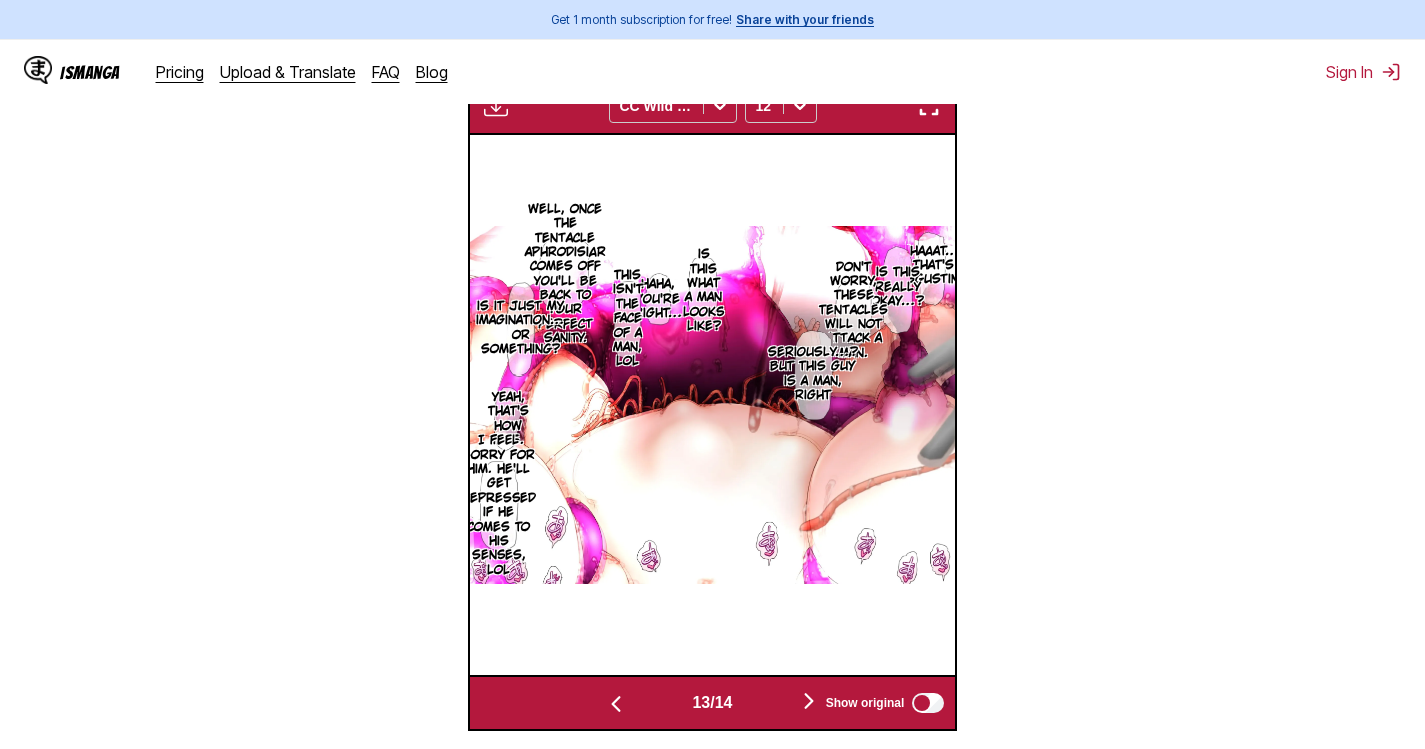 scroll, scrollTop: 0, scrollLeft: 6315, axis: horizontal 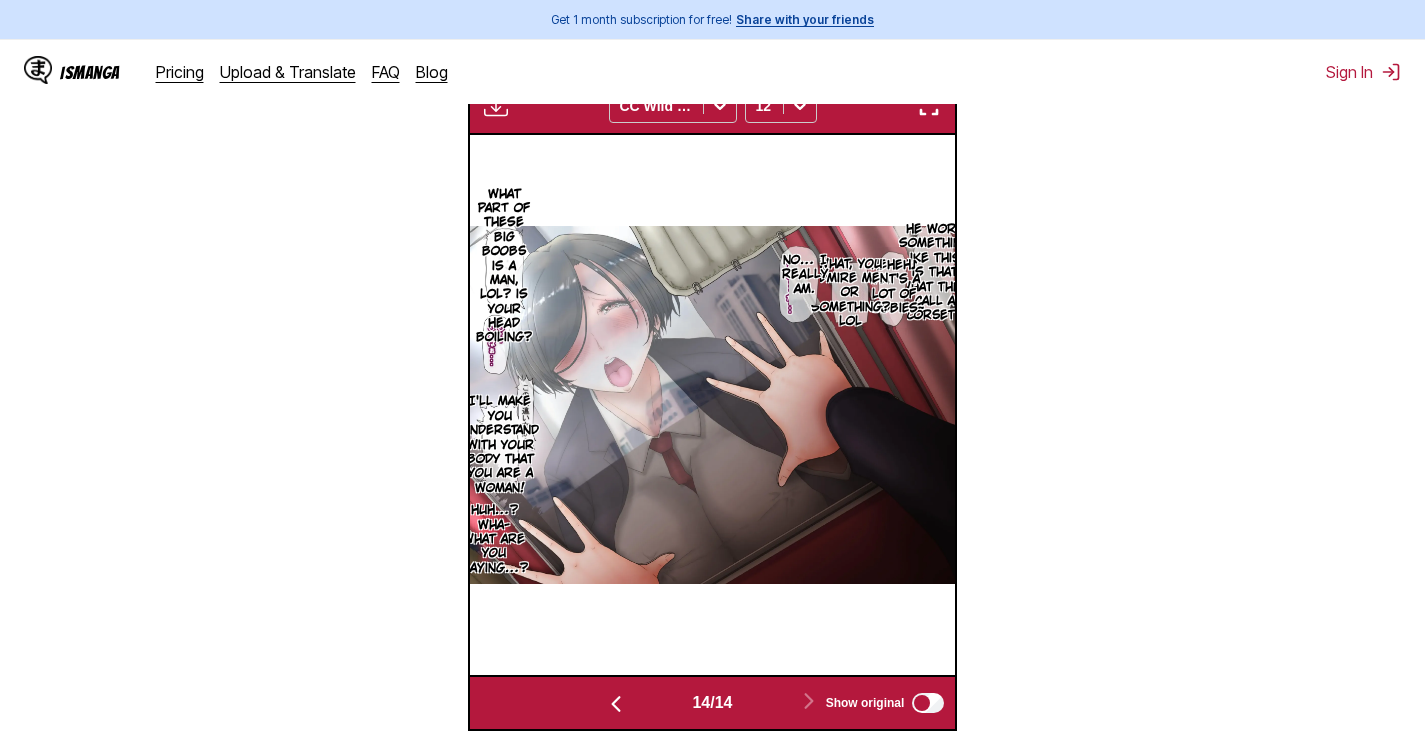 click at bounding box center (929, 106) 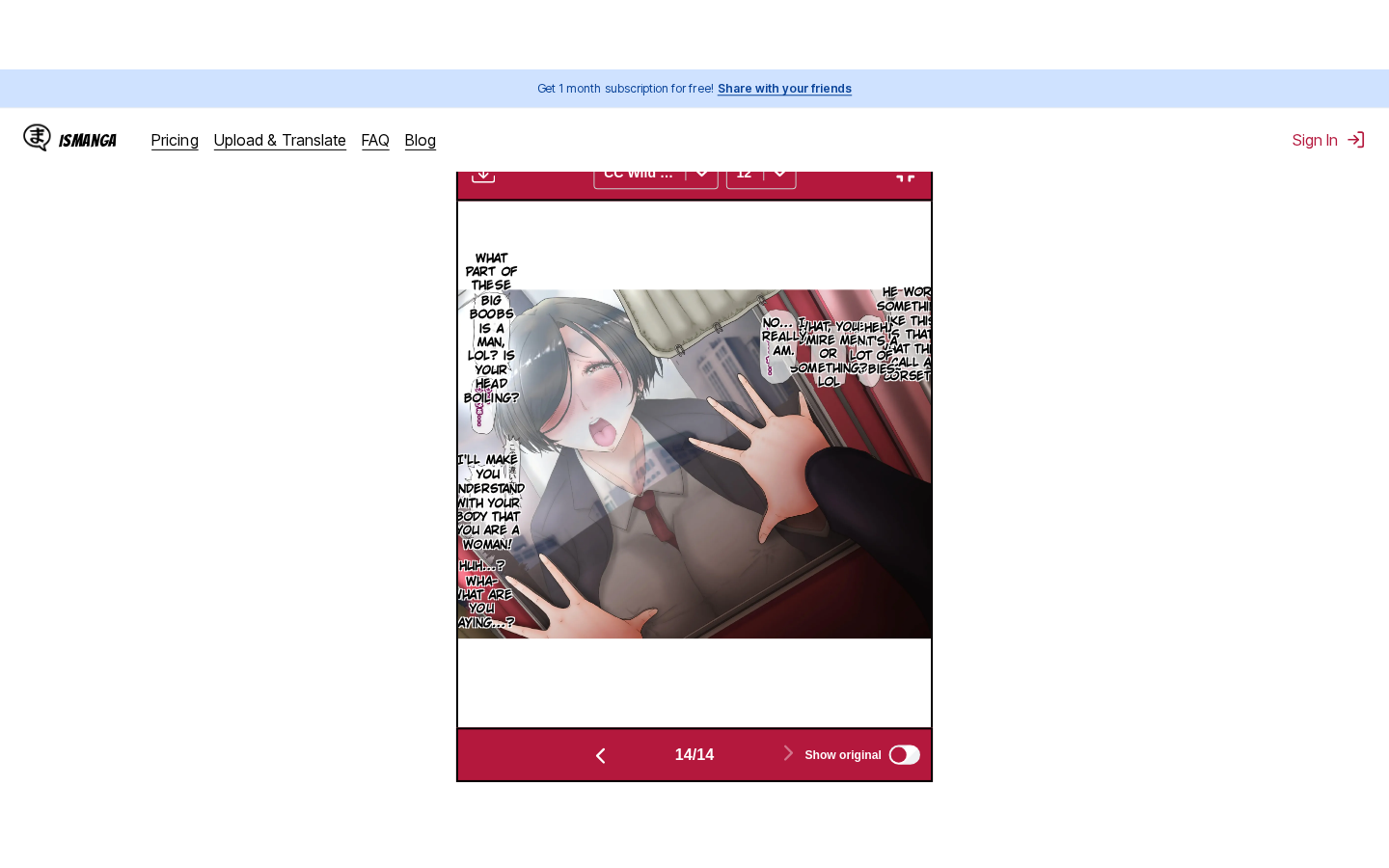 scroll, scrollTop: 220, scrollLeft: 0, axis: vertical 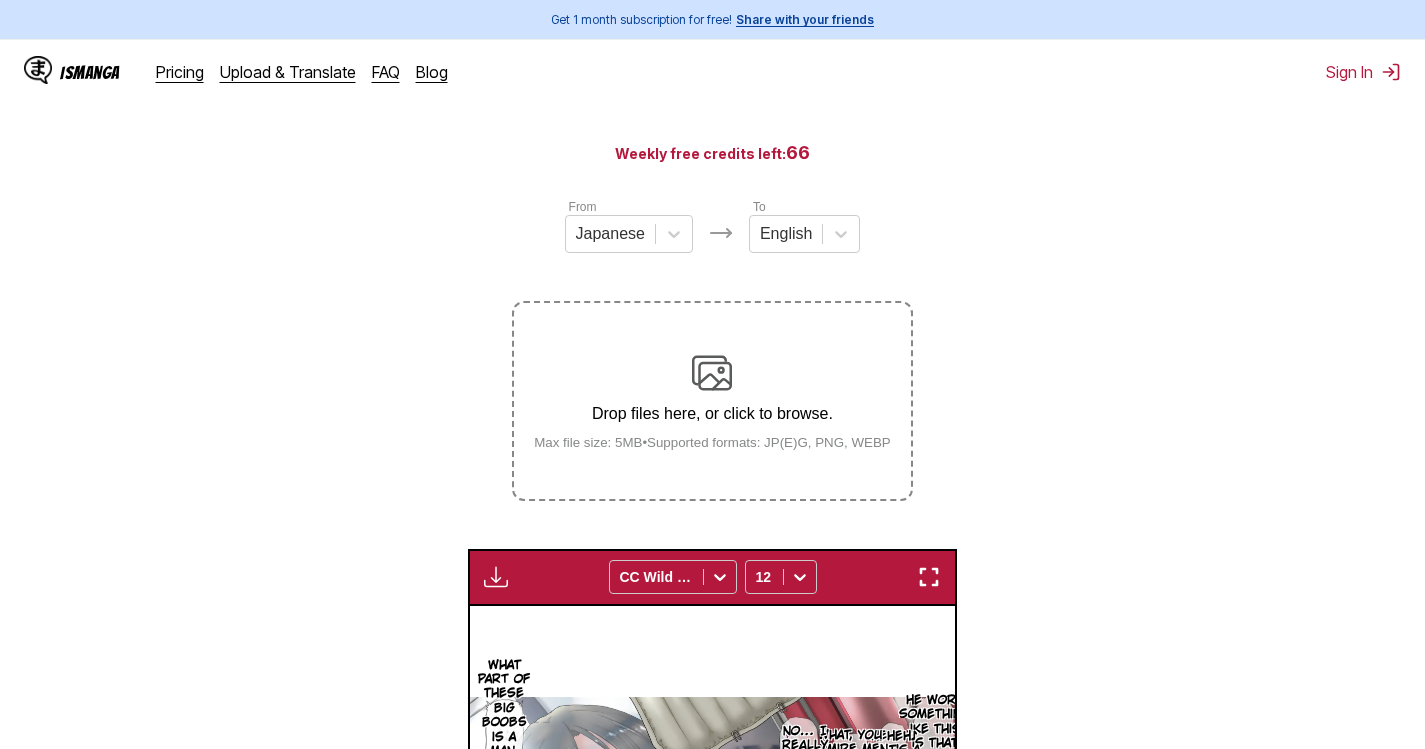 click on "Drop files here, or click to browse. Max file size: 5MB  •  Supported formats: JP(E)G, PNG, WEBP" at bounding box center [712, 401] 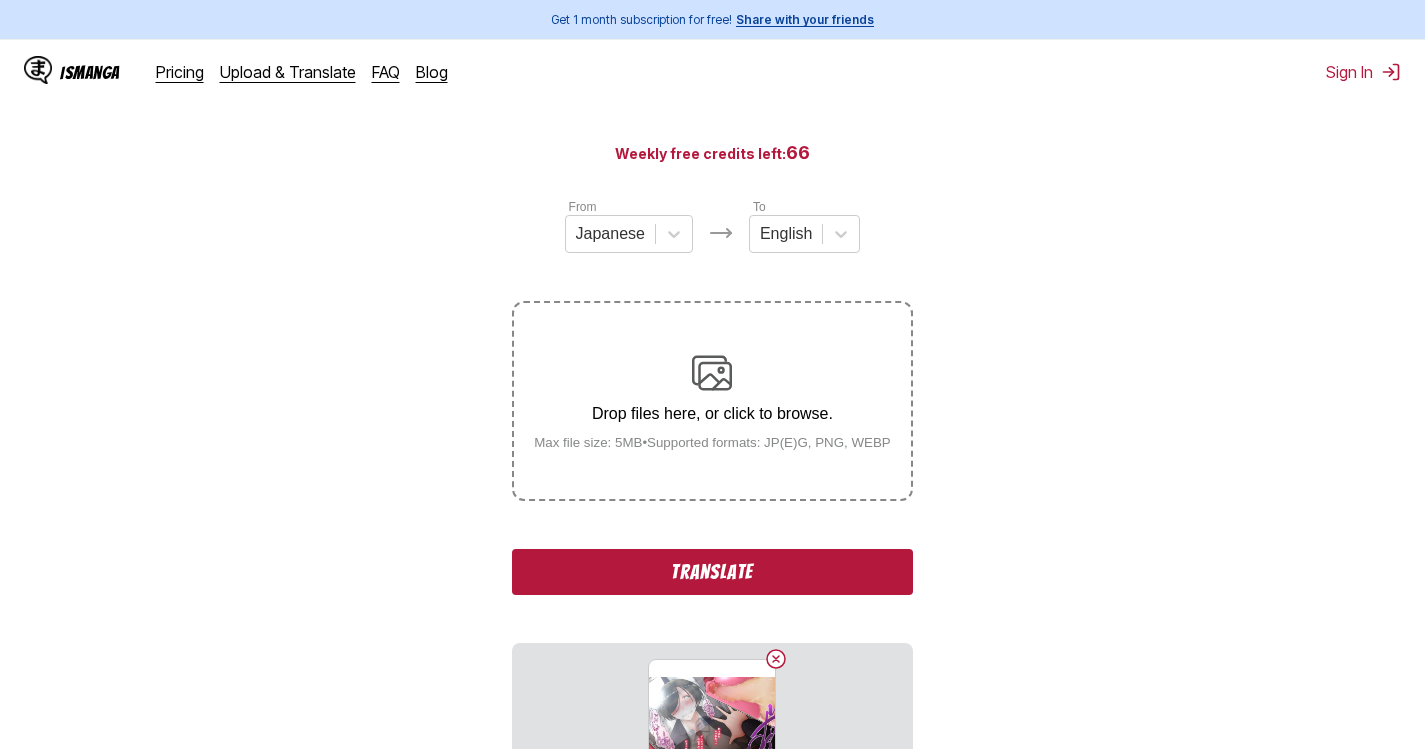 click on "Translate" at bounding box center [712, 572] 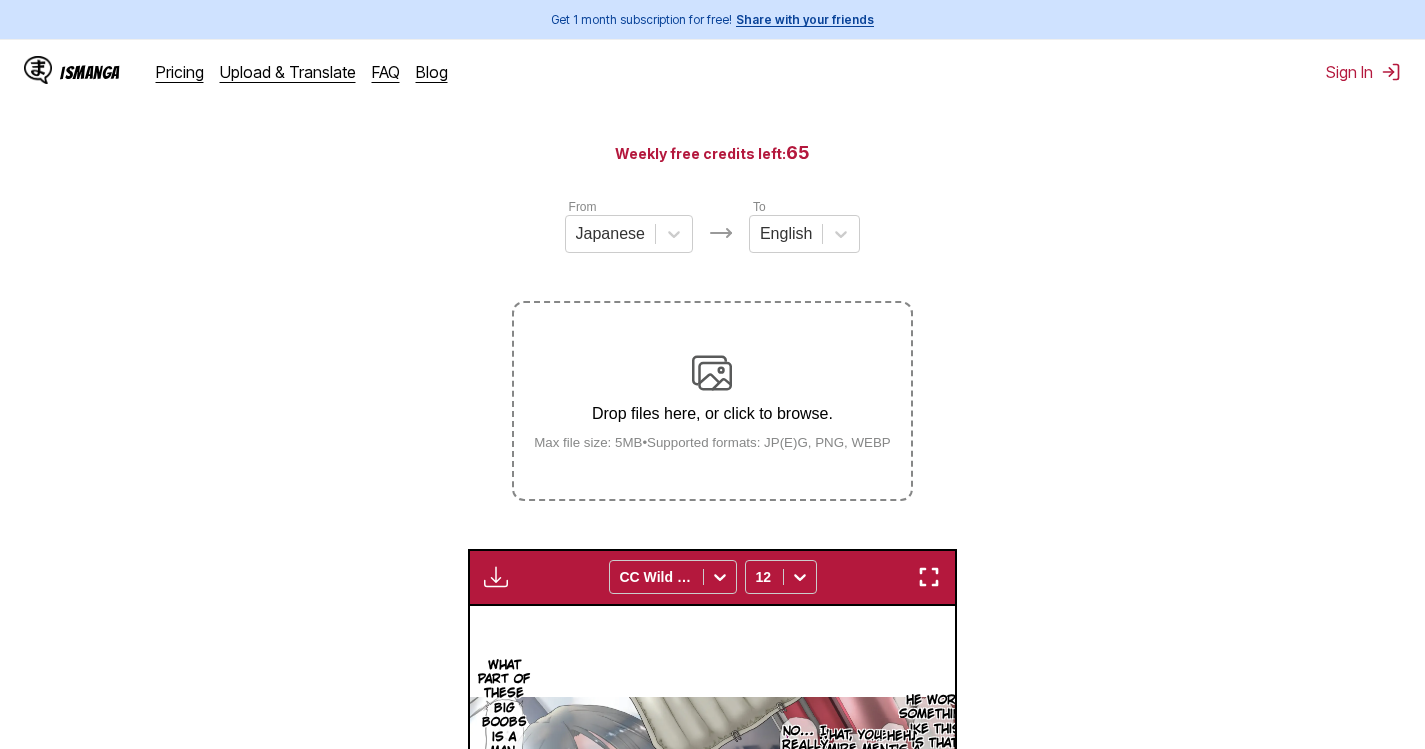 click on "AI-Powered Manga Translator Experience seamless manga translation with our cutting-edge AI technology. Upload your favorite manga and instantly translate it into multiple languages. Weekly free credits left:  65 From Japanese To English Drop files here, or click to browse. Max file size: 5MB  •  Supported formats: JP(E)G, PNG, WEBP Available for premium users only CC Wild Words 12 Obey me. Do as I say. Obey me. I'll never be able to disobey. Obey me. Obey me, obedience! Obey me. Pseudo-time stopper Time Stop Fake MACHINE Simple Manual Pseudo-time stop Hikari Information Preservation It feels good Information Delete visual and auditory information, save all other data. The device （TSF） attached to his head gave him all kinds of sensory information Sumata I'll shut it off before the electrical signal is transmitted to your brain. All saved information will be stored in the device.. The time stop switch is turned on, and they'll all open at once. Wha… Wow… This guy again? What's wrong? Whyy? Ugh…" at bounding box center (712, 606) 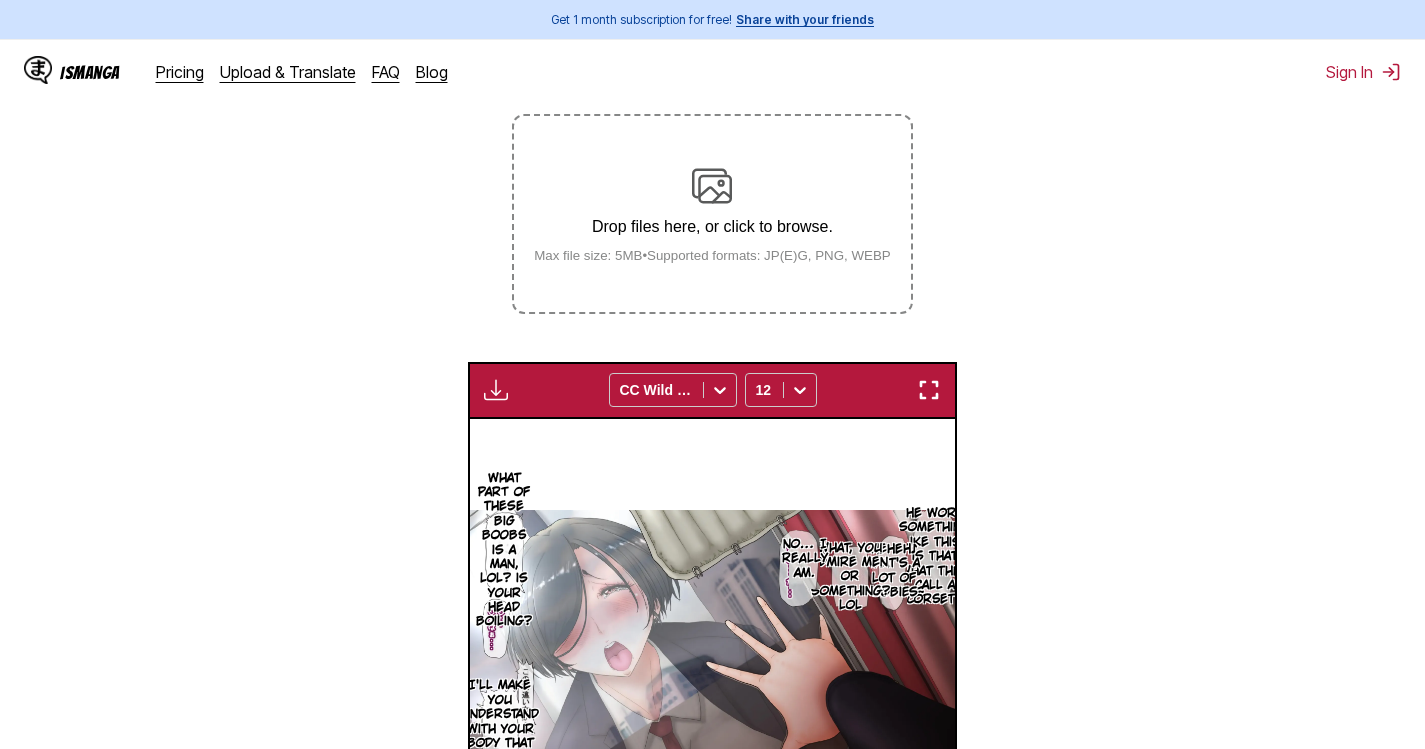 scroll, scrollTop: 322, scrollLeft: 0, axis: vertical 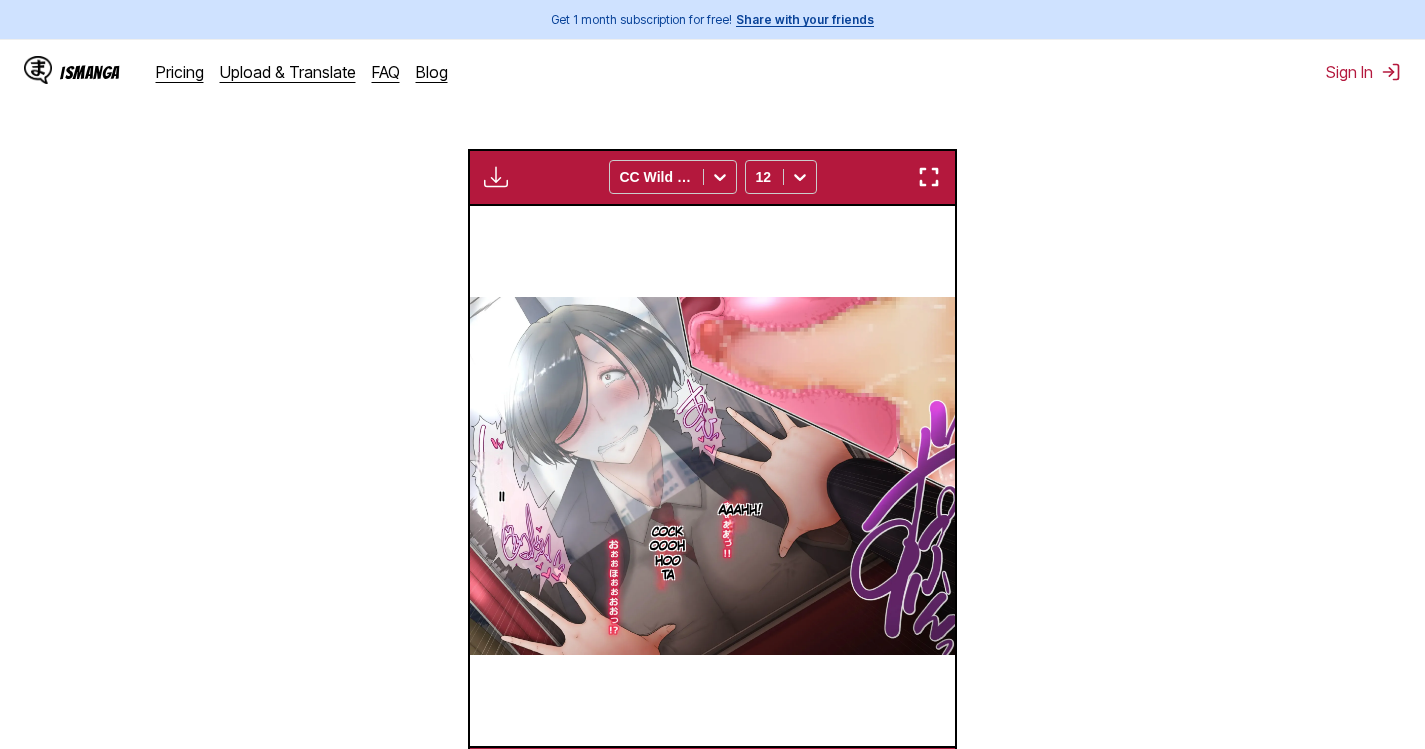 click at bounding box center (929, 177) 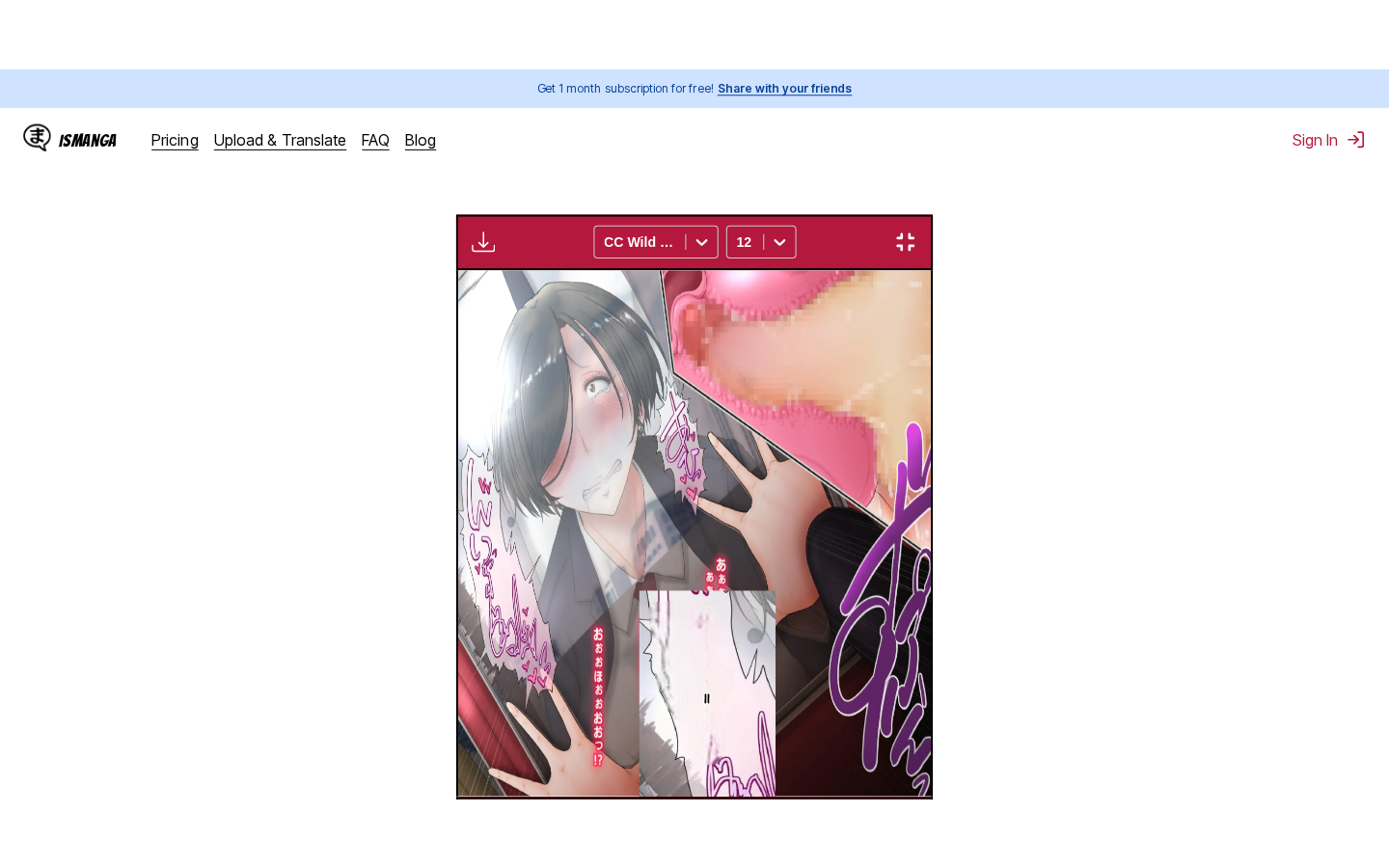 scroll, scrollTop: 220, scrollLeft: 0, axis: vertical 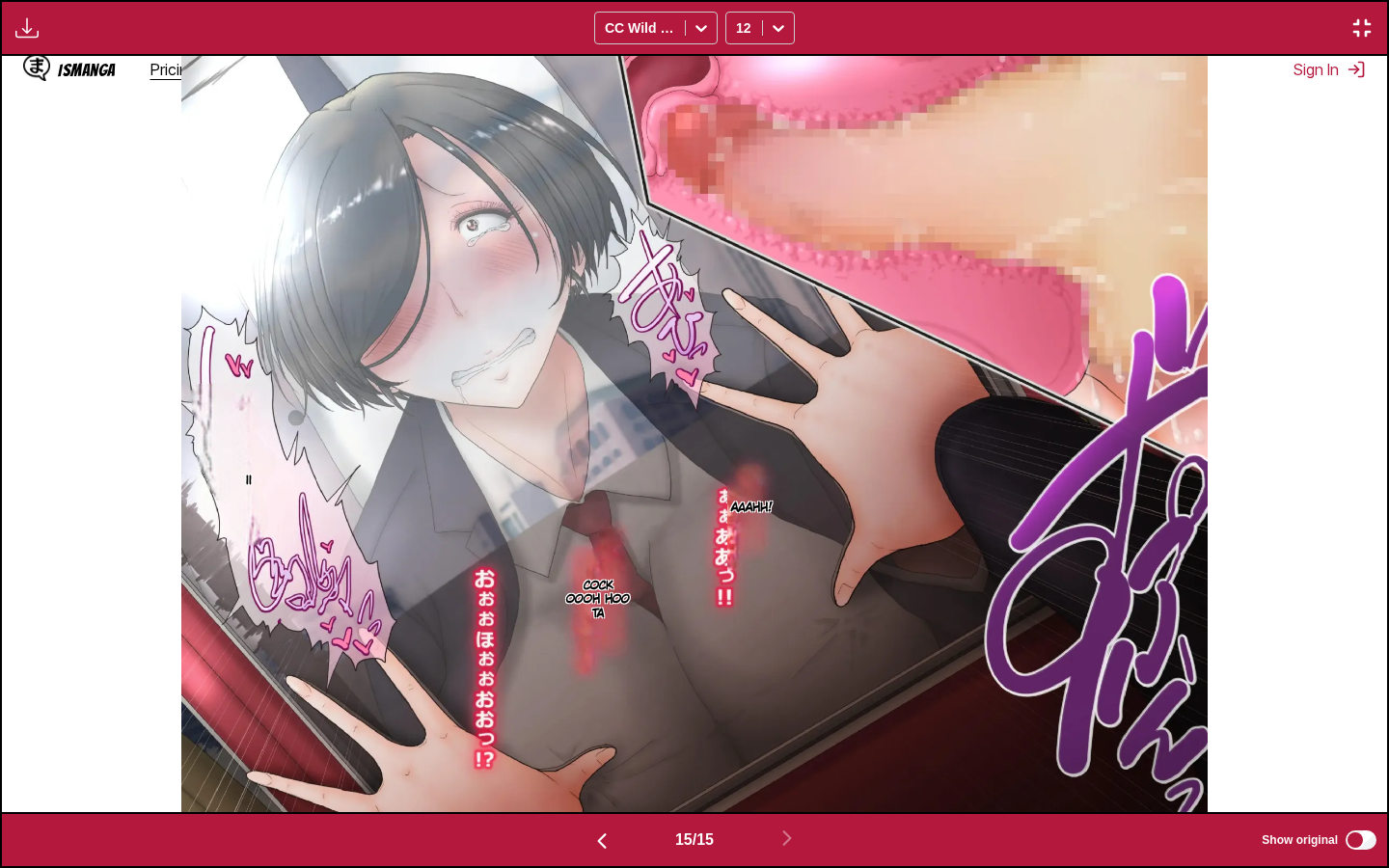 click on "Cock oooh hoo ta" at bounding box center [598, 600] 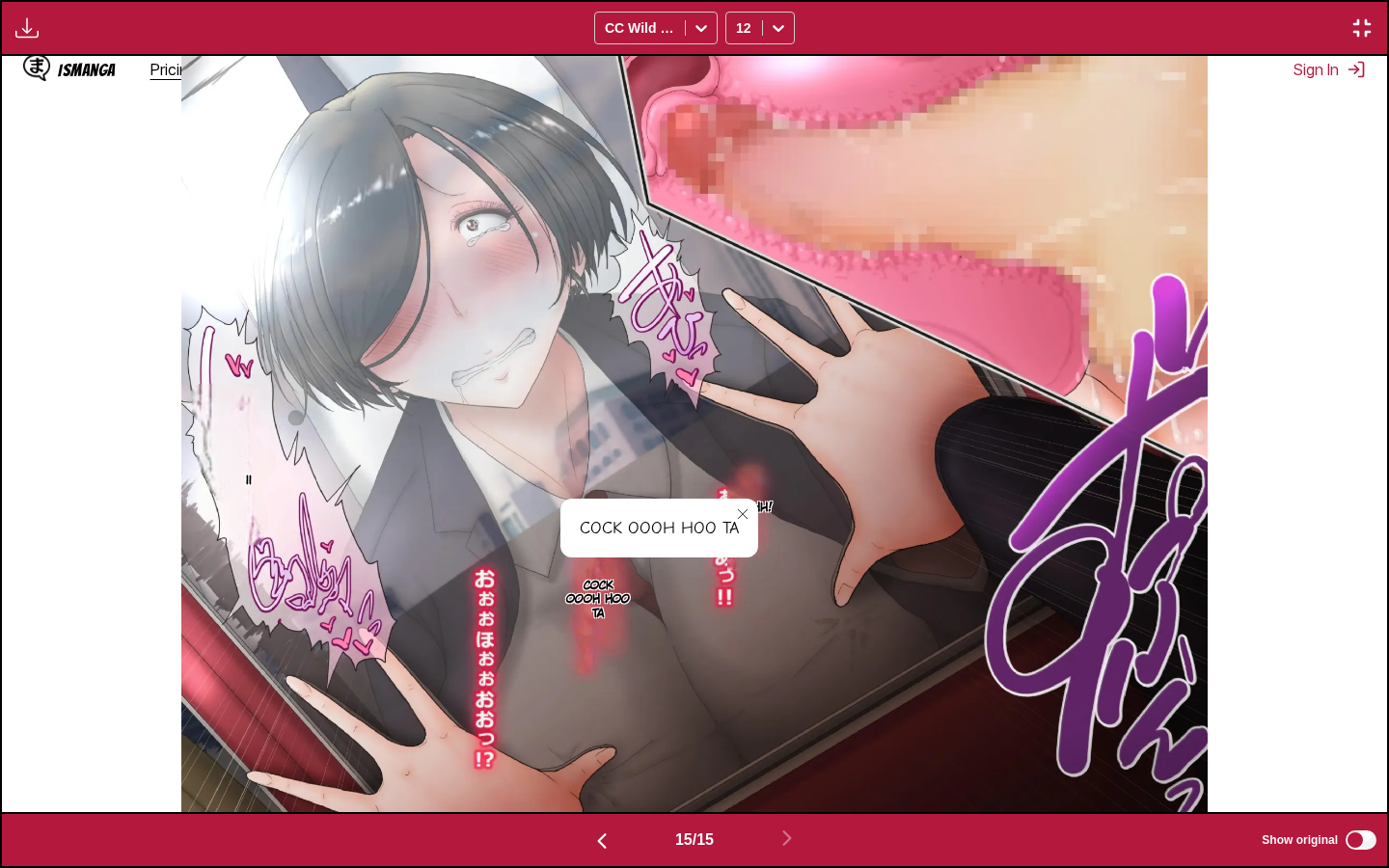 click 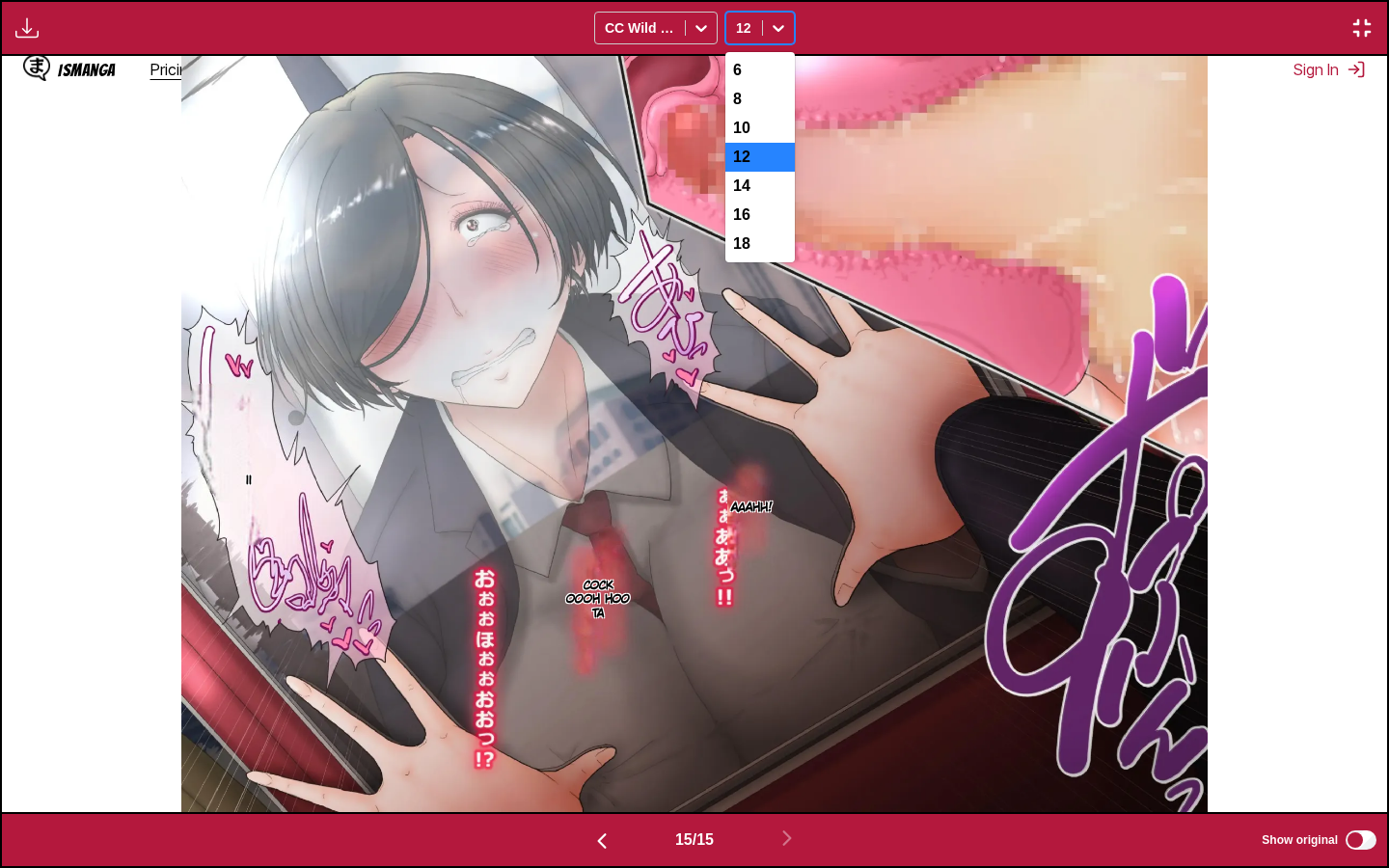 click 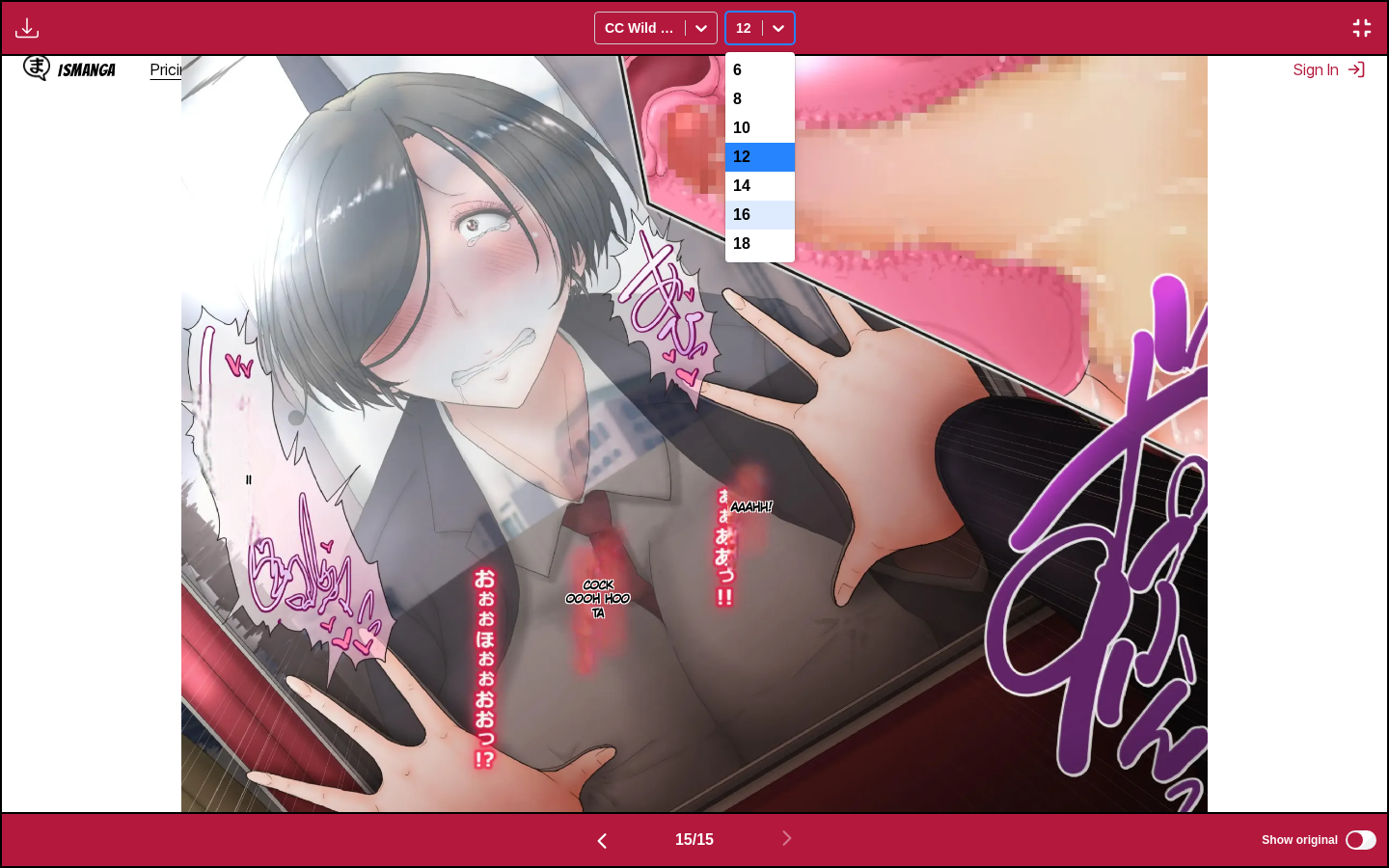 click on "16" at bounding box center [760, 215] 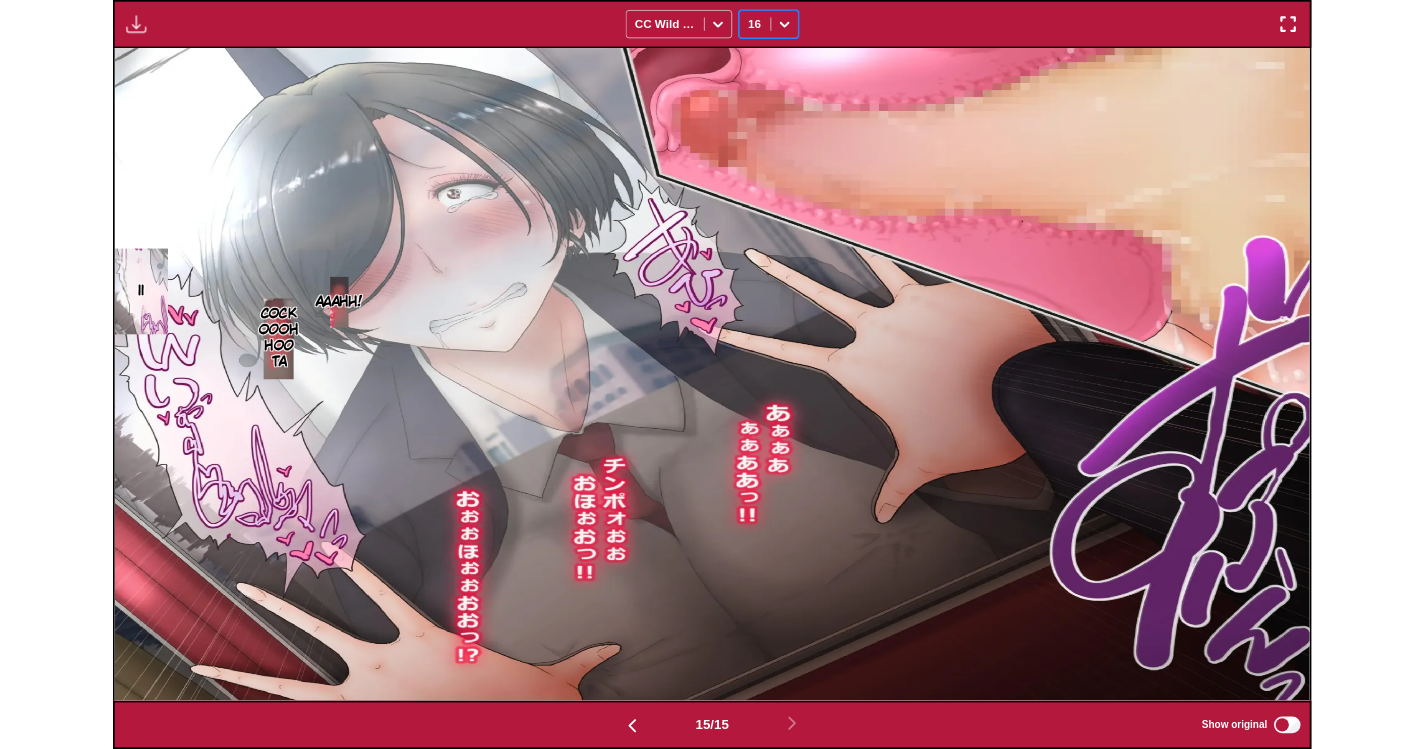 scroll, scrollTop: 522, scrollLeft: 0, axis: vertical 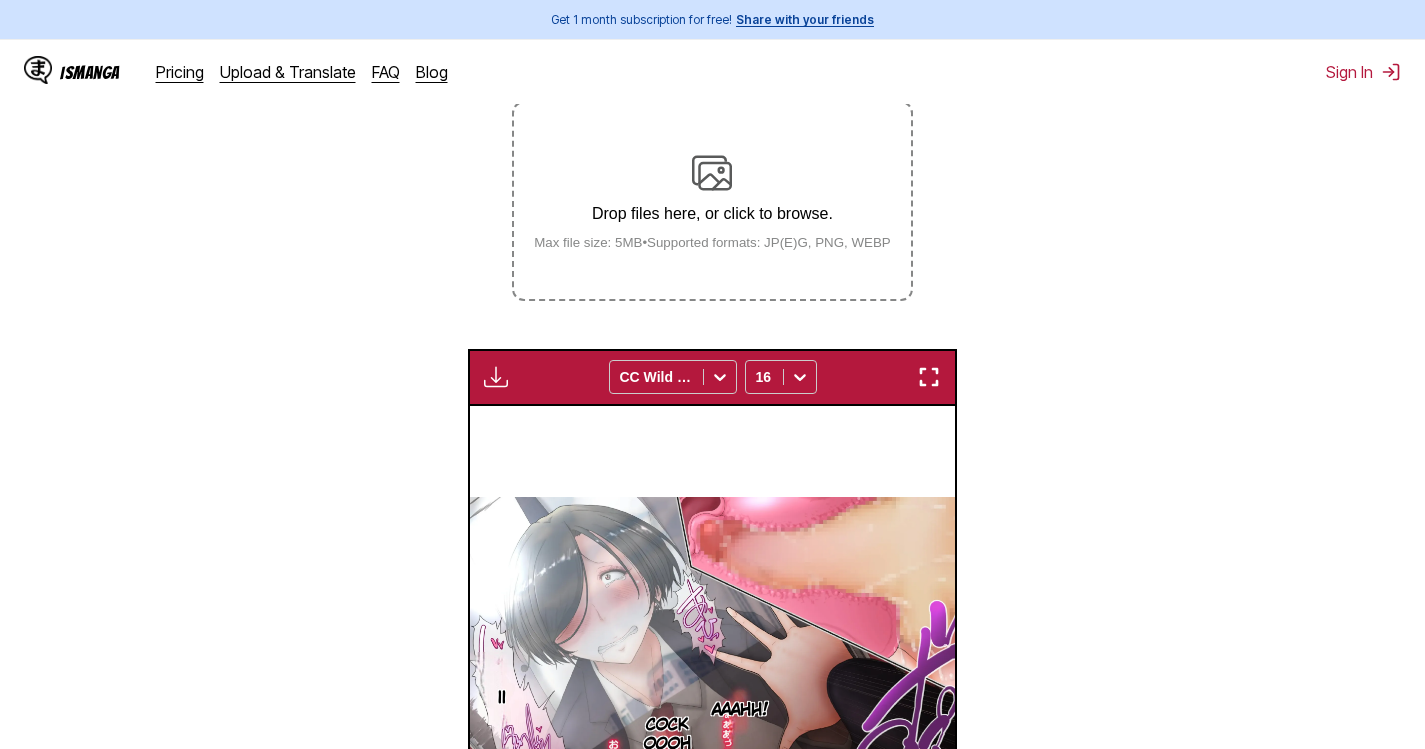 click on "Drop files here, or click to browse. Max file size: 5MB  •  Supported formats: JP(E)G, PNG, WEBP" at bounding box center [712, 201] 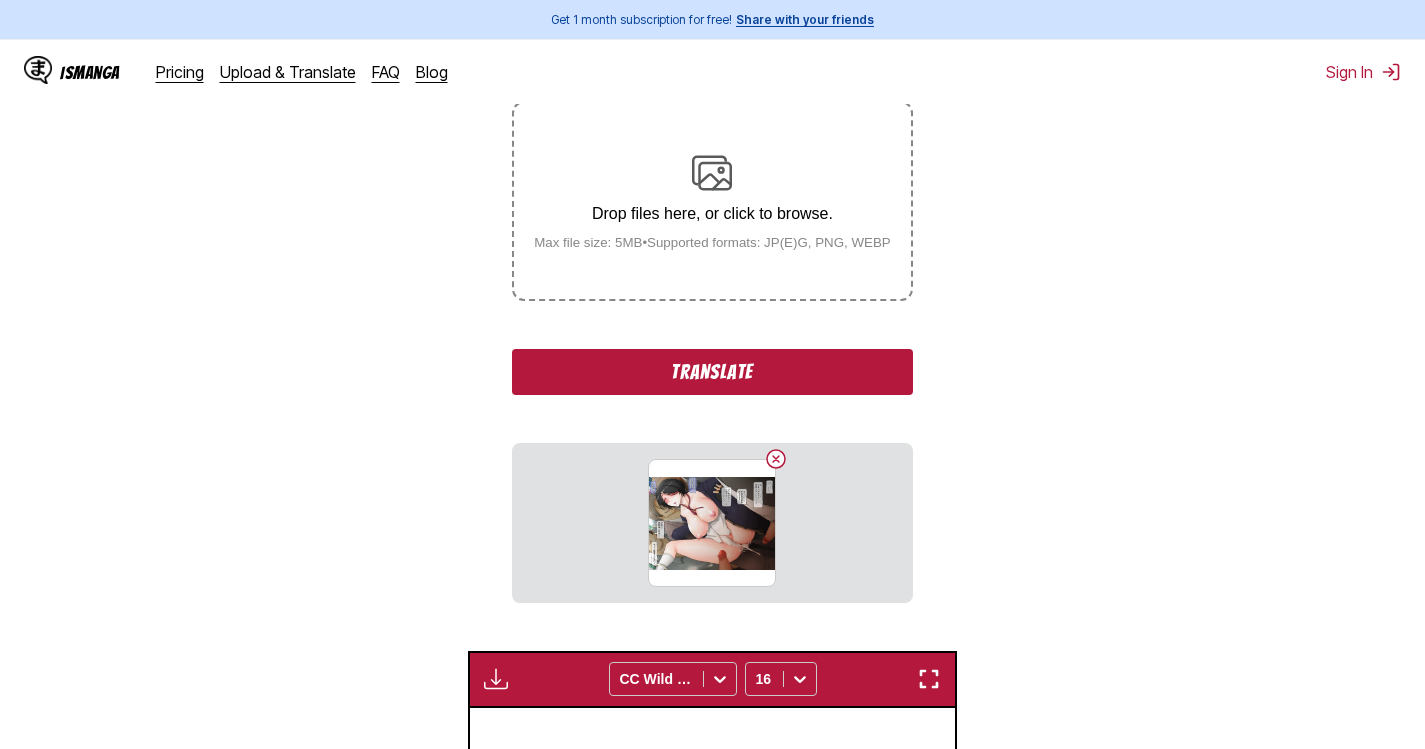 click on "Translate" at bounding box center (712, 372) 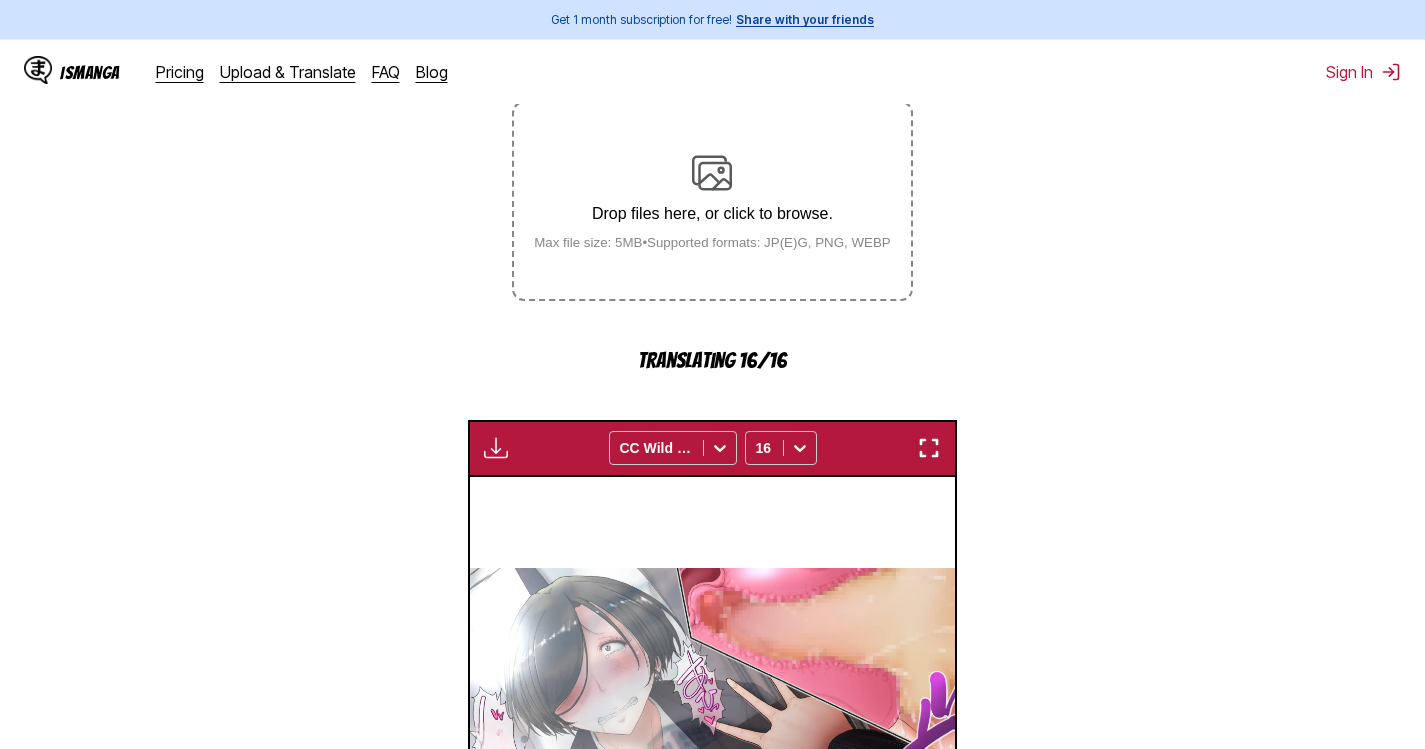 click on "AI-Powered Manga Translator Experience seamless manga translation with our cutting-edge AI technology. Upload your favorite manga and instantly translate it into multiple languages. Weekly free credits left:  65 From Japanese To English Drop files here, or click to browse. Max file size: 5MB  •  Supported formats: JP(E)G, PNG, WEBP Translating 16/16 Available for premium users only CC Wild Words 16 Obey me. Do as I say. Obey me. I'll never be able to disobey. Obey me. Obey me, obedience! Obey me. Pseudo-time stopper Time Stop Fake MACHINE Simple Manual Pseudo-time stop Hikari Information Preservation It feels good Information Delete visual and auditory information, save all other data. The device （TSF） attached to his head gave him all kinds of sensory information Sumata I'll shut it off before the electrical signal is transmitted to your brain. All saved information will be stored in the device.. The time stop switch is turned on, and they'll all open at once. Wha… Wow… This guy again? Whyy? Phew" at bounding box center (712, 441) 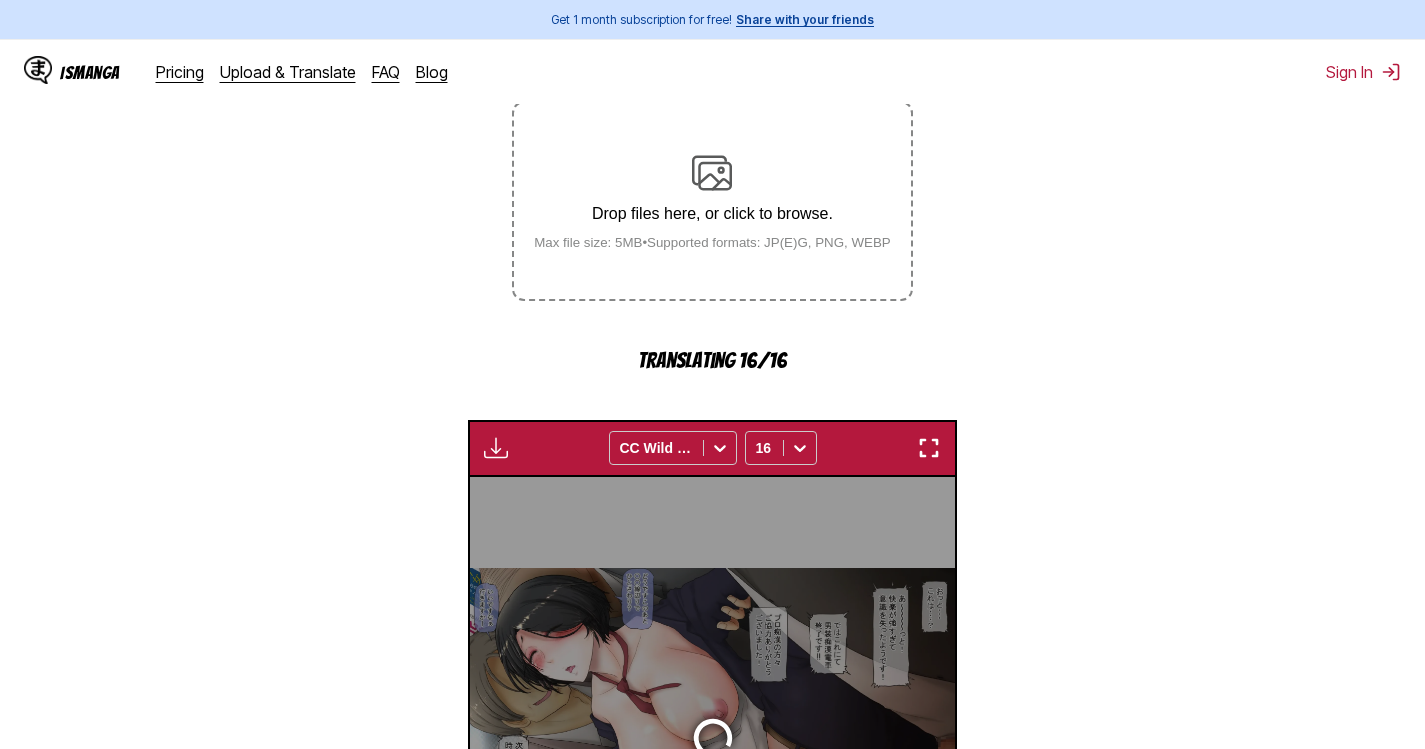 scroll, scrollTop: 593, scrollLeft: 0, axis: vertical 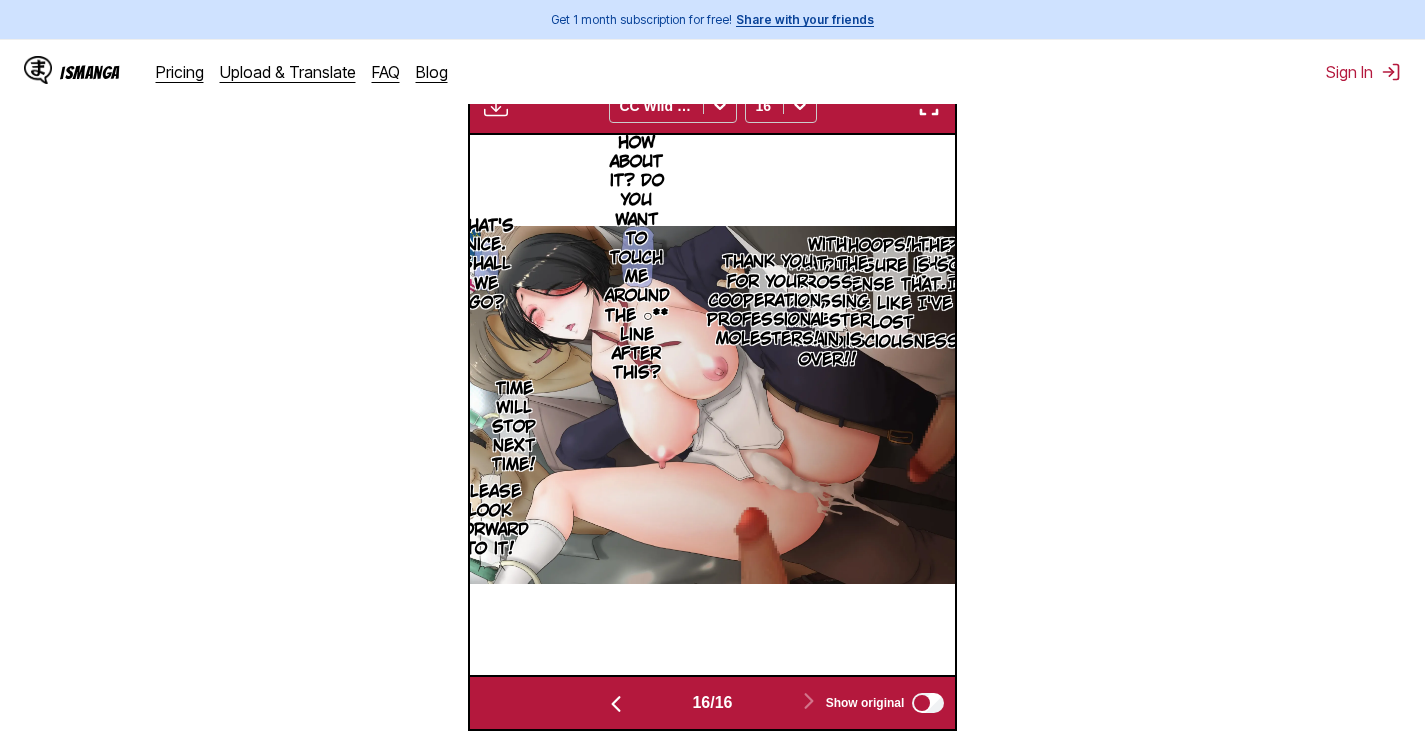 click at bounding box center (929, 106) 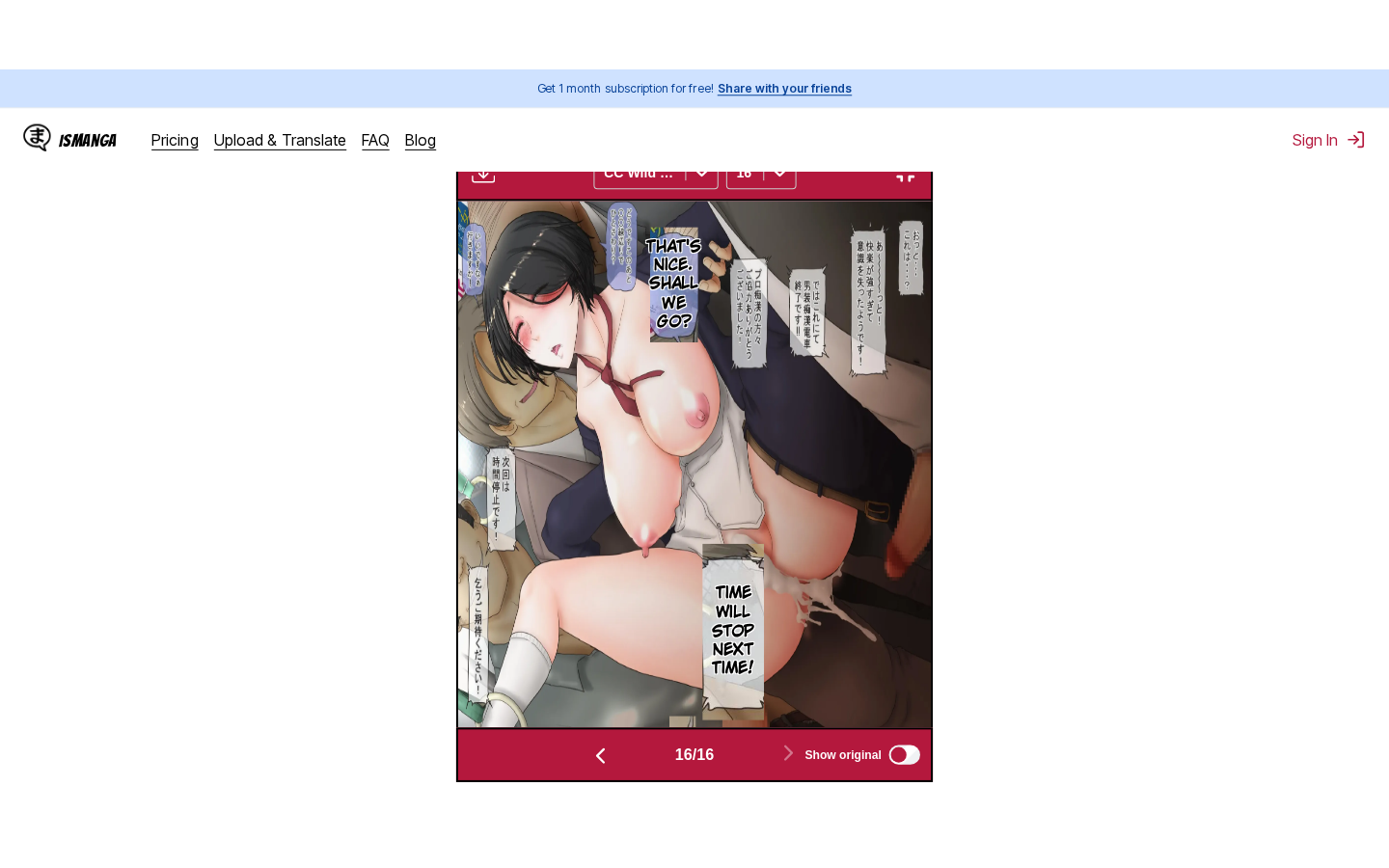 scroll, scrollTop: 220, scrollLeft: 0, axis: vertical 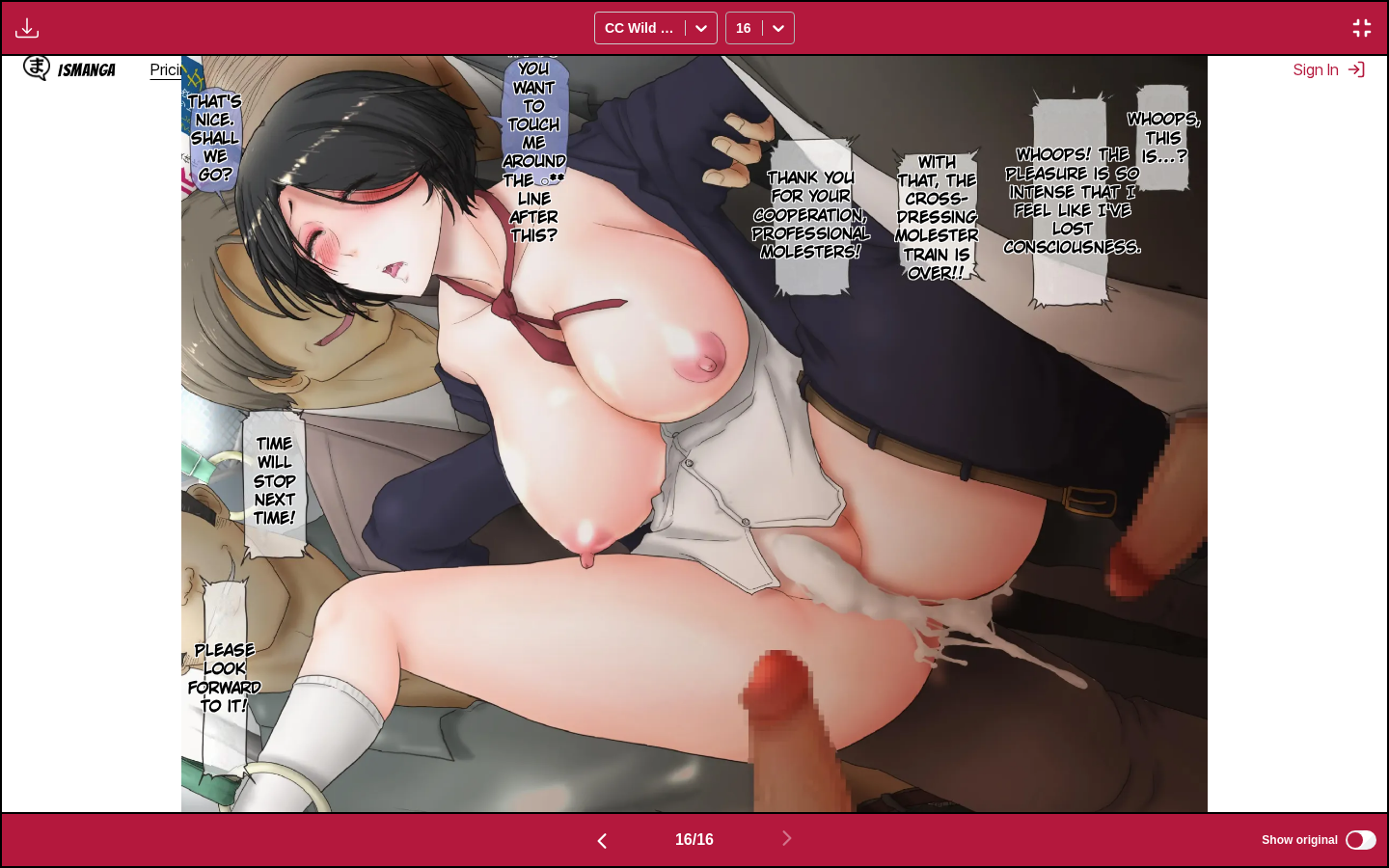 click 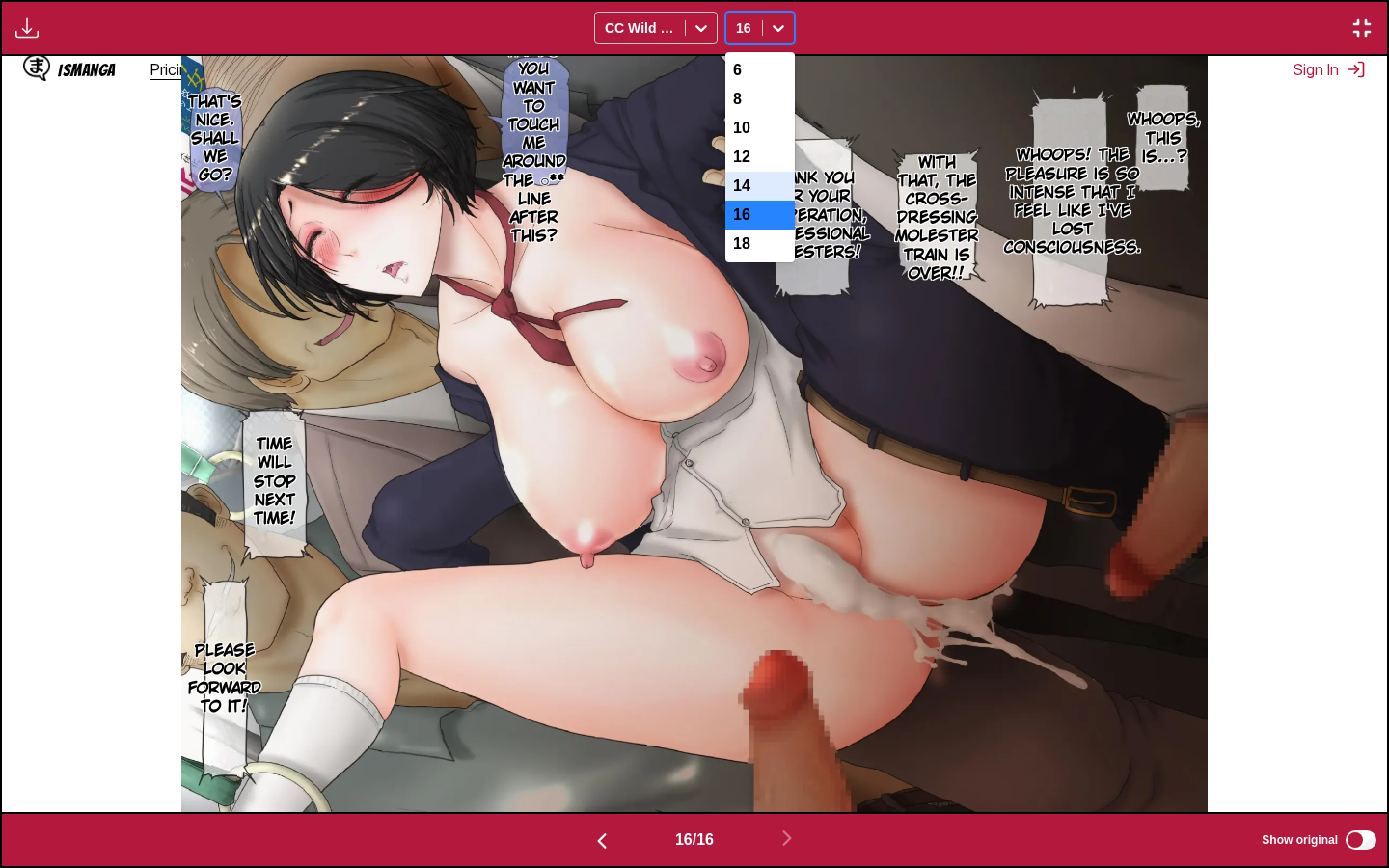 click on "14" at bounding box center (760, 186) 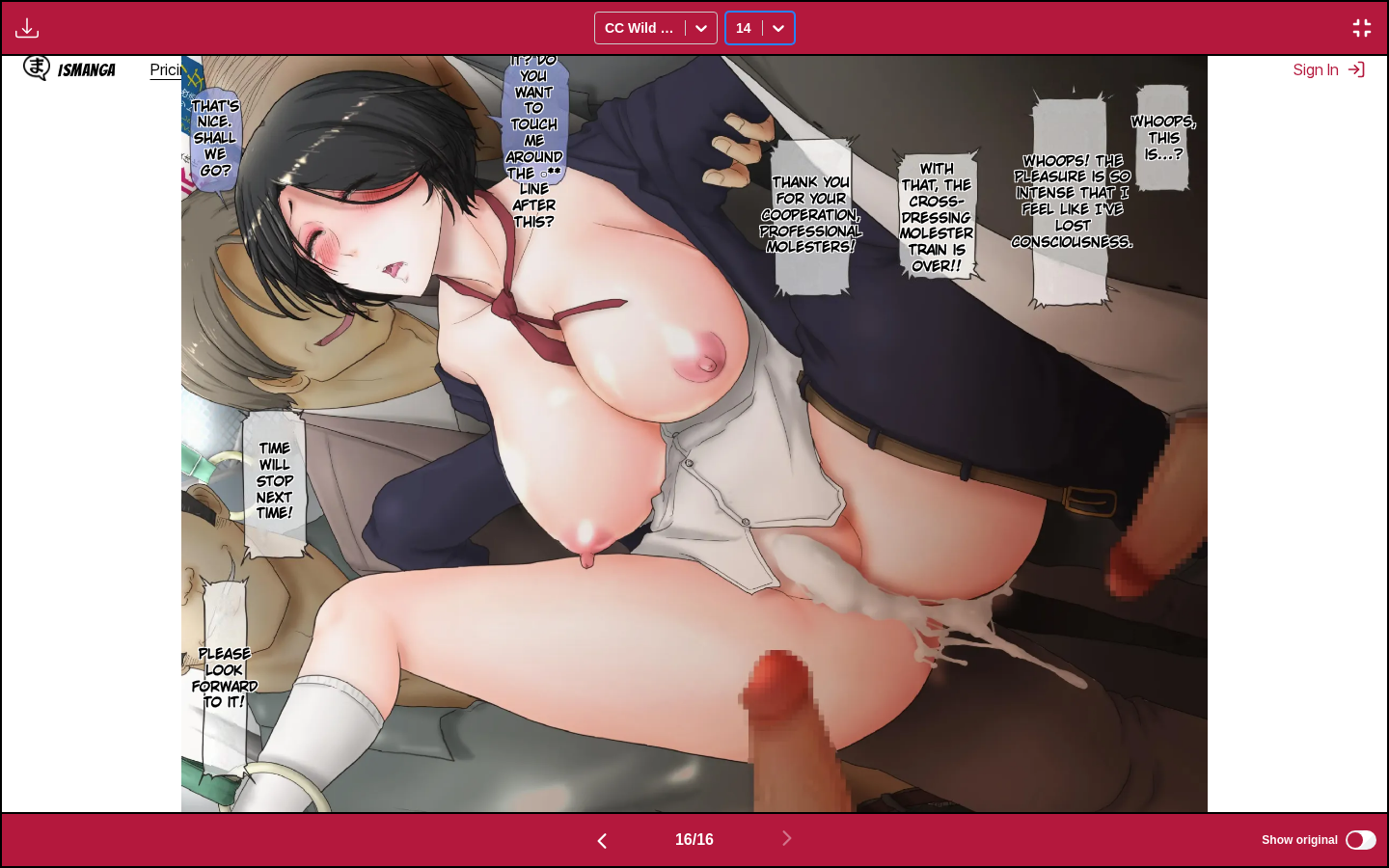 click 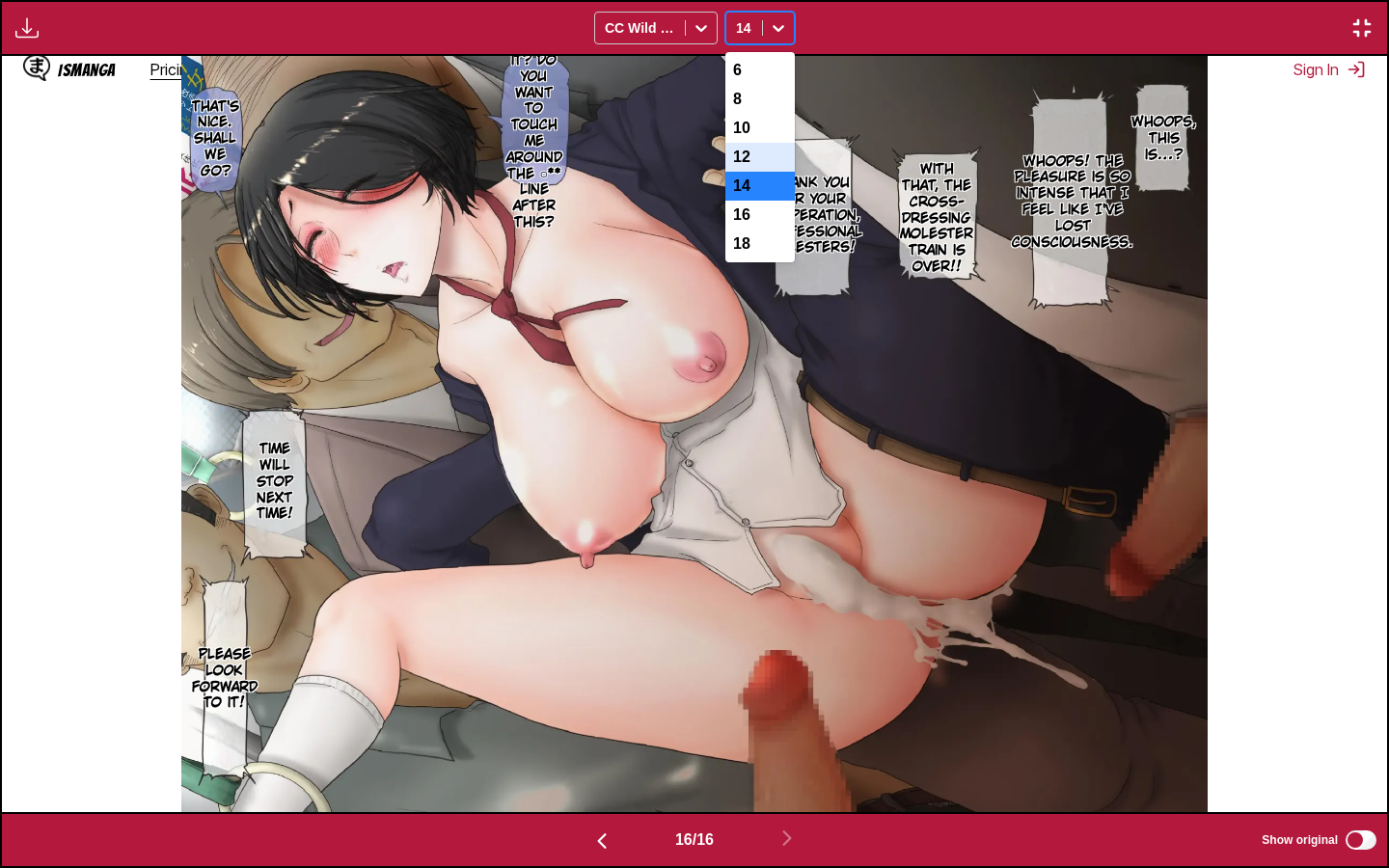 click on "12" at bounding box center [760, 157] 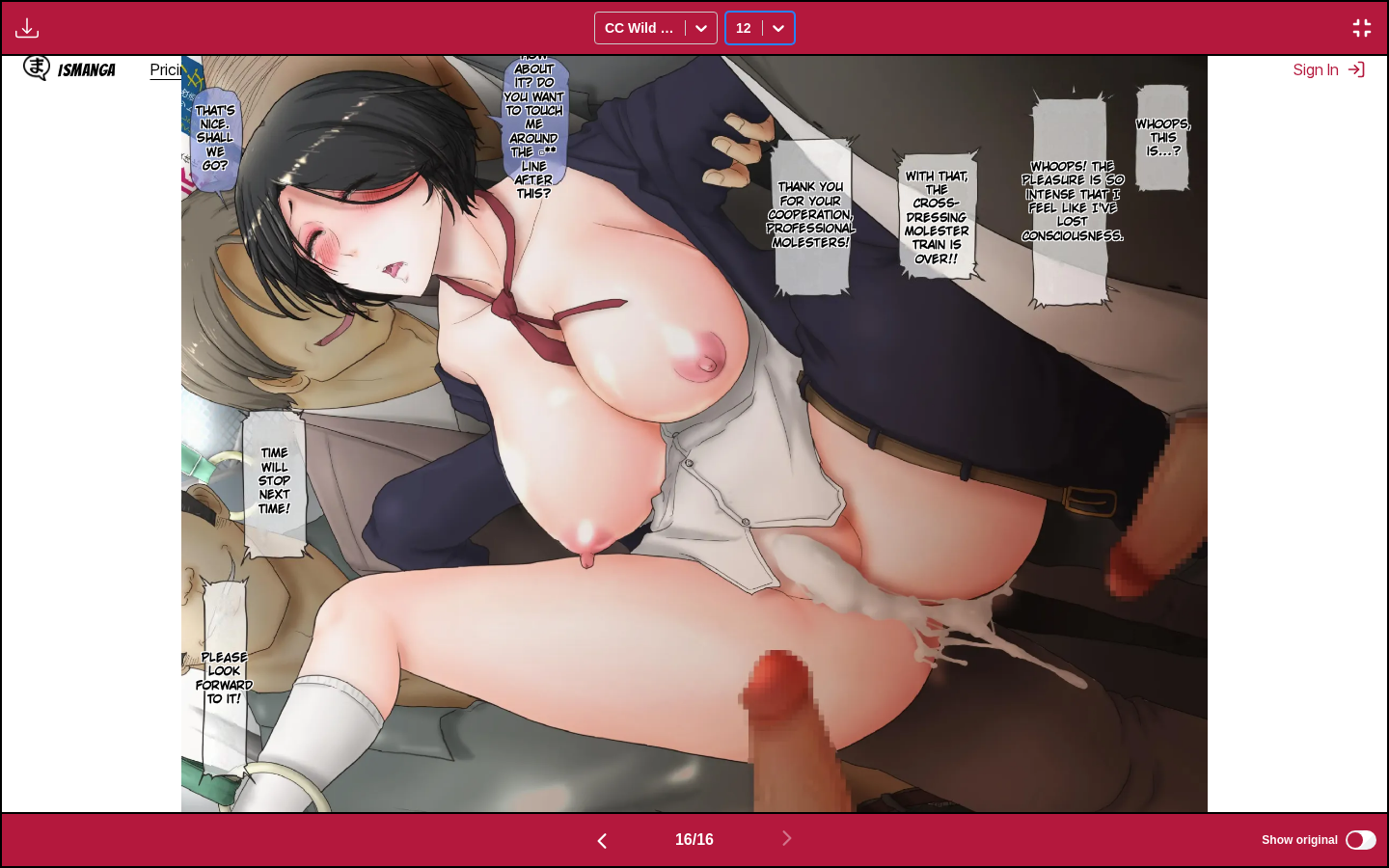 click 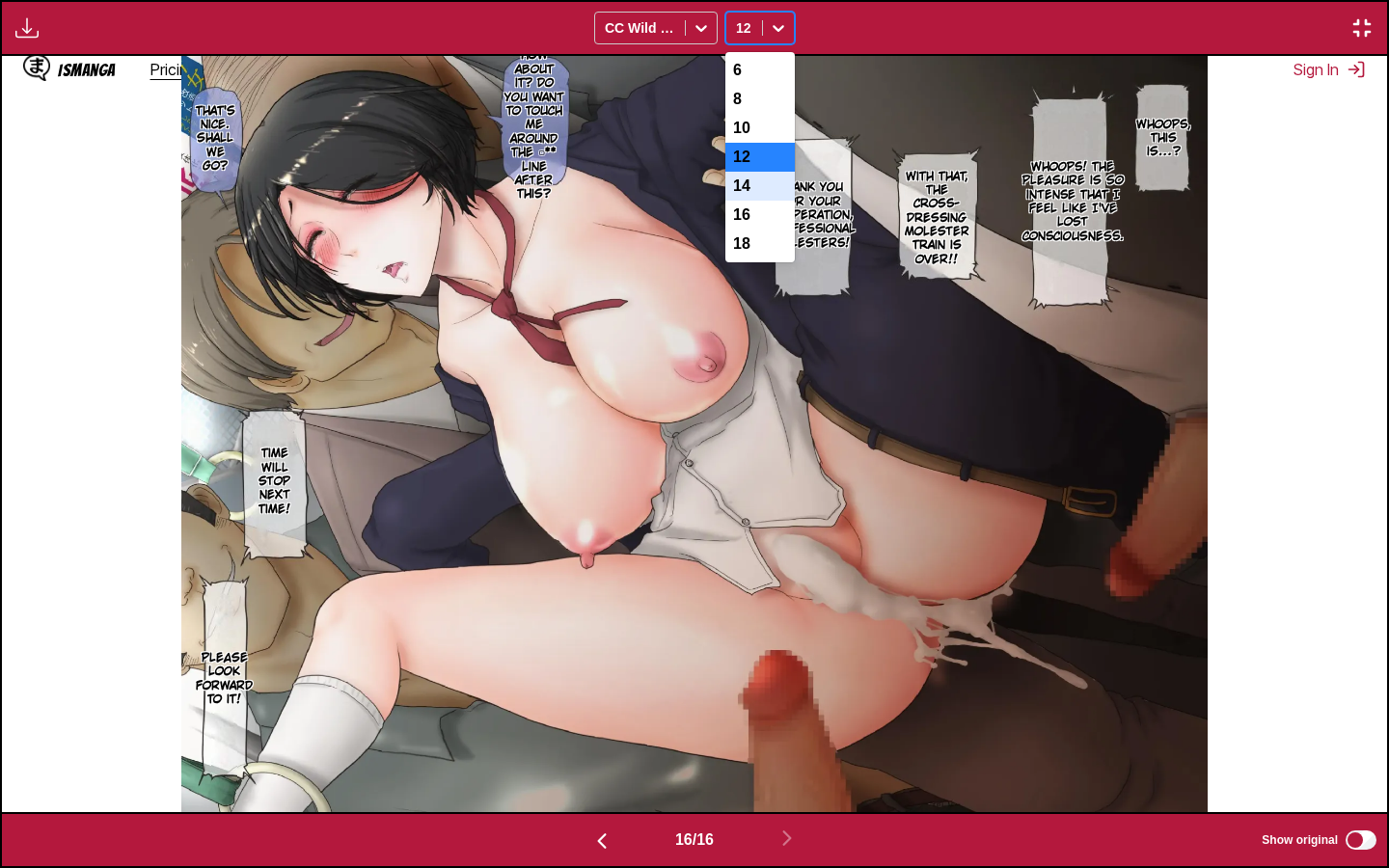click on "14" at bounding box center [760, 186] 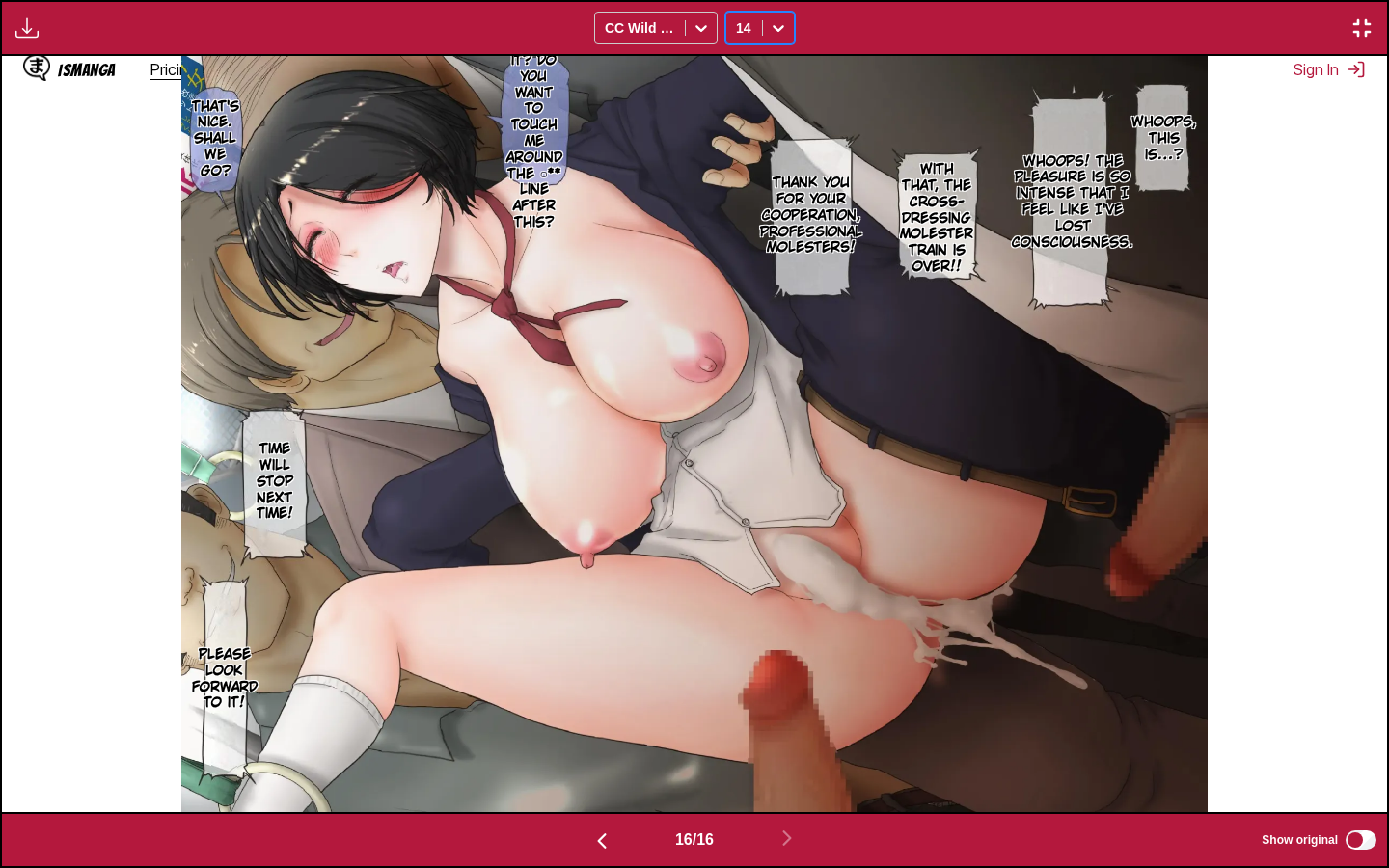 click 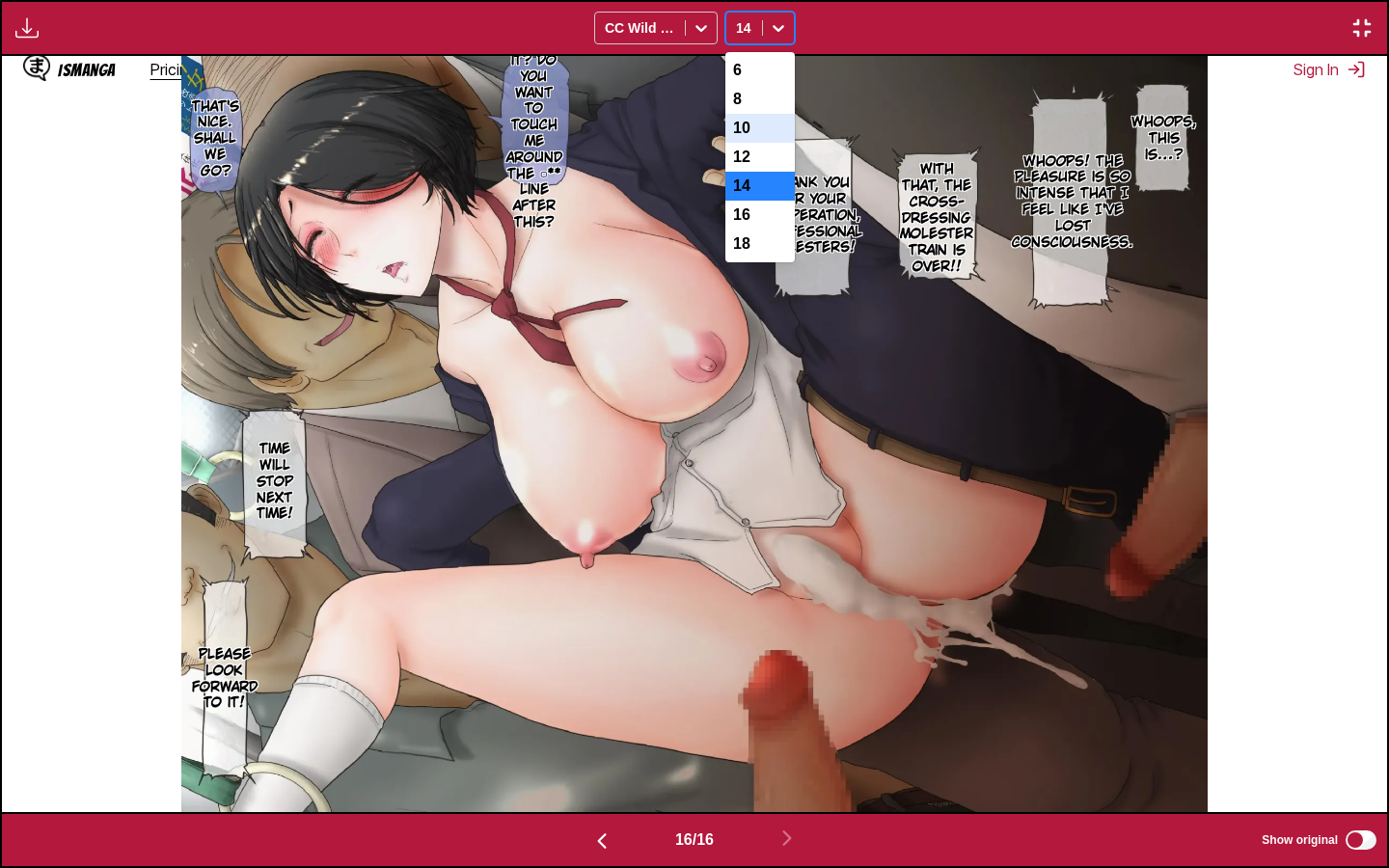 click on "10" at bounding box center (760, 128) 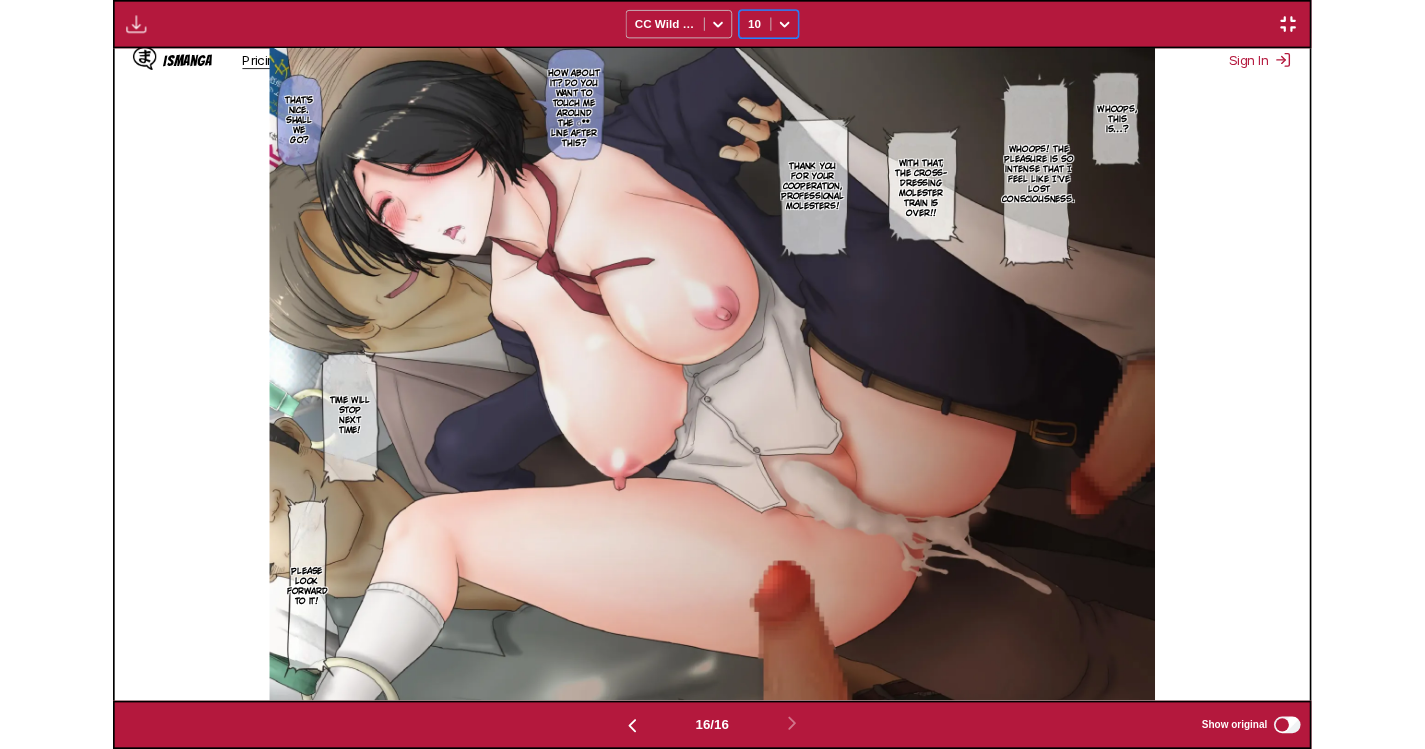 scroll, scrollTop: 522, scrollLeft: 0, axis: vertical 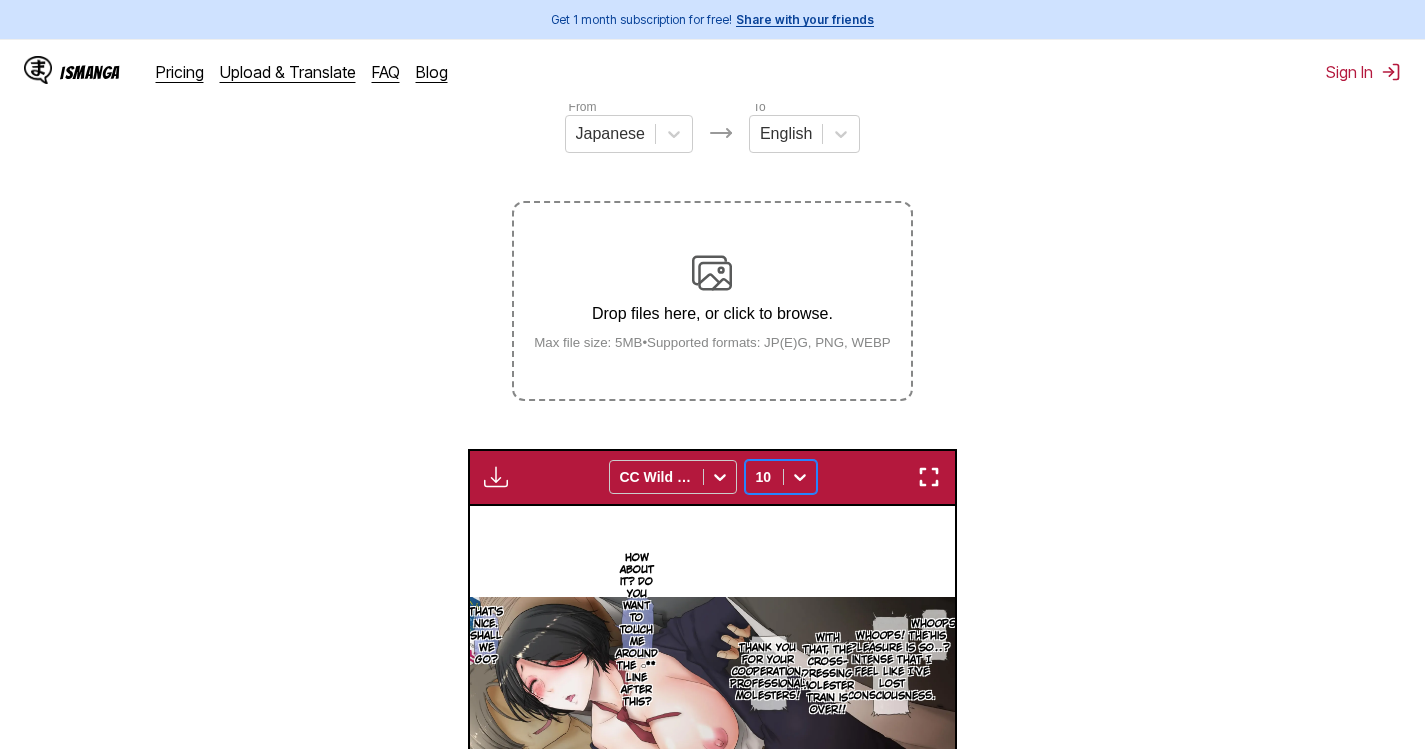 click on "Drop files here, or click to browse." at bounding box center (712, 314) 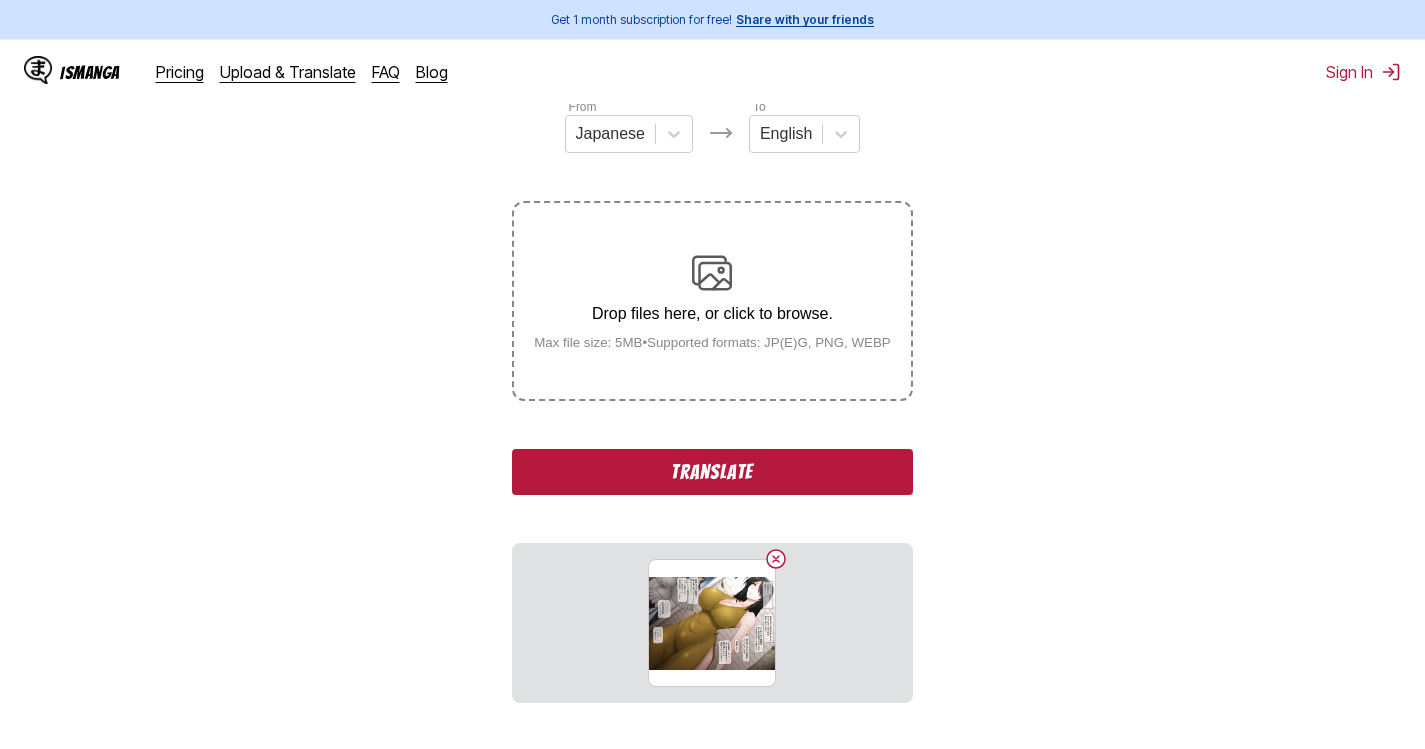 click on "Translate" at bounding box center (712, 472) 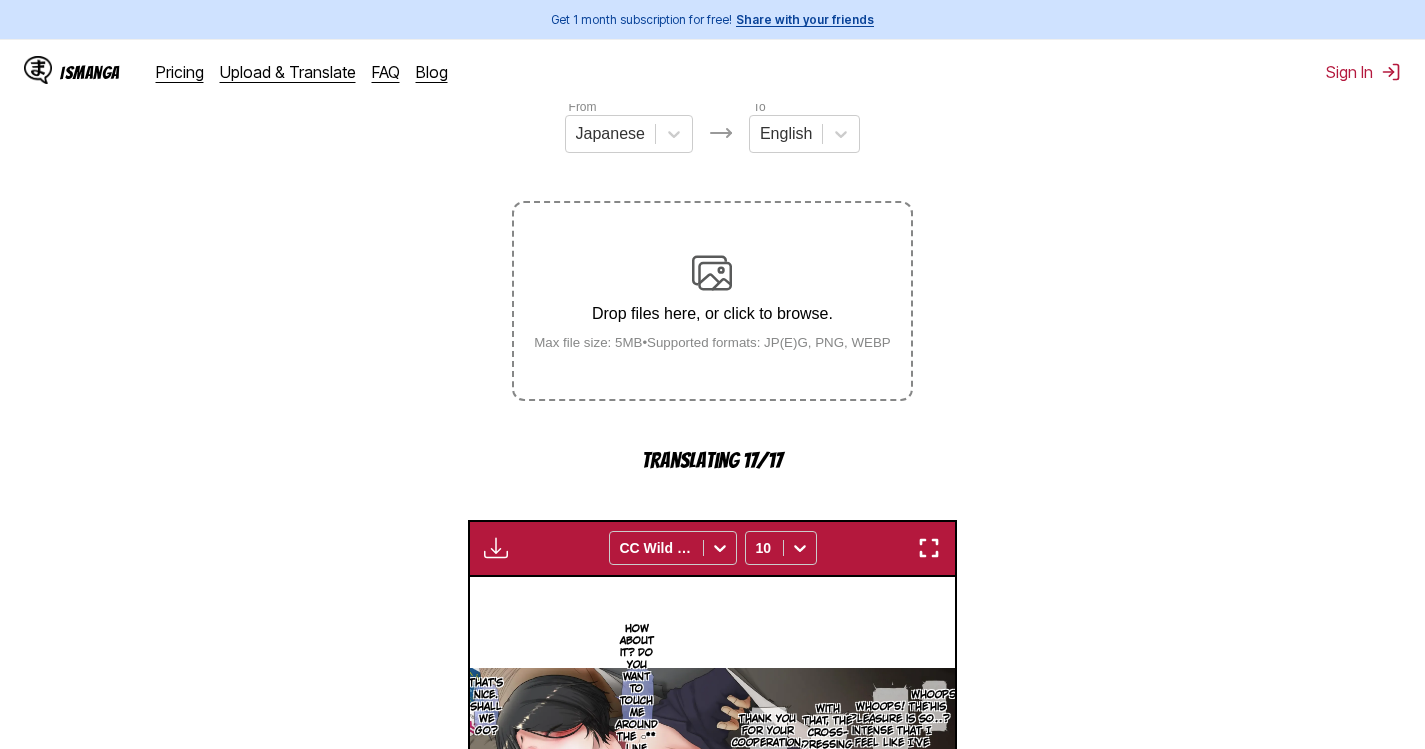 drag, startPoint x: 1419, startPoint y: 185, endPoint x: 1408, endPoint y: 188, distance: 11.401754 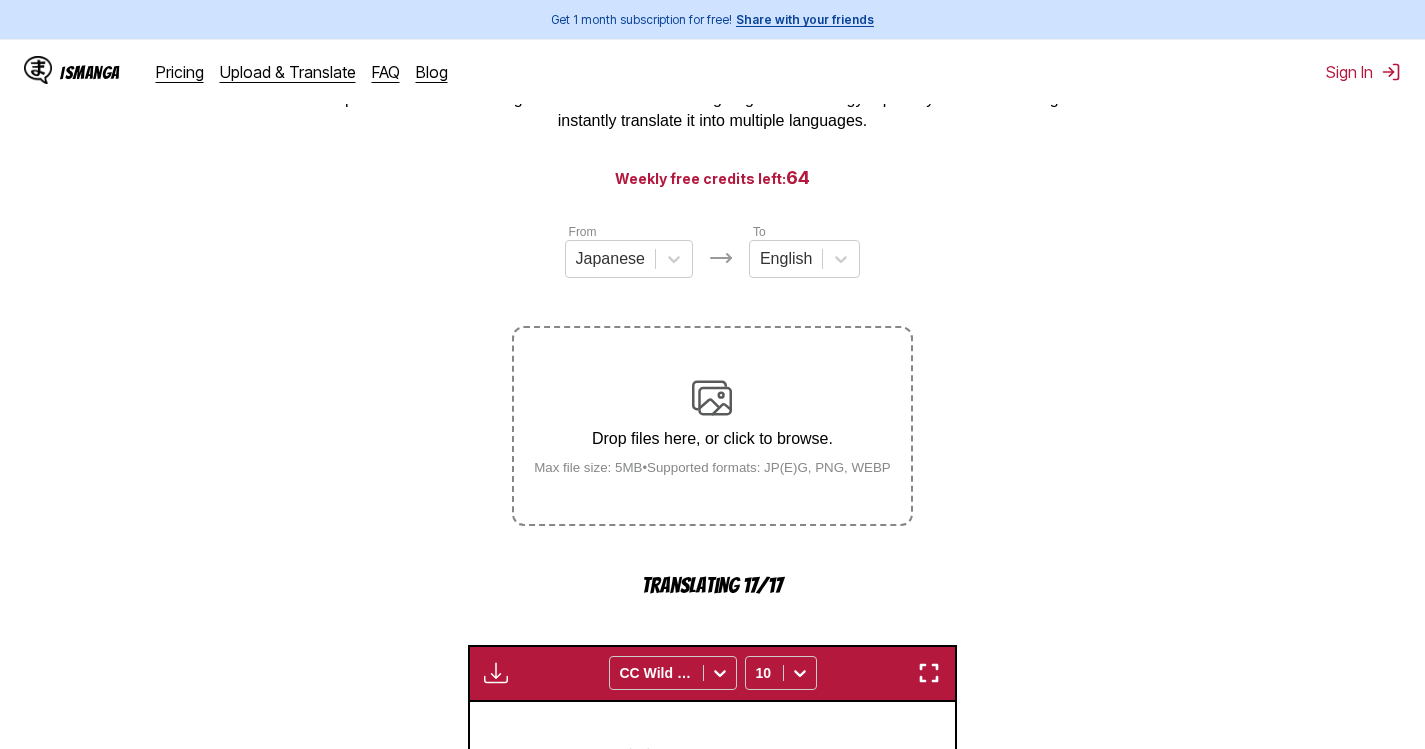 scroll, scrollTop: 22, scrollLeft: 0, axis: vertical 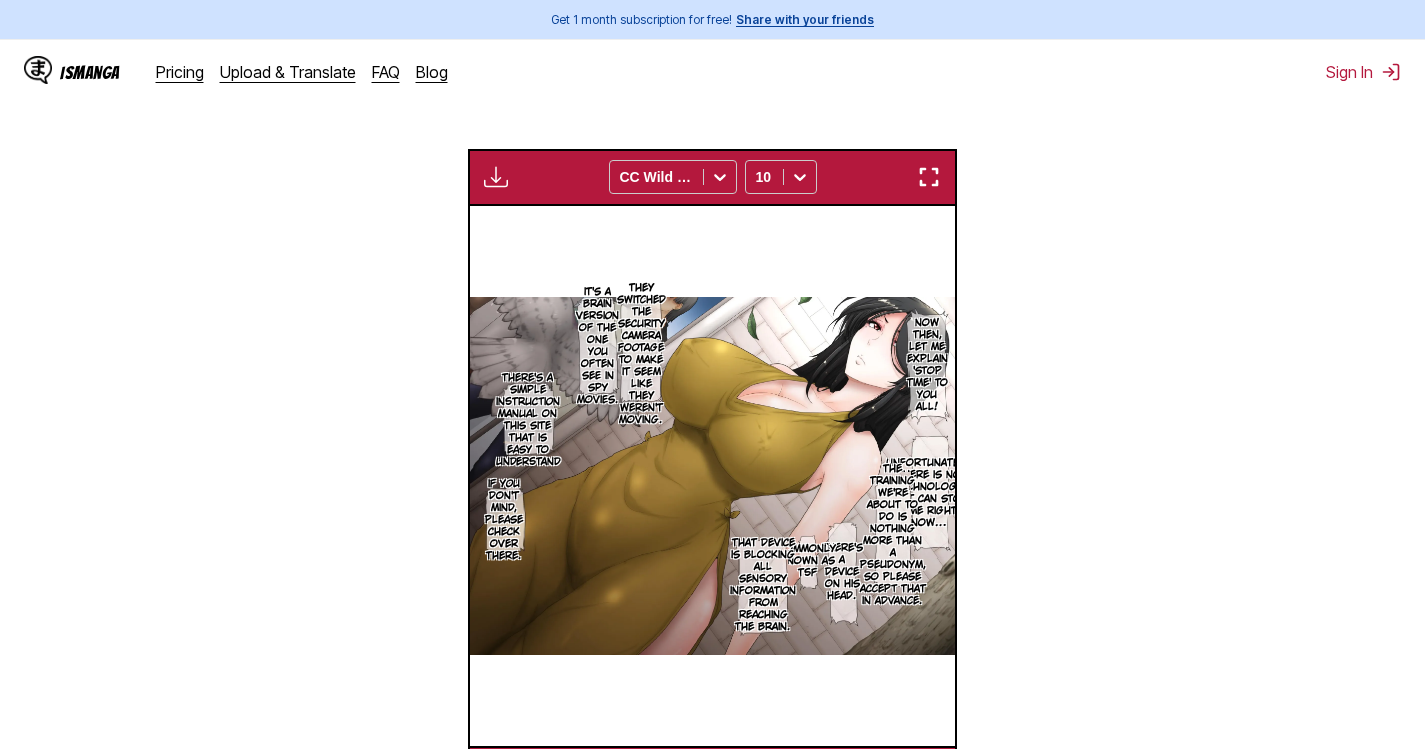 click at bounding box center [929, 177] 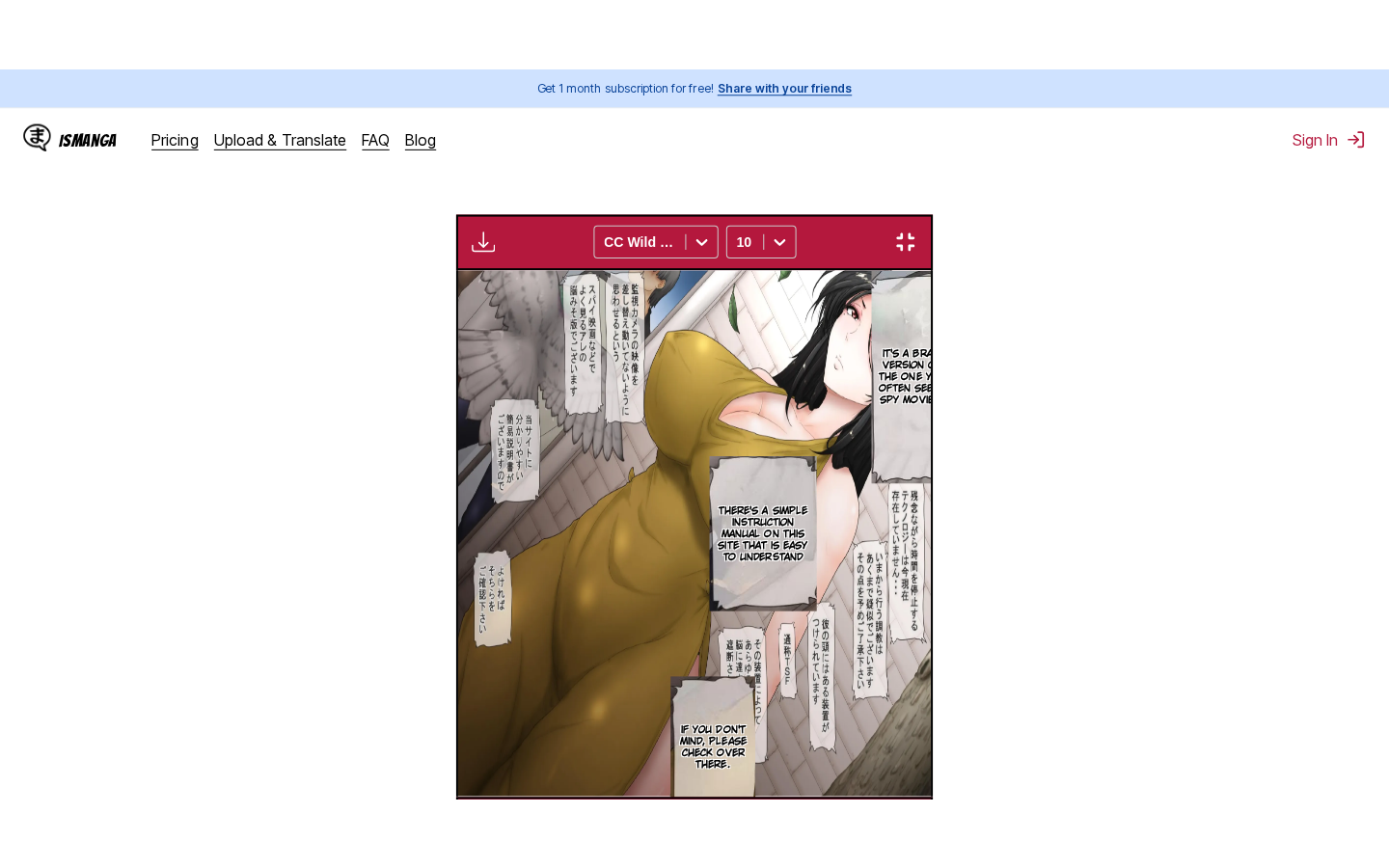 scroll, scrollTop: 220, scrollLeft: 0, axis: vertical 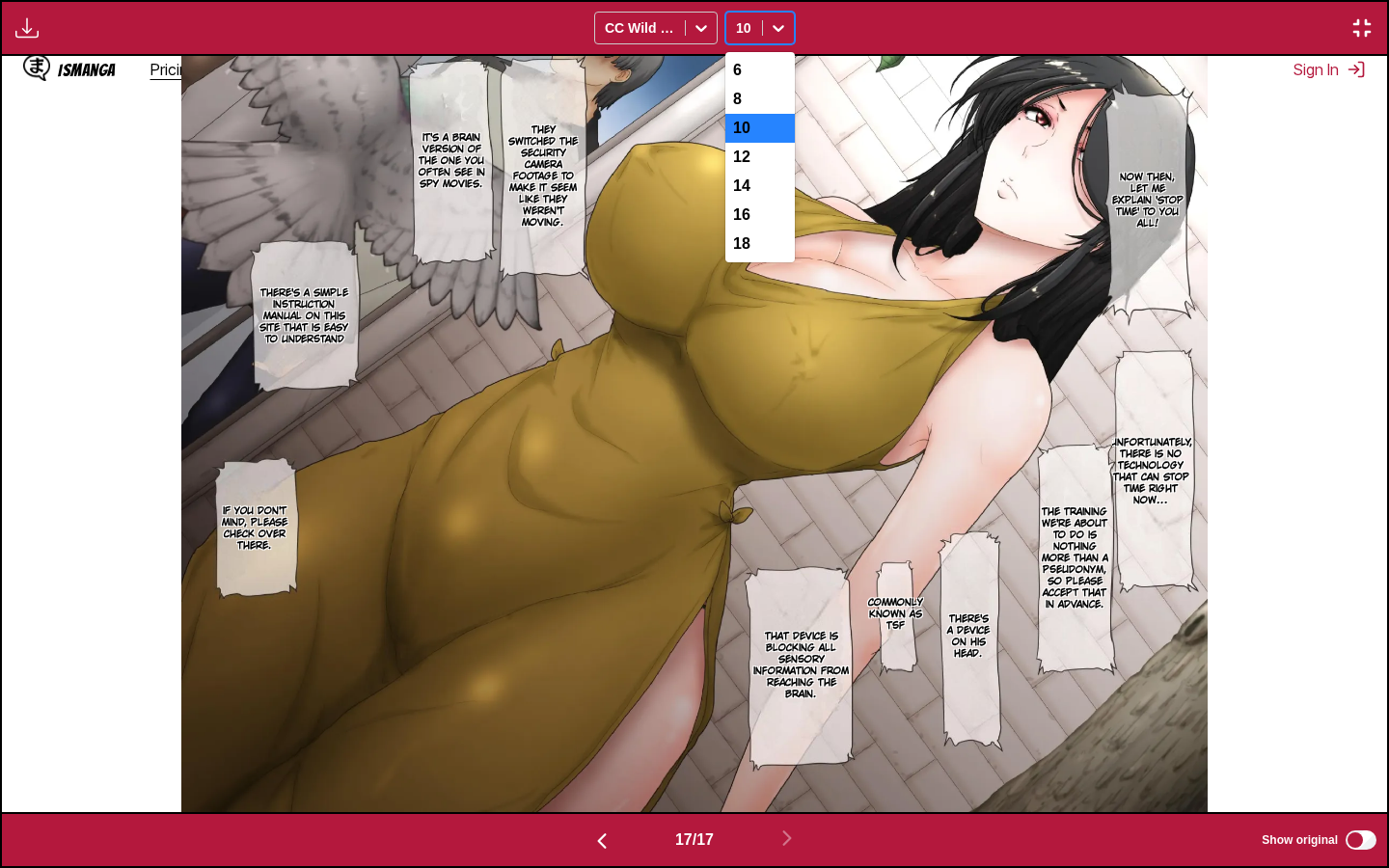 click 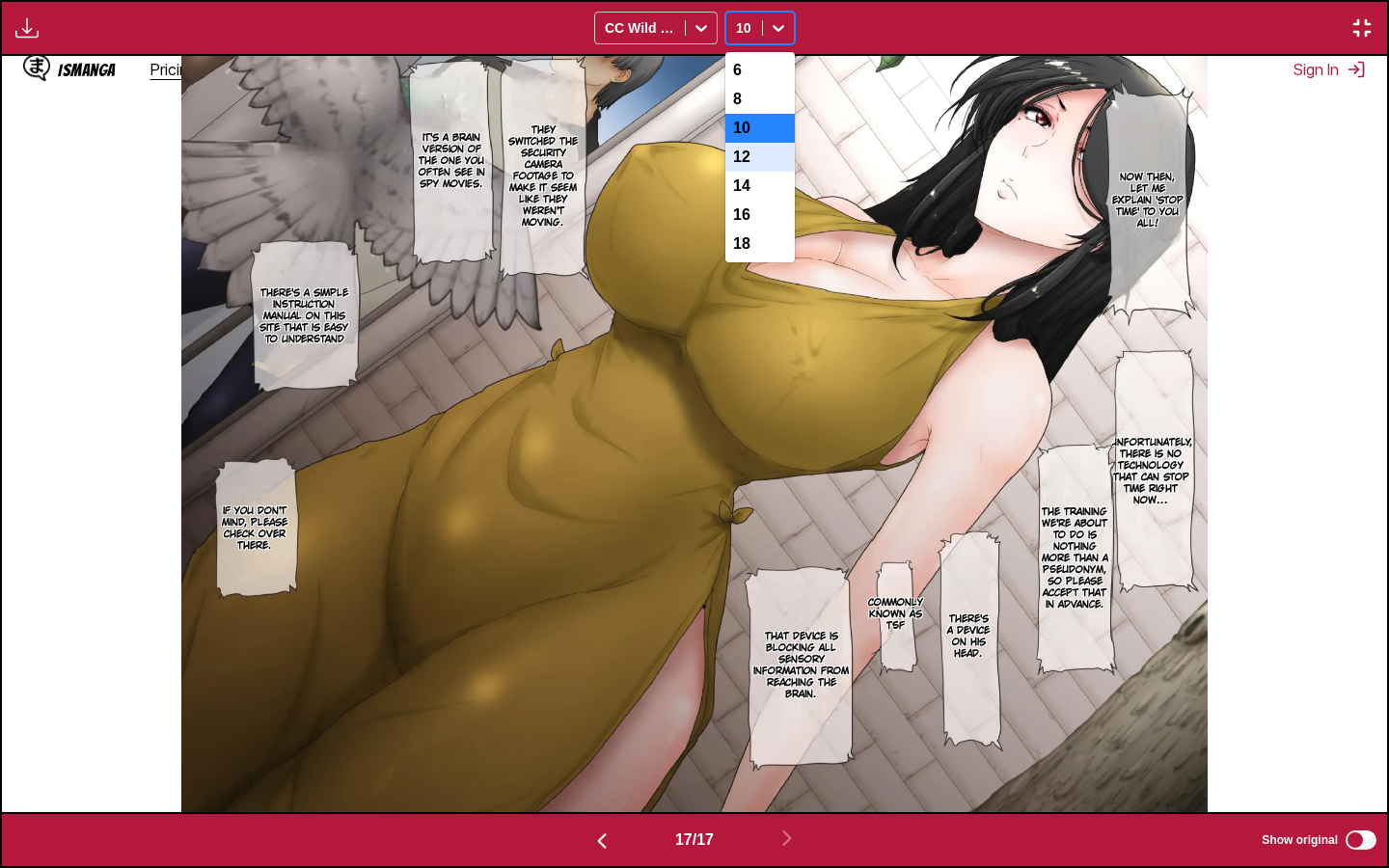 click on "12" at bounding box center [760, 157] 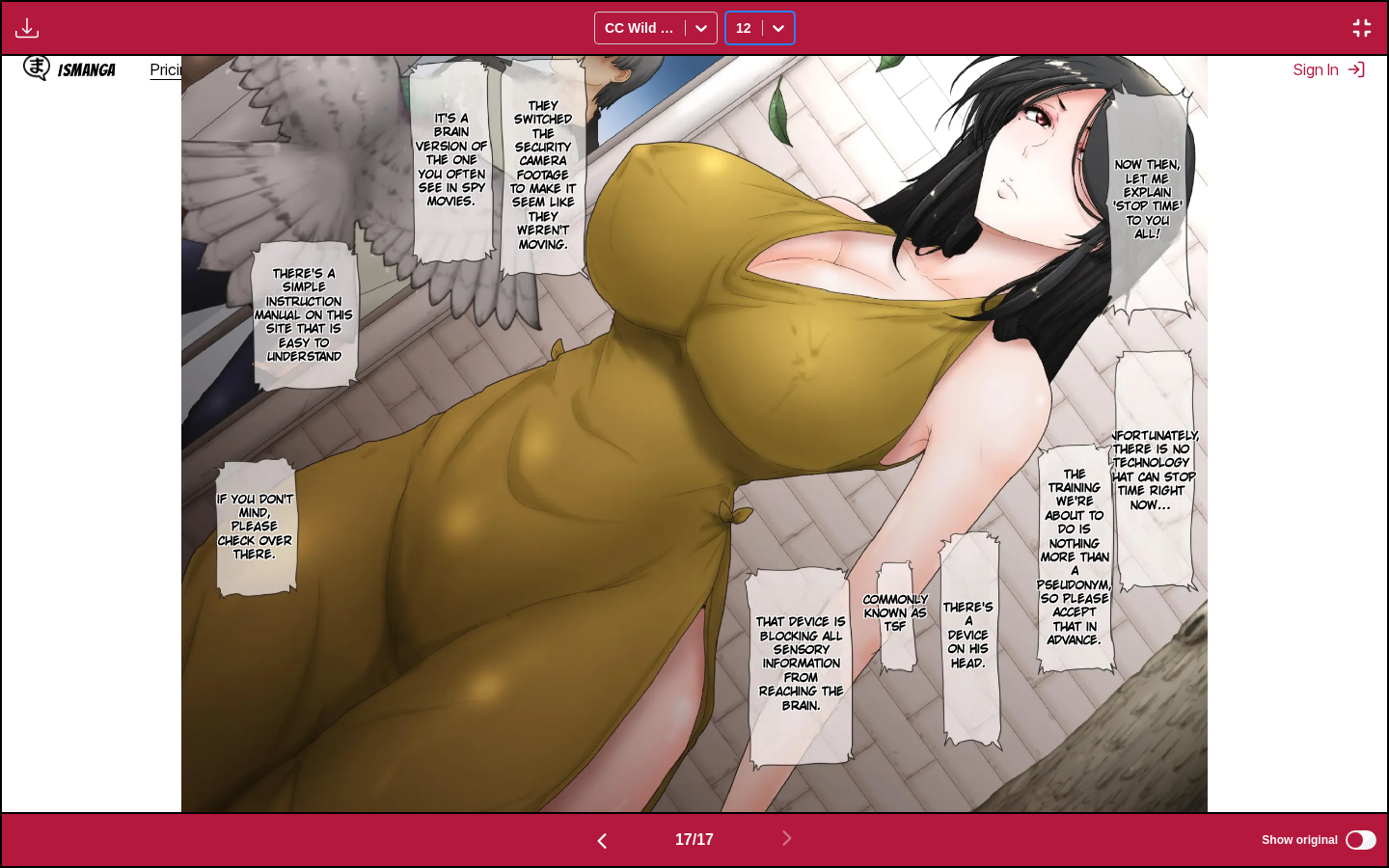 click 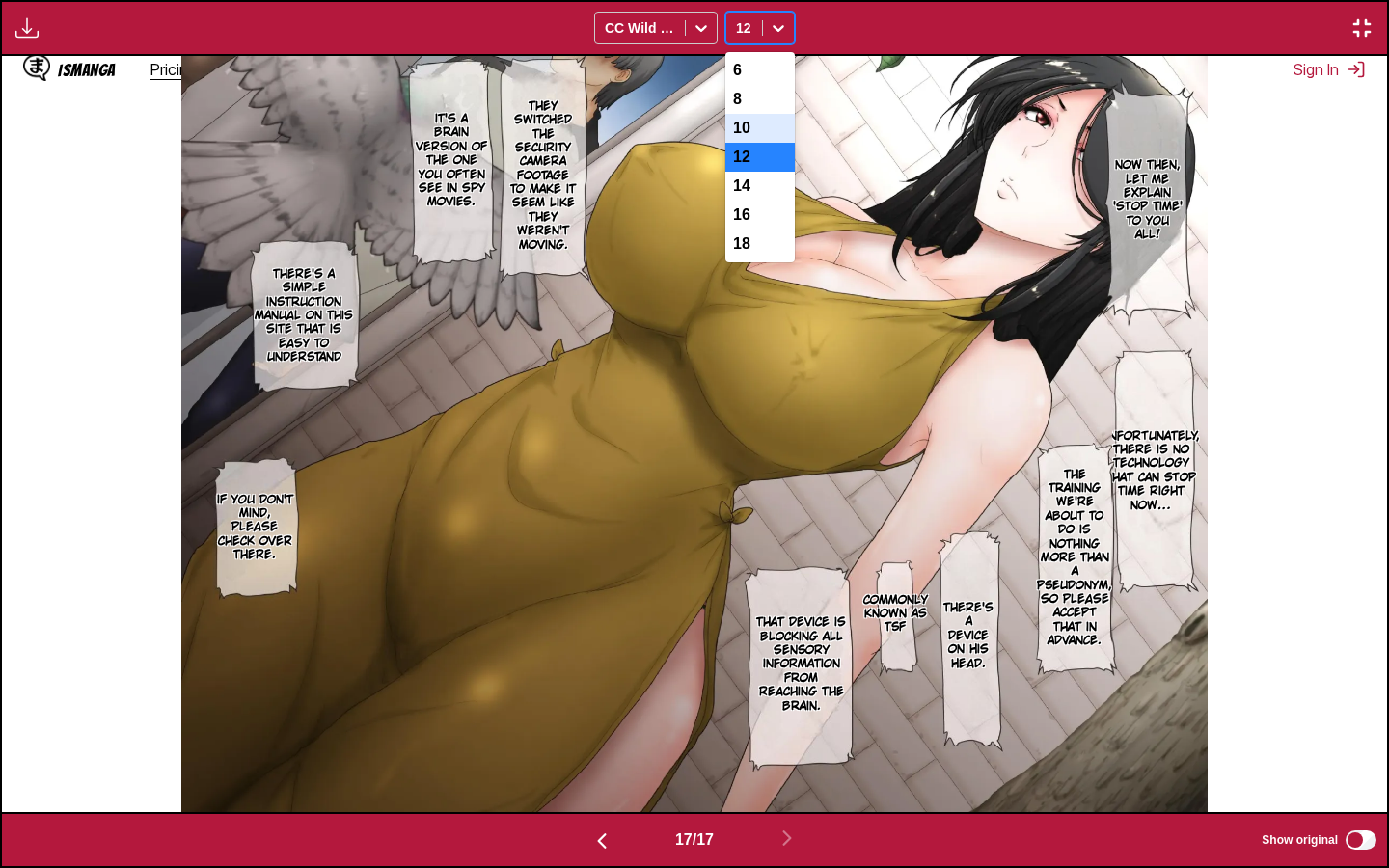 click on "10" at bounding box center [760, 128] 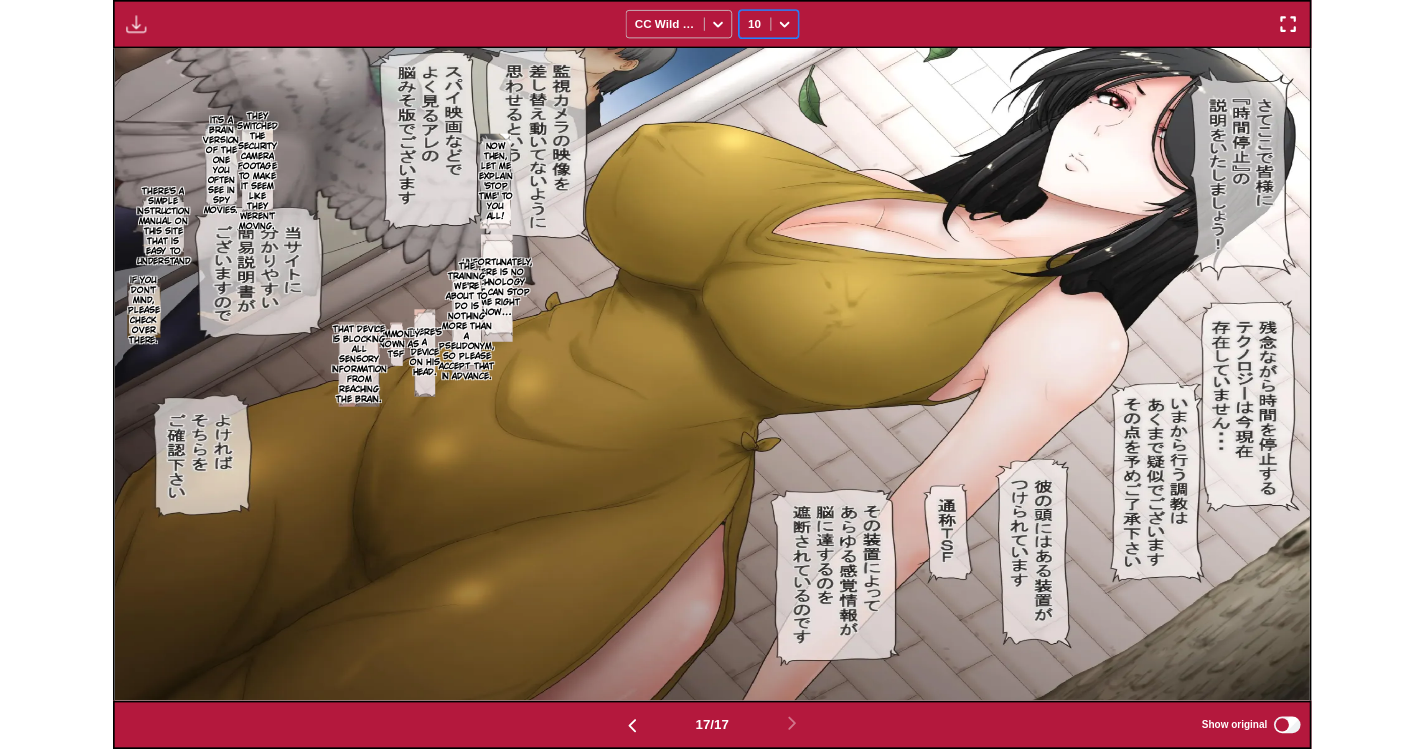 scroll, scrollTop: 522, scrollLeft: 0, axis: vertical 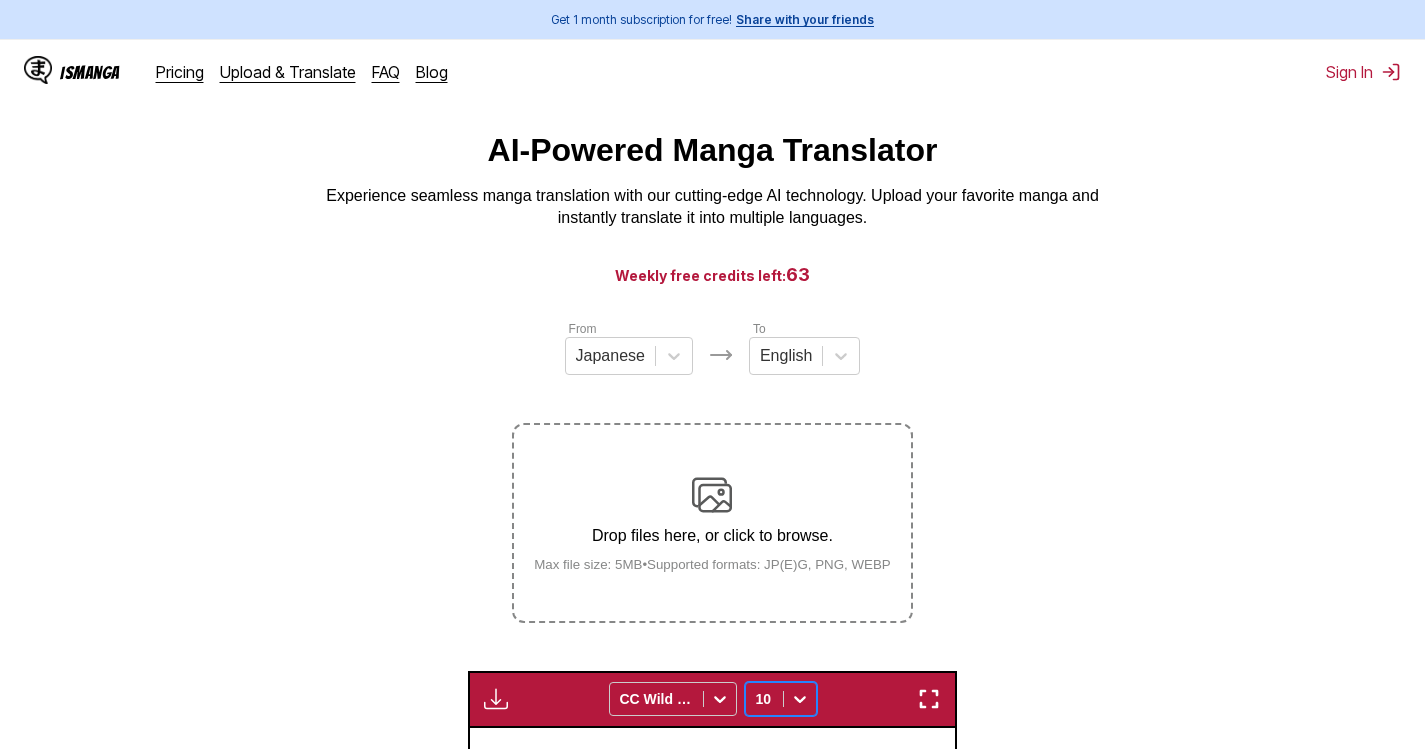 click at bounding box center [712, 495] 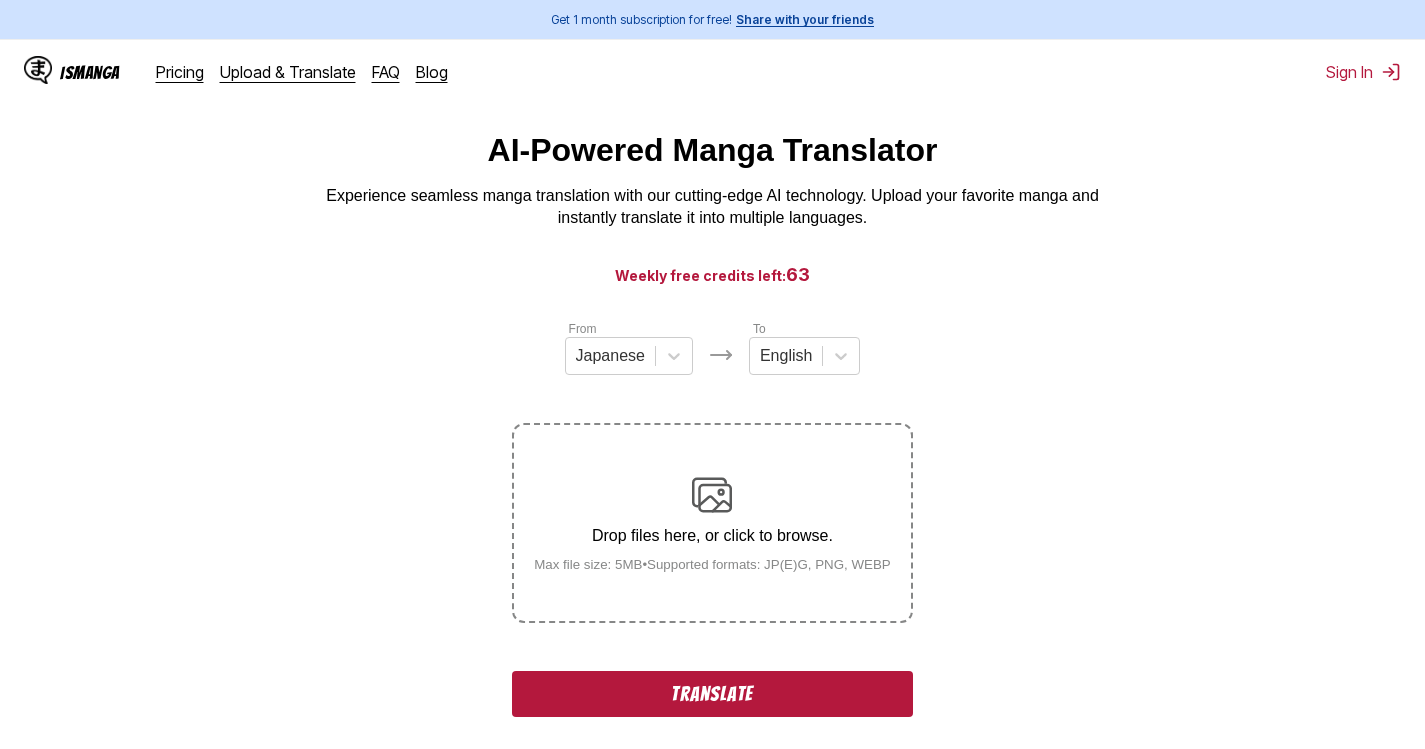 click on "Translate" at bounding box center (712, 694) 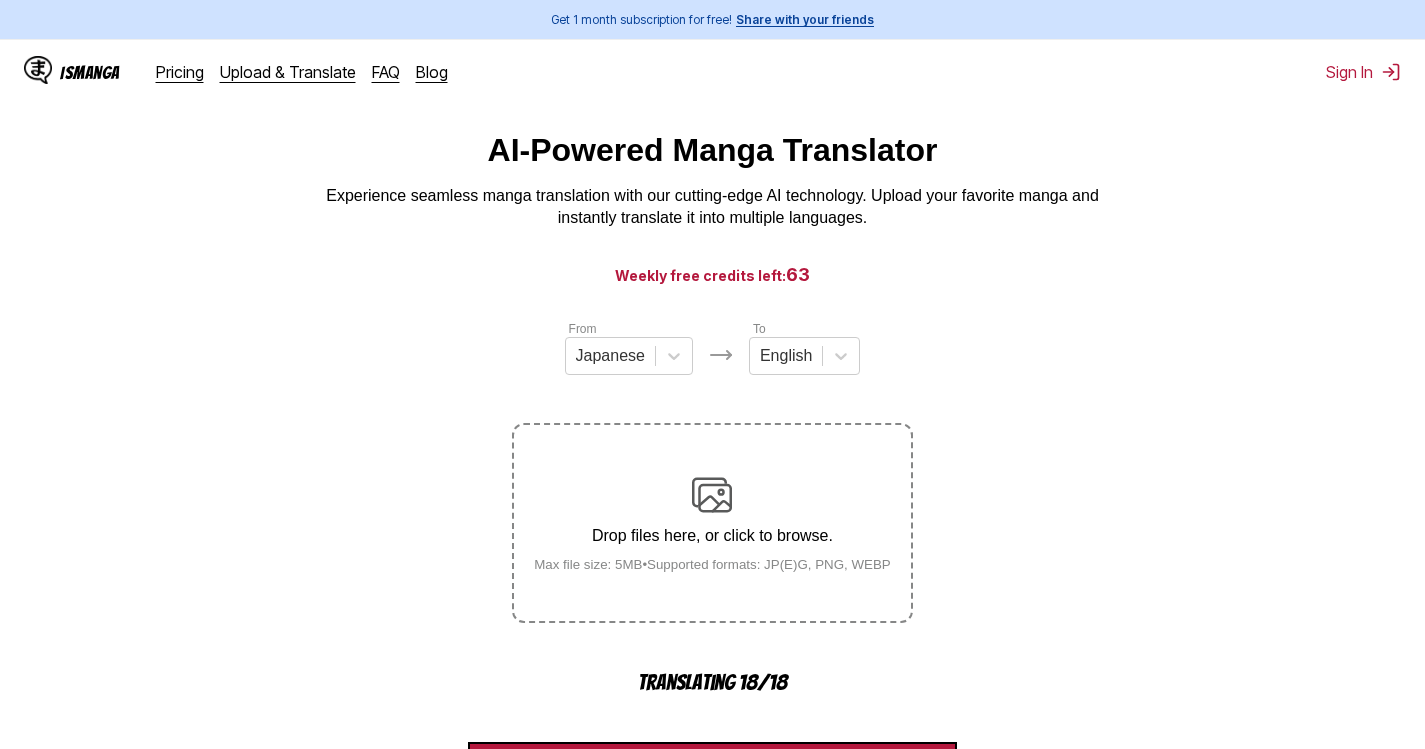 click on "AI-Powered Manga Translator Experience seamless manga translation with our cutting-edge AI technology. Upload your favorite manga and instantly translate it into multiple languages." at bounding box center [712, 181] 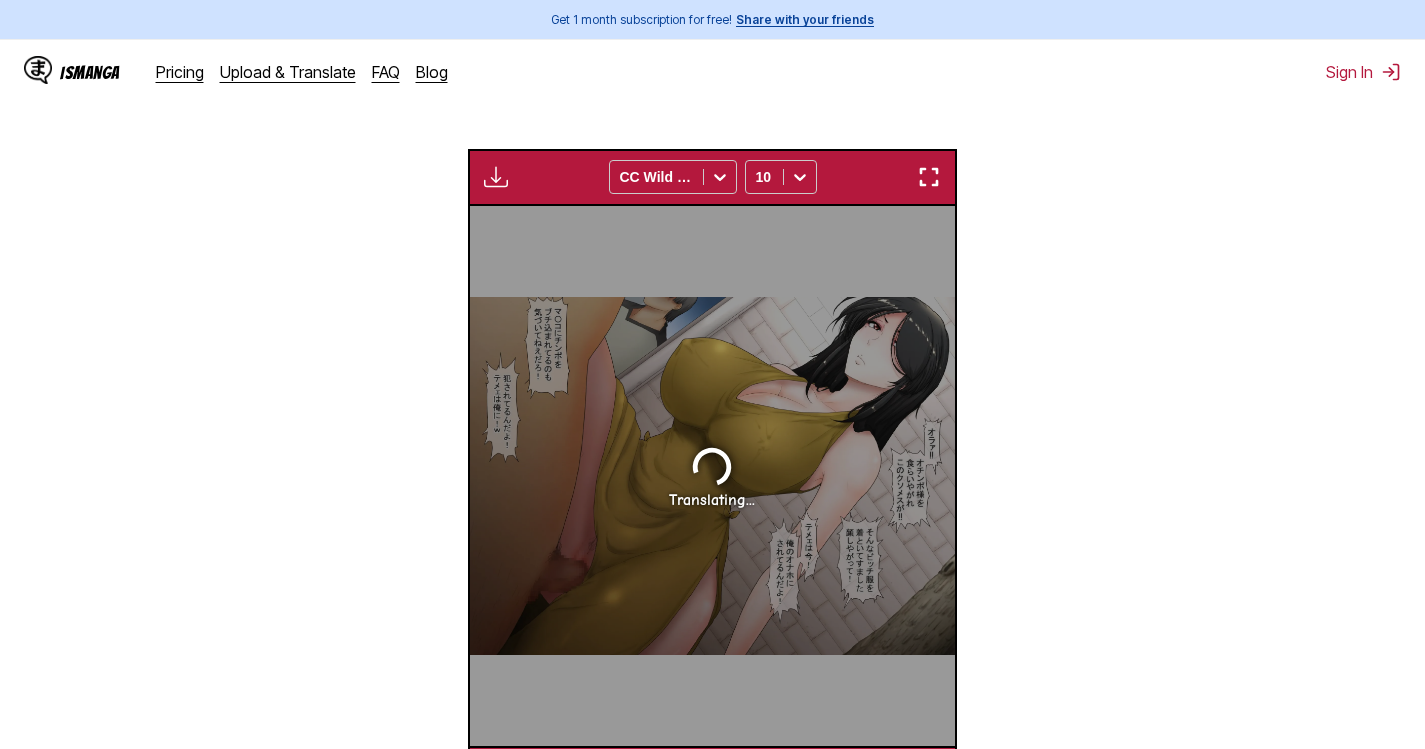 scroll, scrollTop: 0, scrollLeft: 7772, axis: horizontal 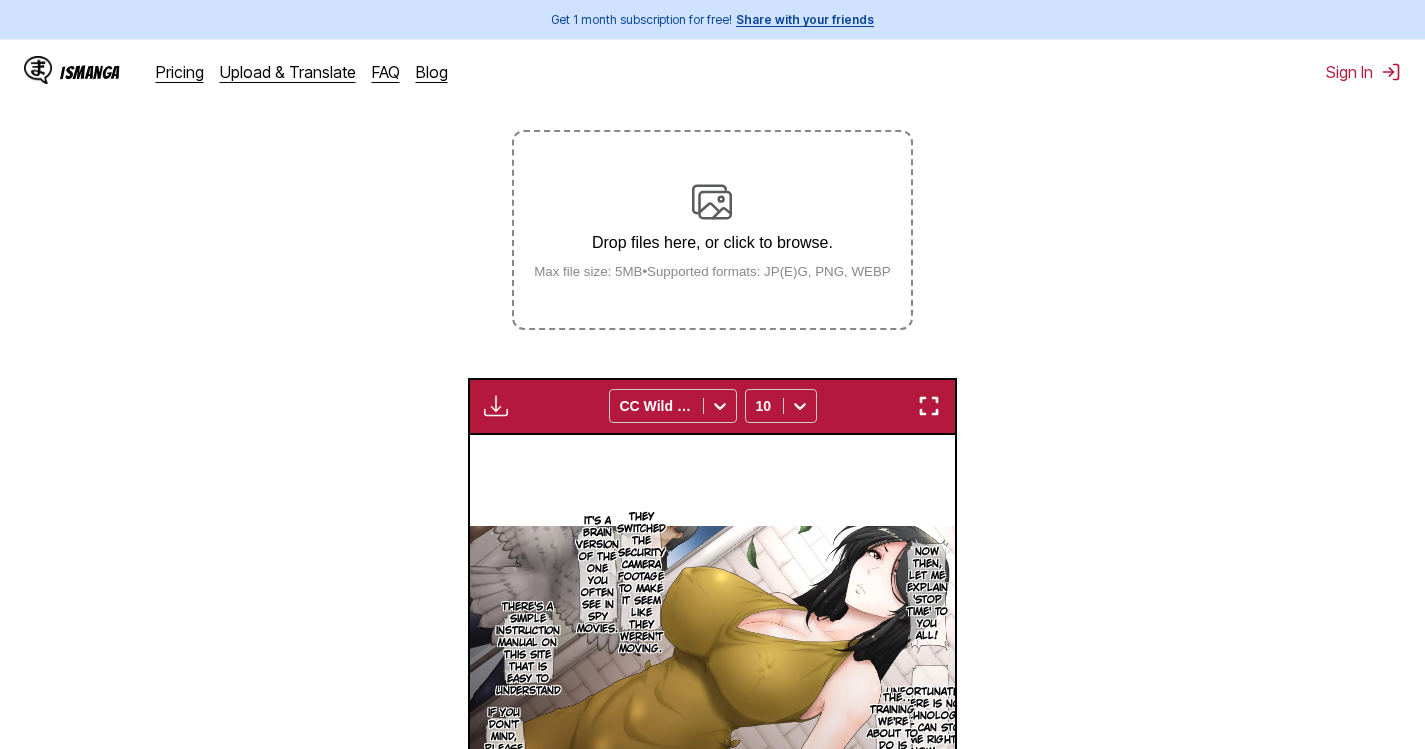 click on "Drop files here, or click to browse. Max file size: 5MB  •  Supported formats: JP(E)G, PNG, WEBP" at bounding box center (712, 230) 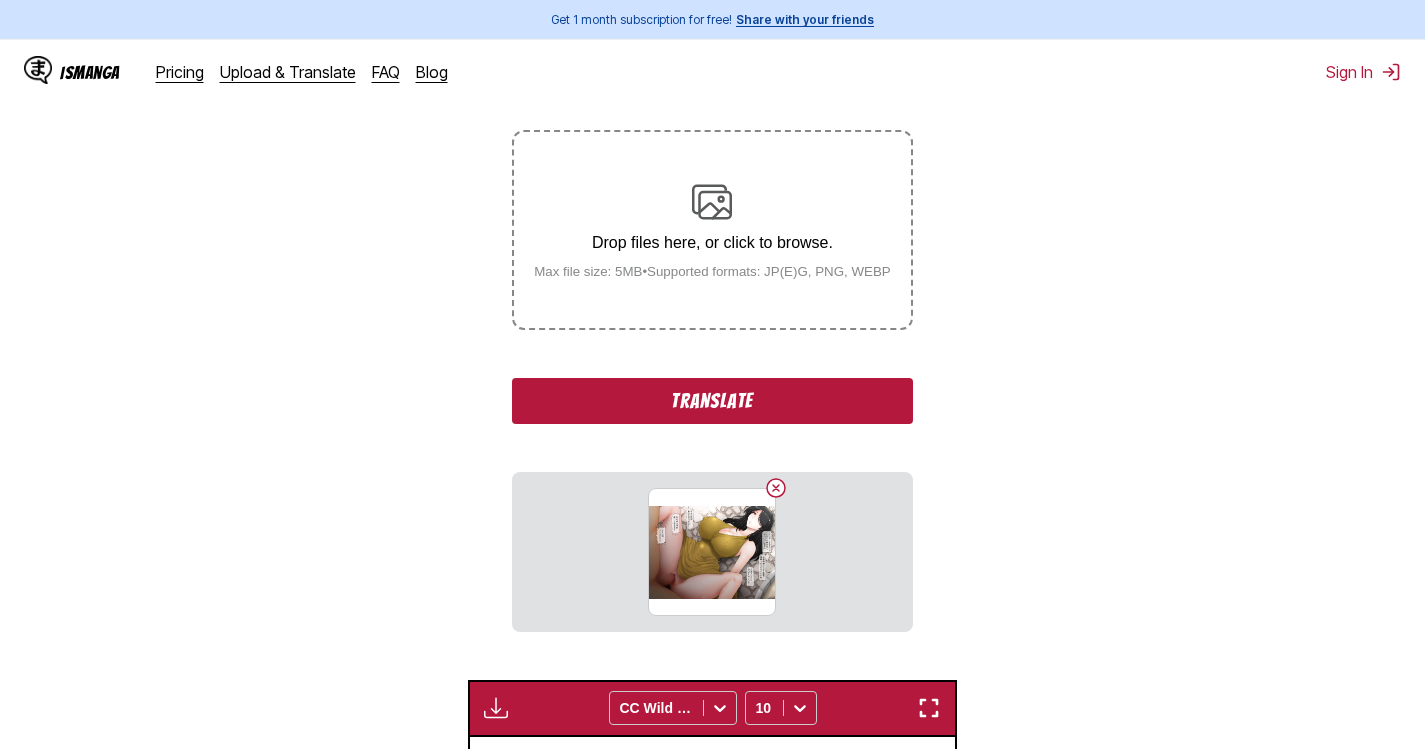 scroll, scrollTop: 824, scrollLeft: 0, axis: vertical 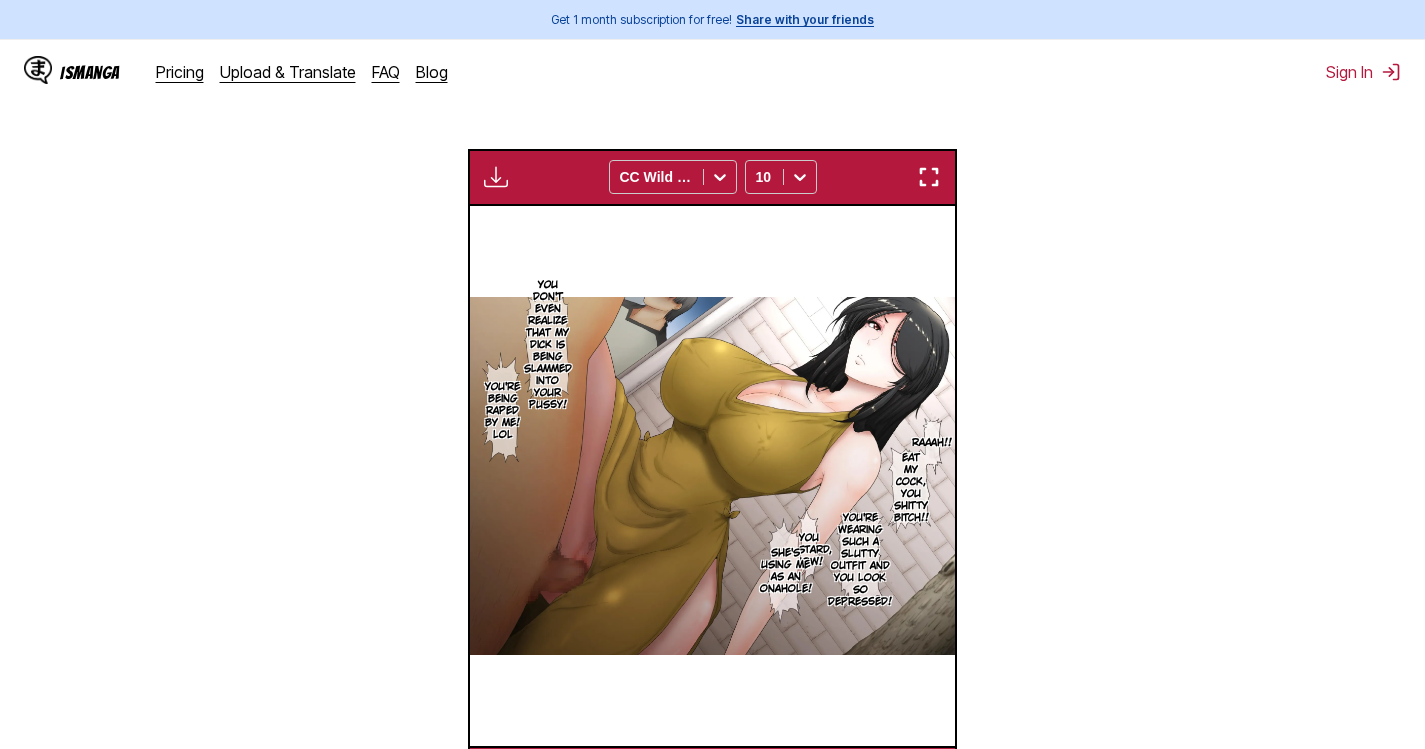 click at bounding box center (929, 177) 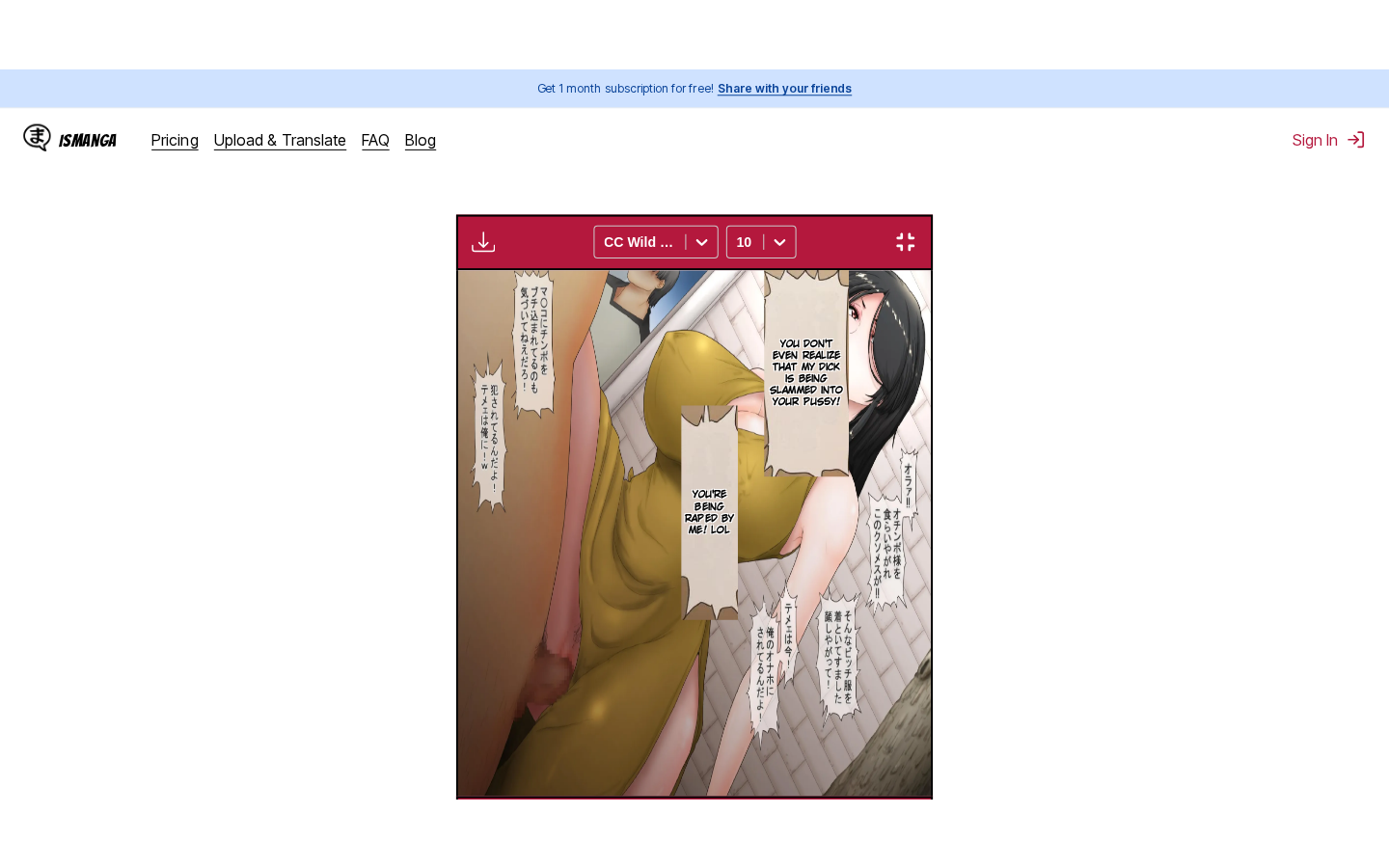 scroll, scrollTop: 220, scrollLeft: 0, axis: vertical 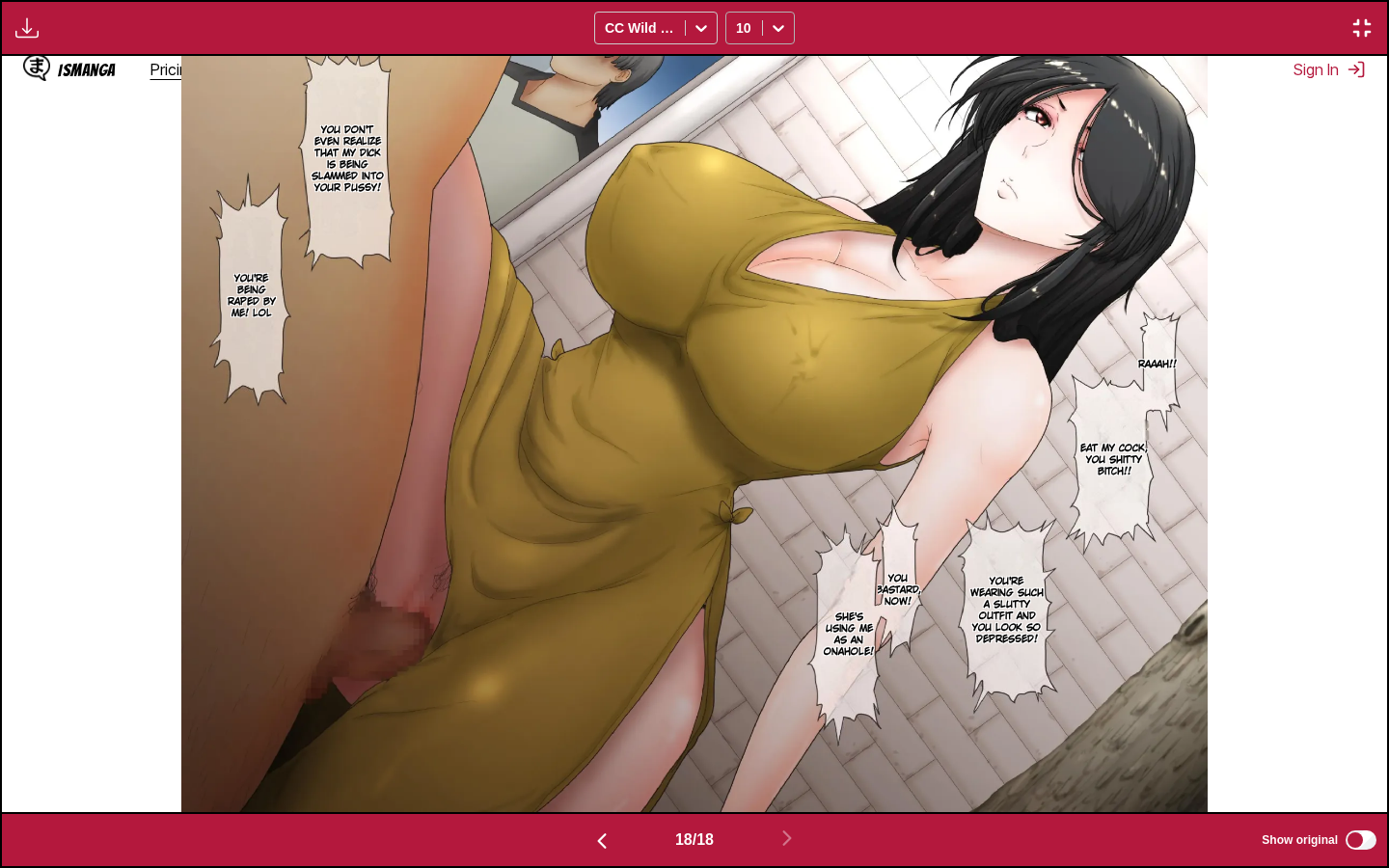 drag, startPoint x: 788, startPoint y: 26, endPoint x: 788, endPoint y: 42, distance: 16 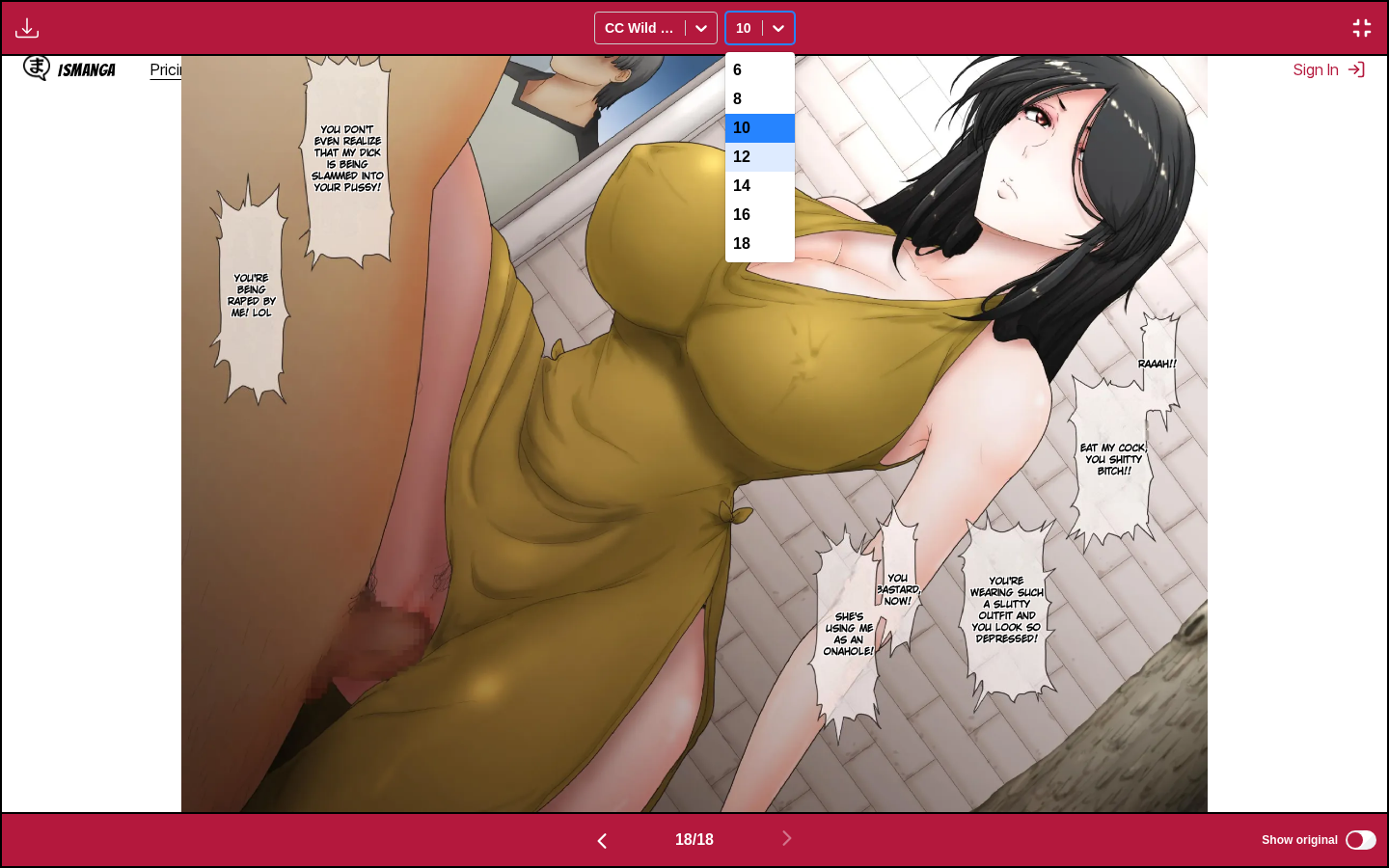 click on "12" at bounding box center (760, 157) 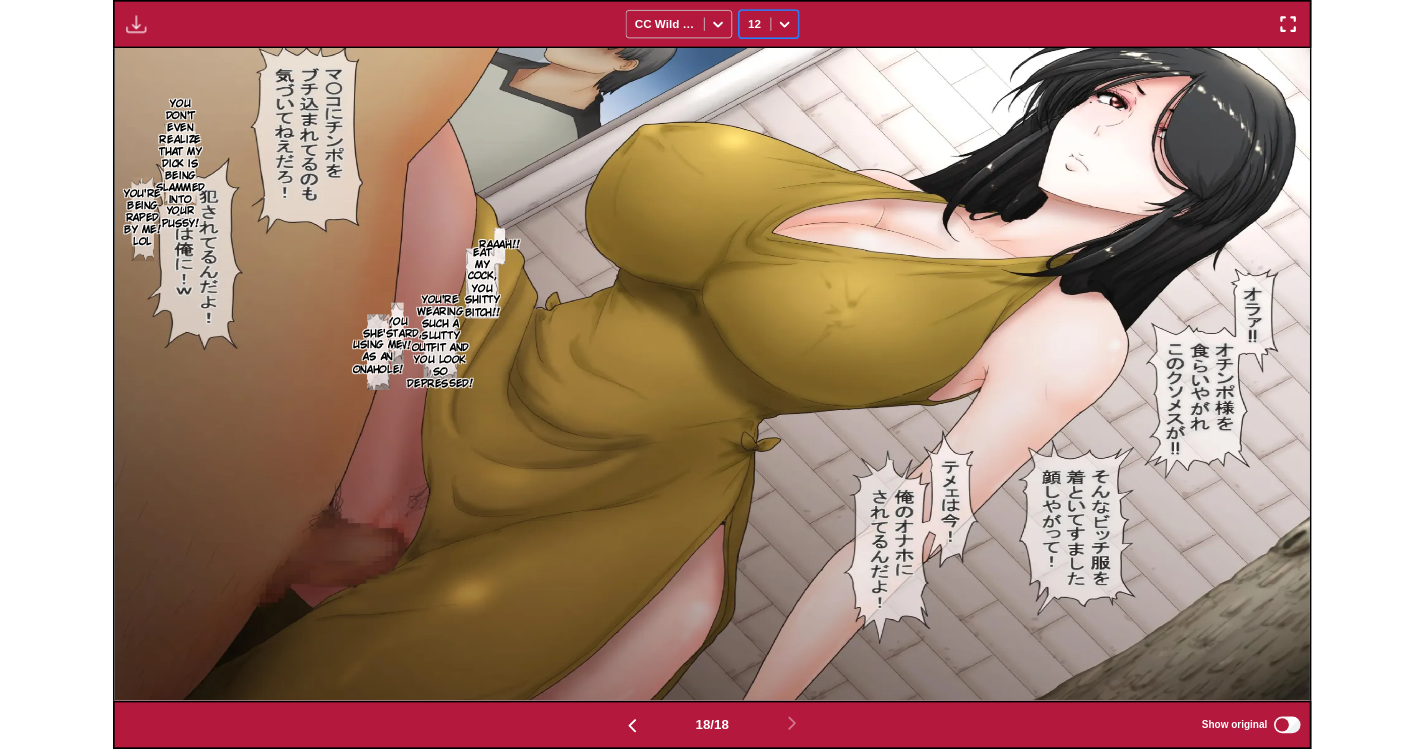 scroll, scrollTop: 824, scrollLeft: 0, axis: vertical 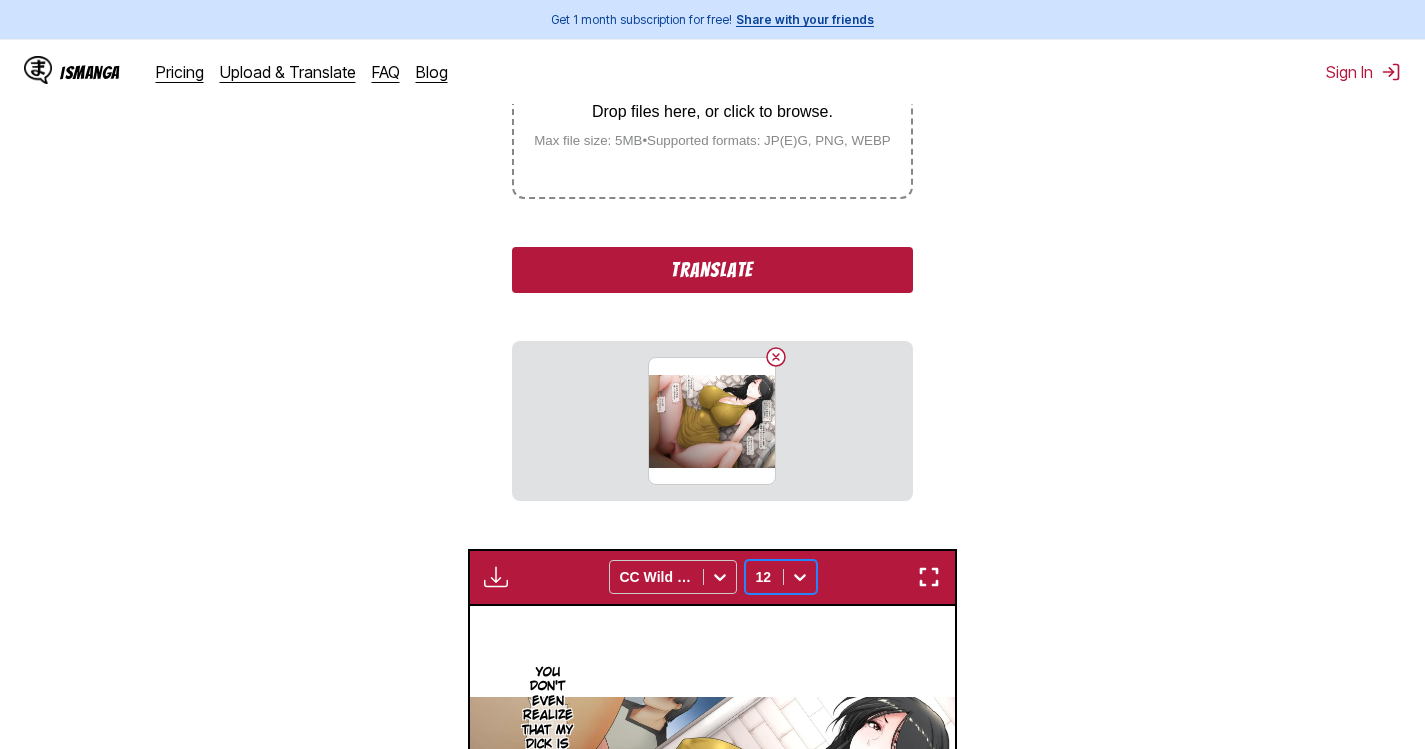 click on "Translate" at bounding box center (712, 270) 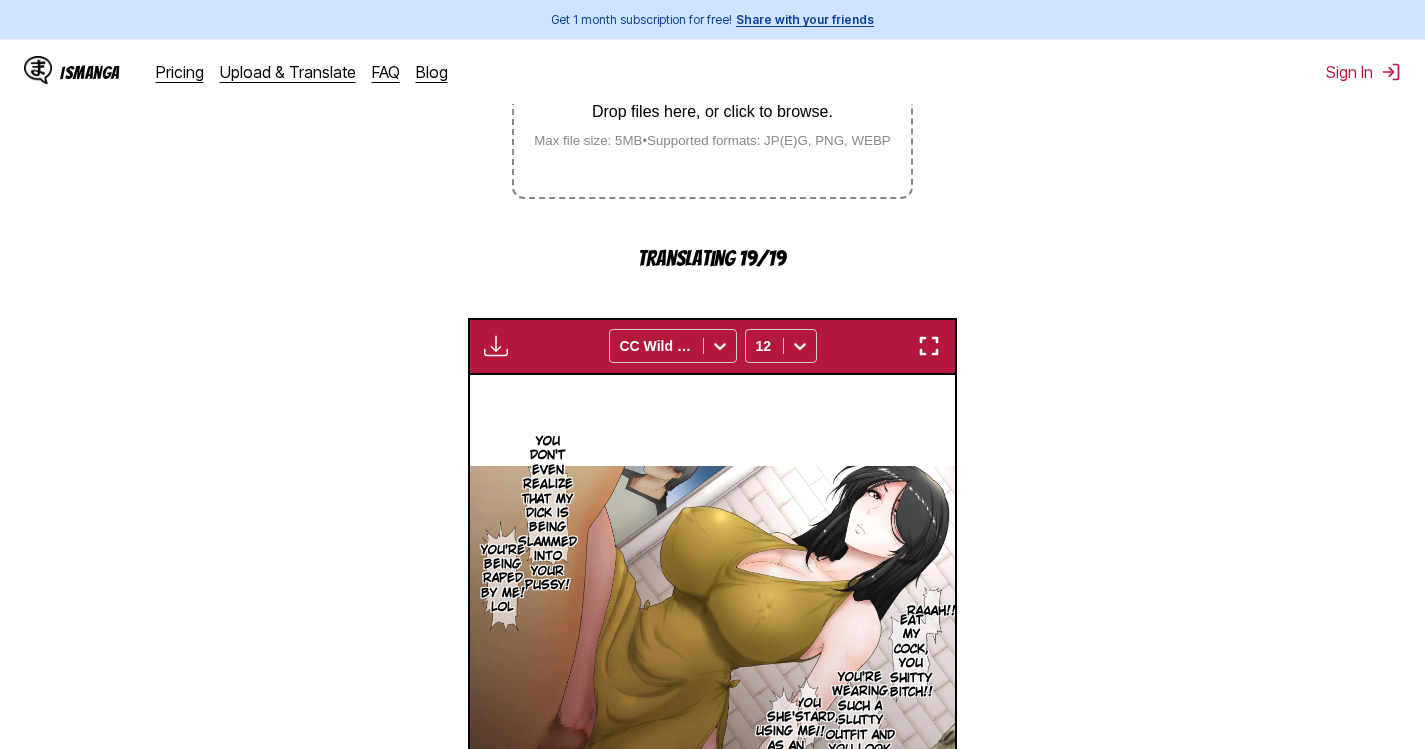 click on "AI-Powered Manga Translator Experience seamless manga translation with our cutting-edge AI technology. Upload your favorite manga and instantly translate it into multiple languages. Weekly free credits left:  62 From Japanese To English Drop files here, or click to browse. Max file size: 5MB  •  Supported formats: JP(E)G, PNG, WEBP Translating 19/19 Available for premium users only CC Wild Words 12 Obey me. Do as I say. Obey me. I'll never be able to disobey. Obey me. Obey me, obedience! Obey me. Pseudo-time stopper Time Stop Fake MACHINE Simple Manual Pseudo-time stop Hikari Information Preservation It feels good Information Delete visual and auditory information, save all other data. The device （TSF） attached to his head gave him all kinds of sensory information Sumata I'll shut it off before the electrical signal is transmitted to your brain. All saved information will be stored in the device.. The time stop switch is turned on, and they'll all open at once. Wha… Wow… This guy again? Whyy? Phew" at bounding box center (712, 339) 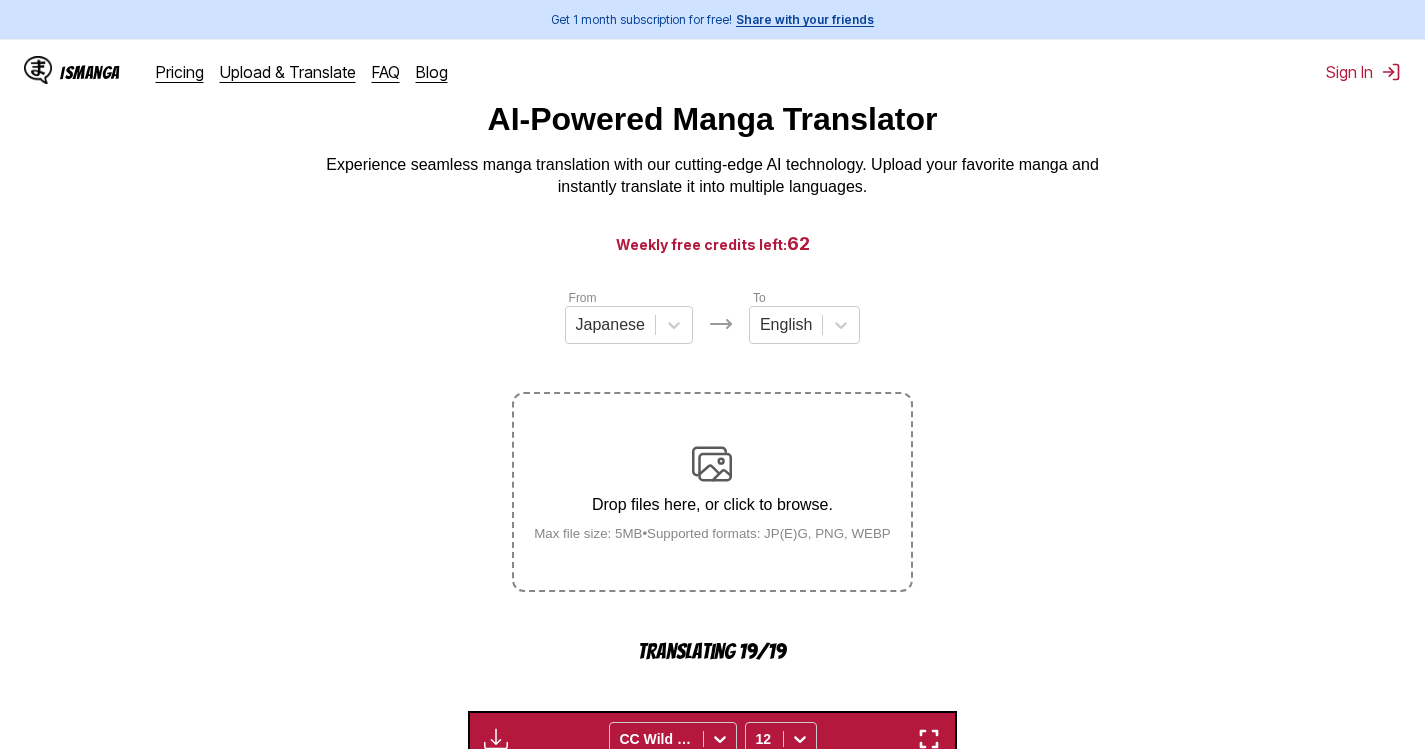 scroll, scrollTop: 24, scrollLeft: 0, axis: vertical 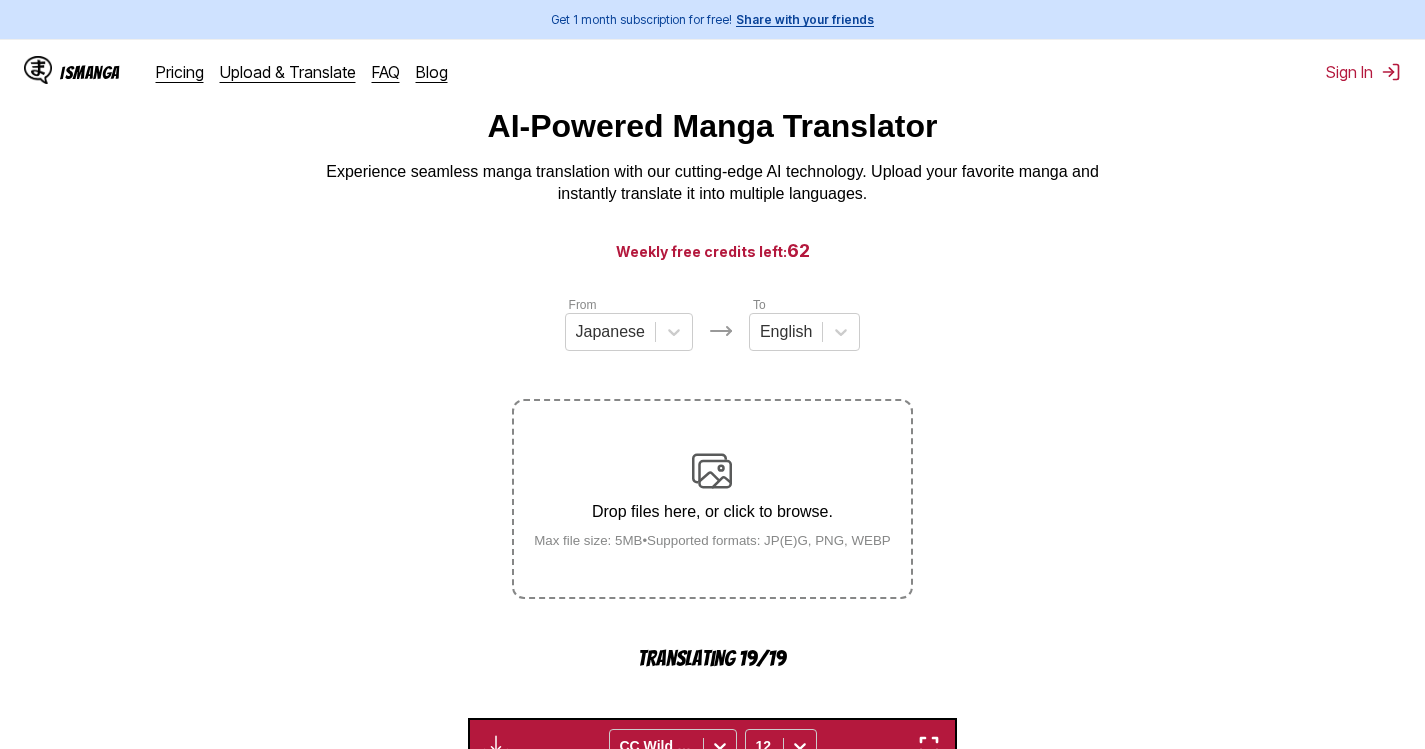 click on "Drop files here, or click to browse. Max file size: 5MB  •  Supported formats: JP(E)G, PNG, WEBP" at bounding box center (712, 499) 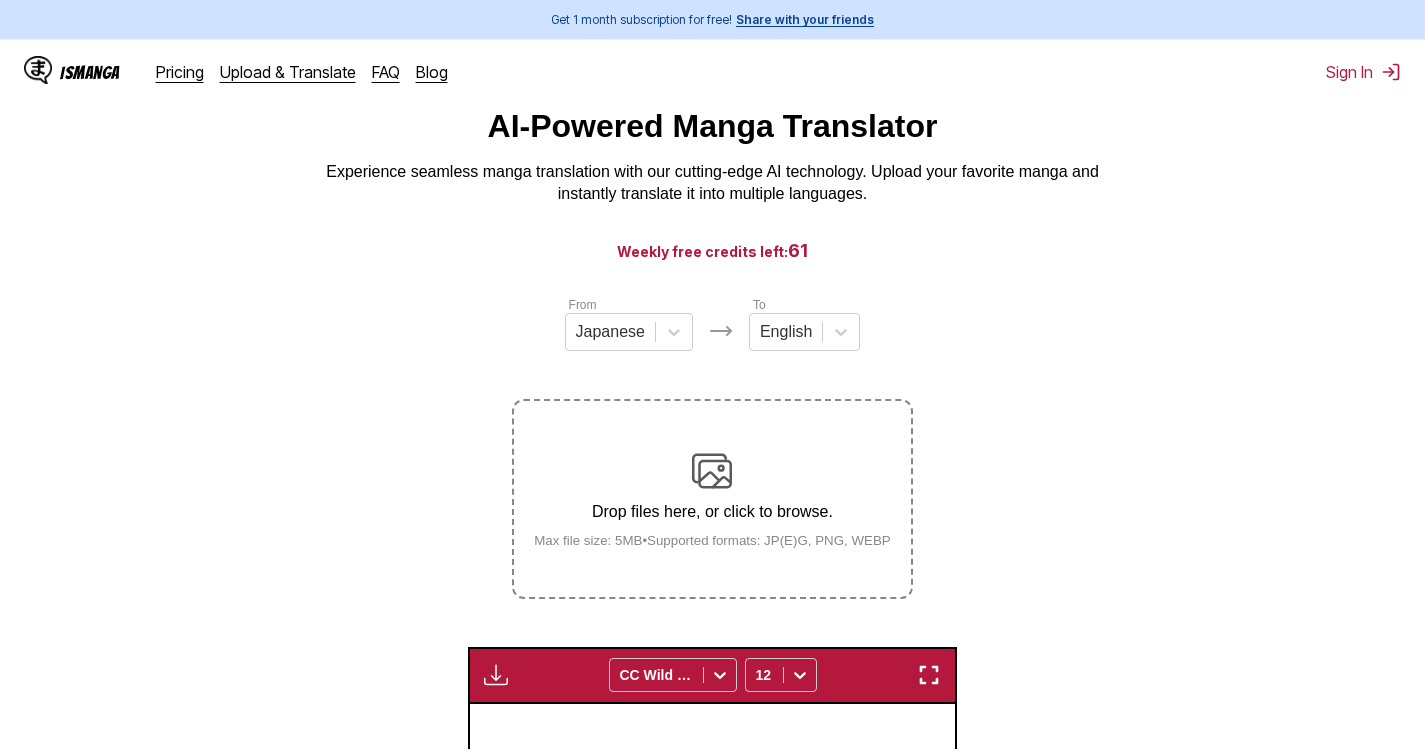 click on "Drop files here, or click to browse. Max file size: 5MB  •  Supported formats: JP(E)G, PNG, WEBP" at bounding box center (712, 499) 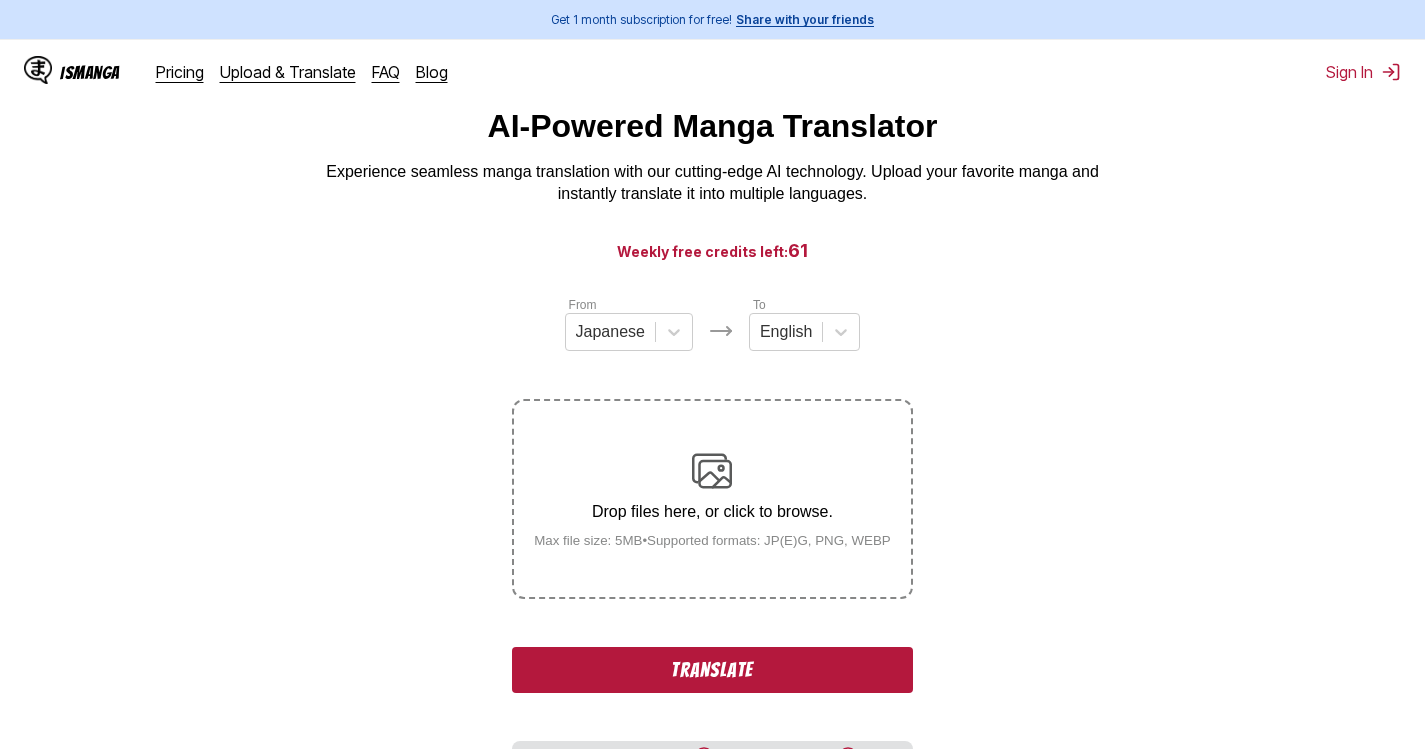 click on "Translate" at bounding box center [712, 670] 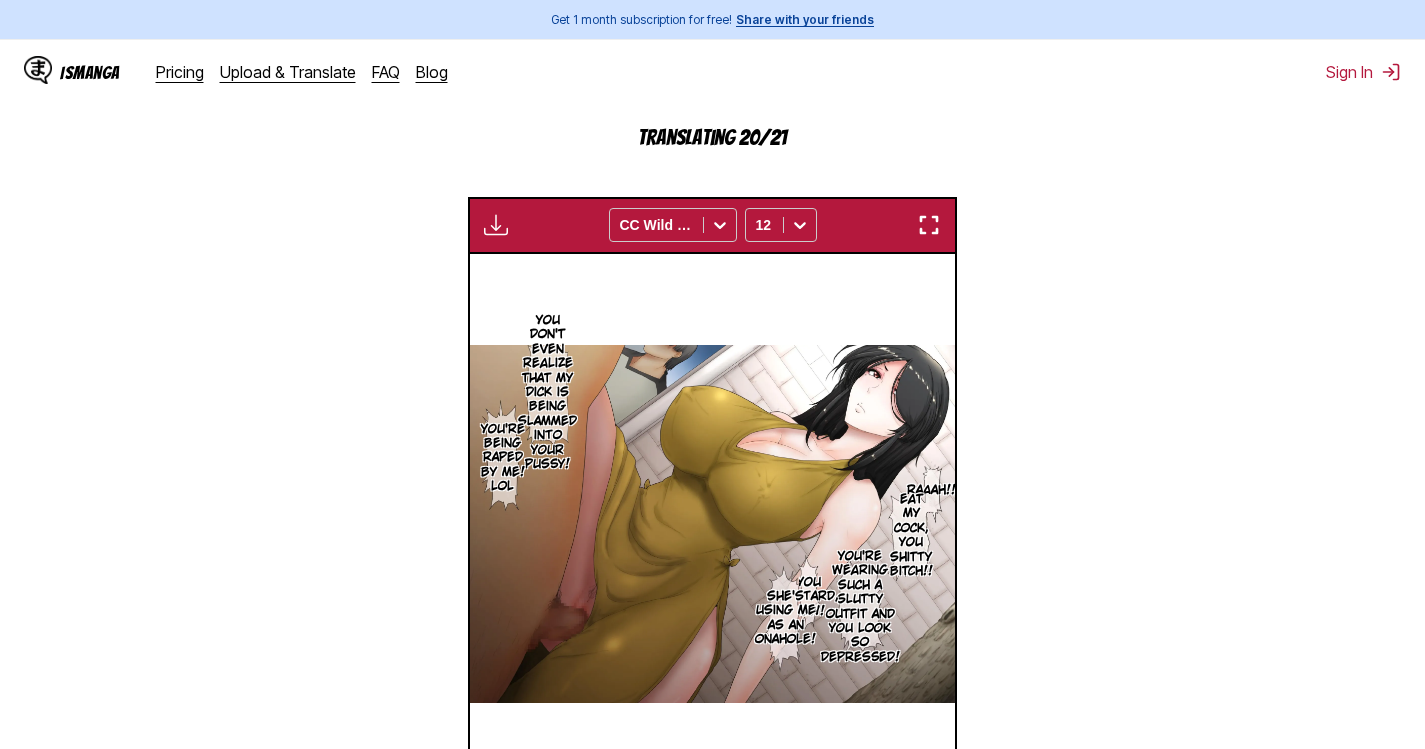 scroll, scrollTop: 624, scrollLeft: 0, axis: vertical 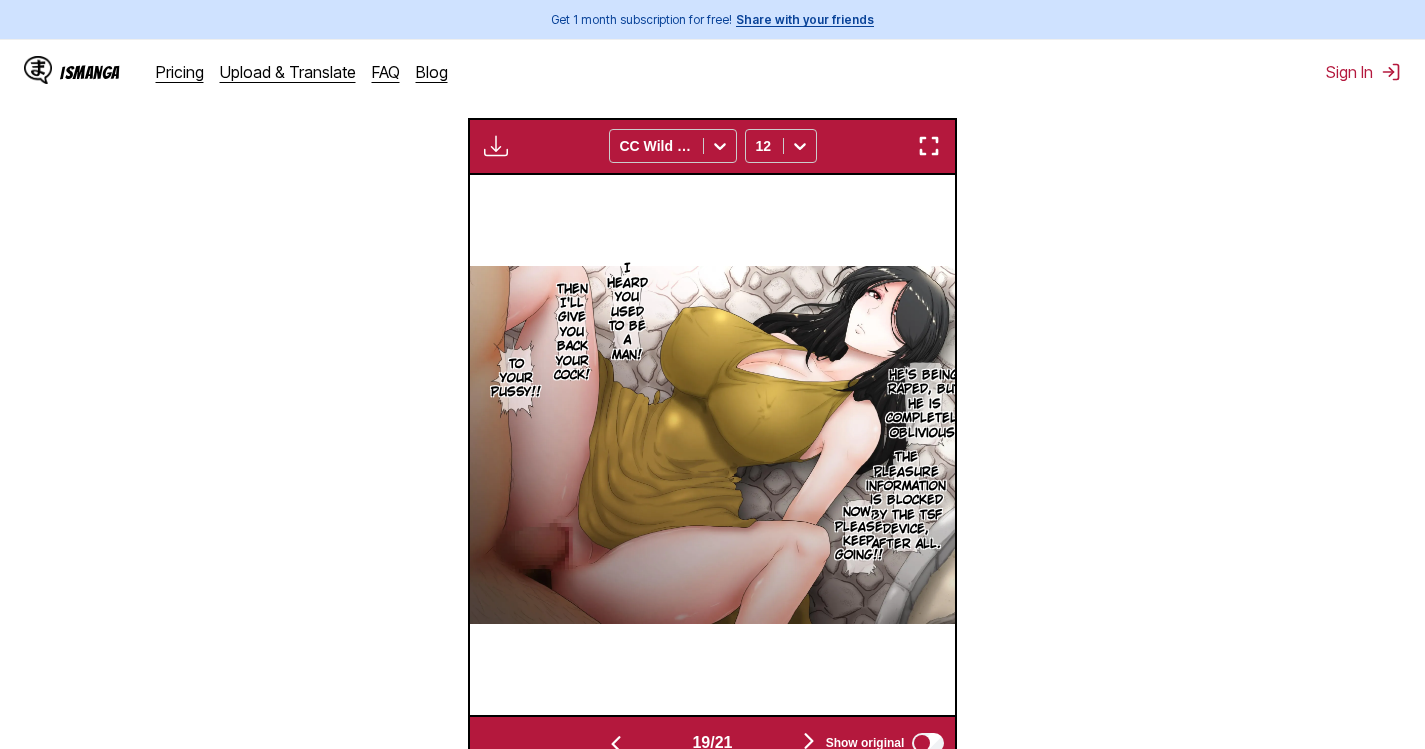 click at bounding box center [929, 146] 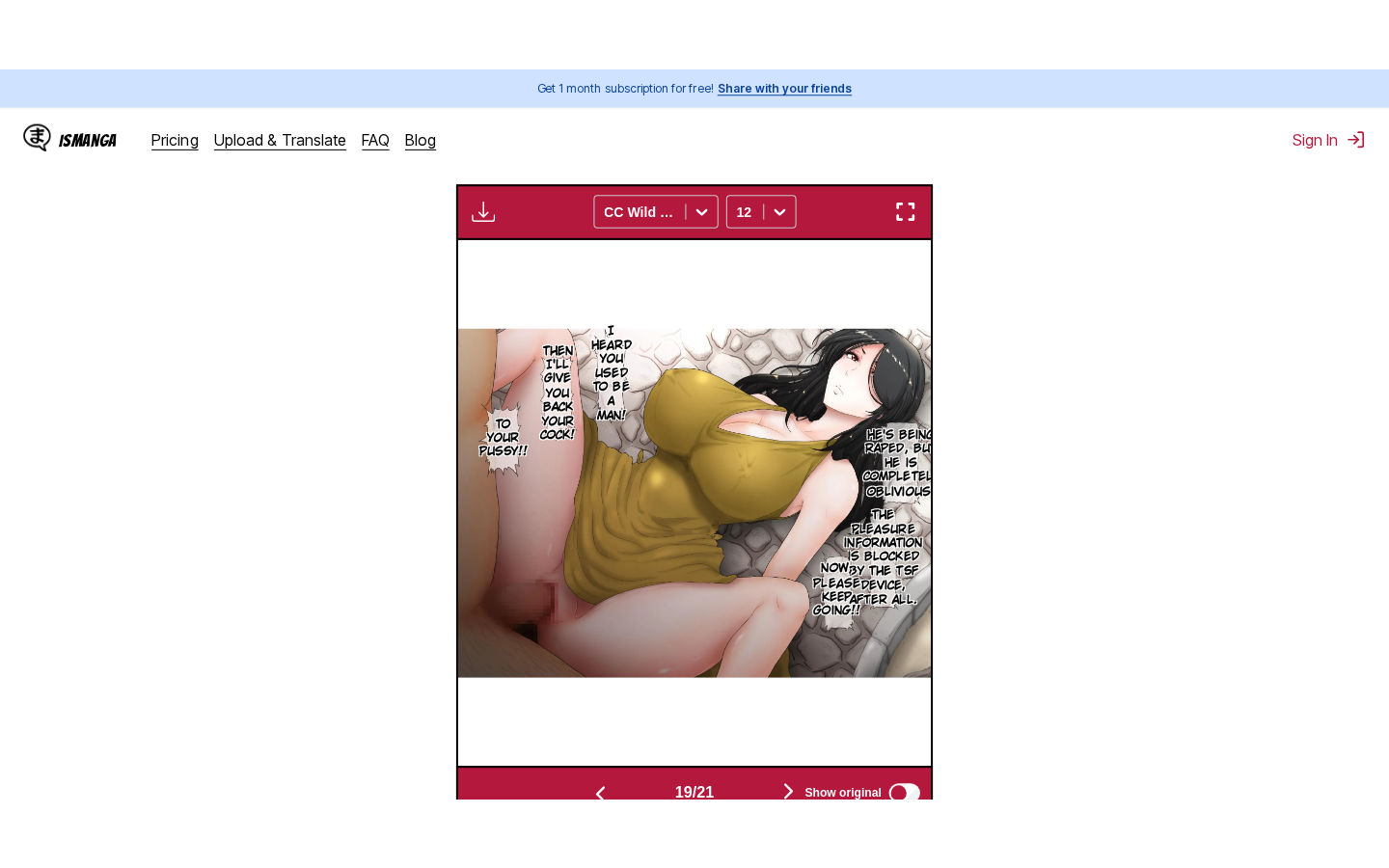 scroll, scrollTop: 220, scrollLeft: 0, axis: vertical 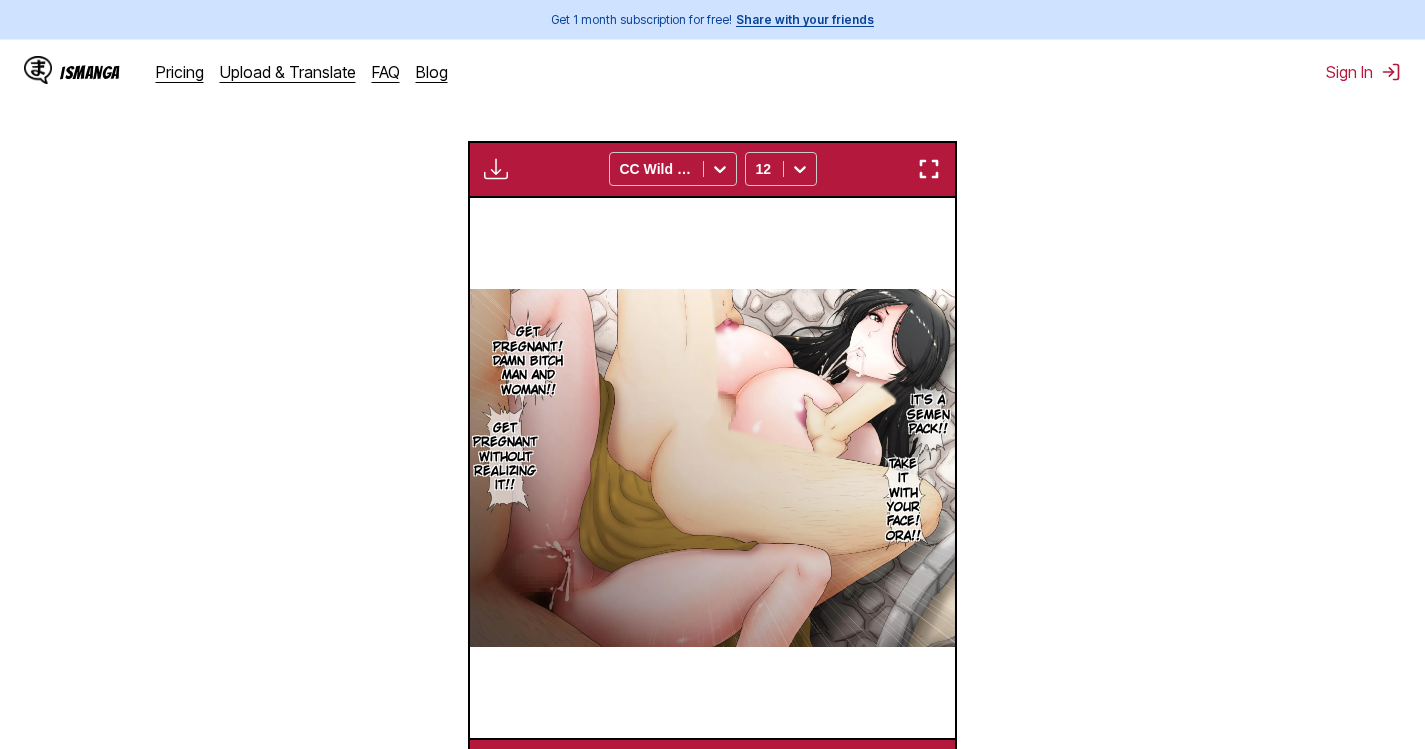 click at bounding box center (929, 169) 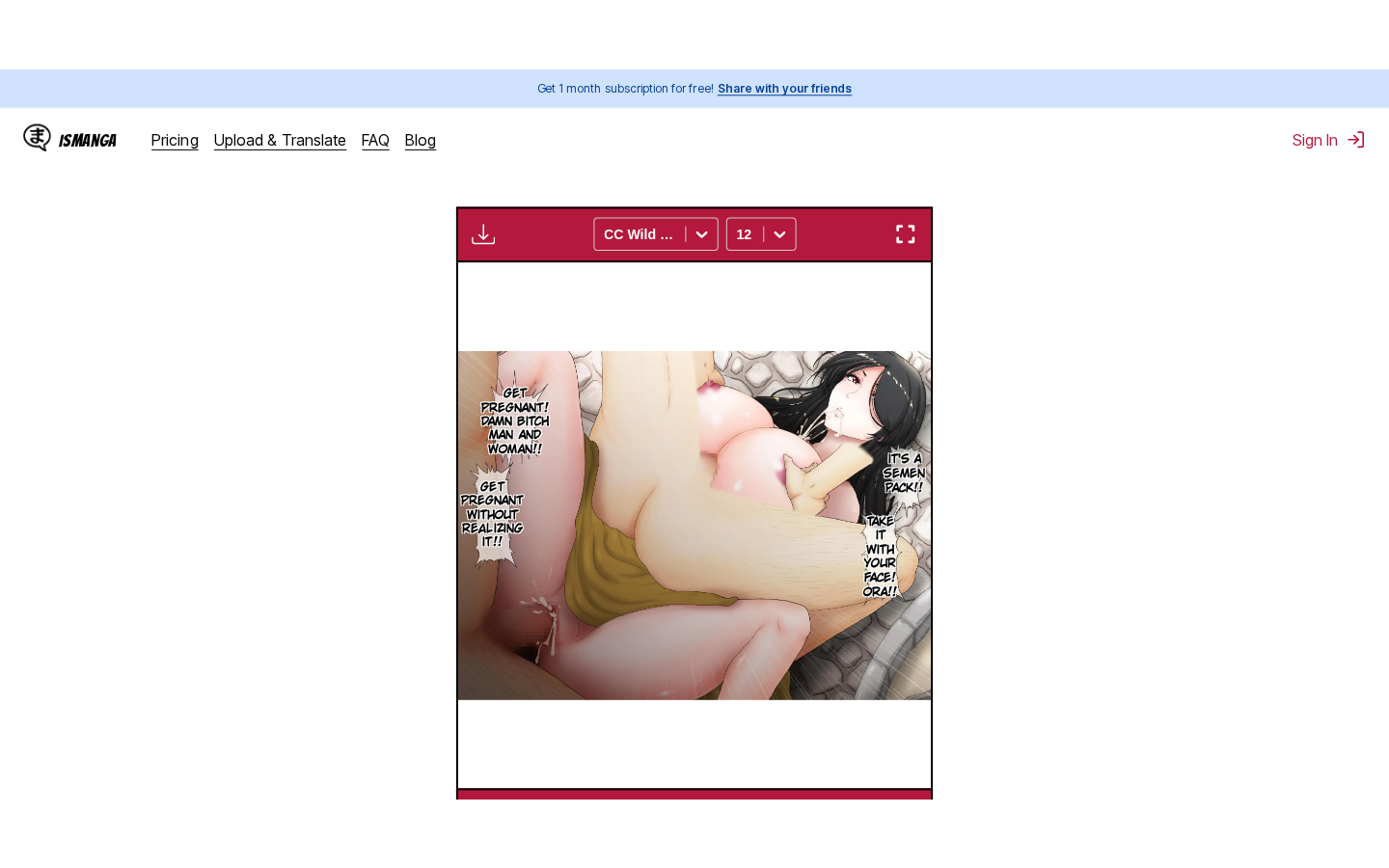 scroll, scrollTop: 220, scrollLeft: 0, axis: vertical 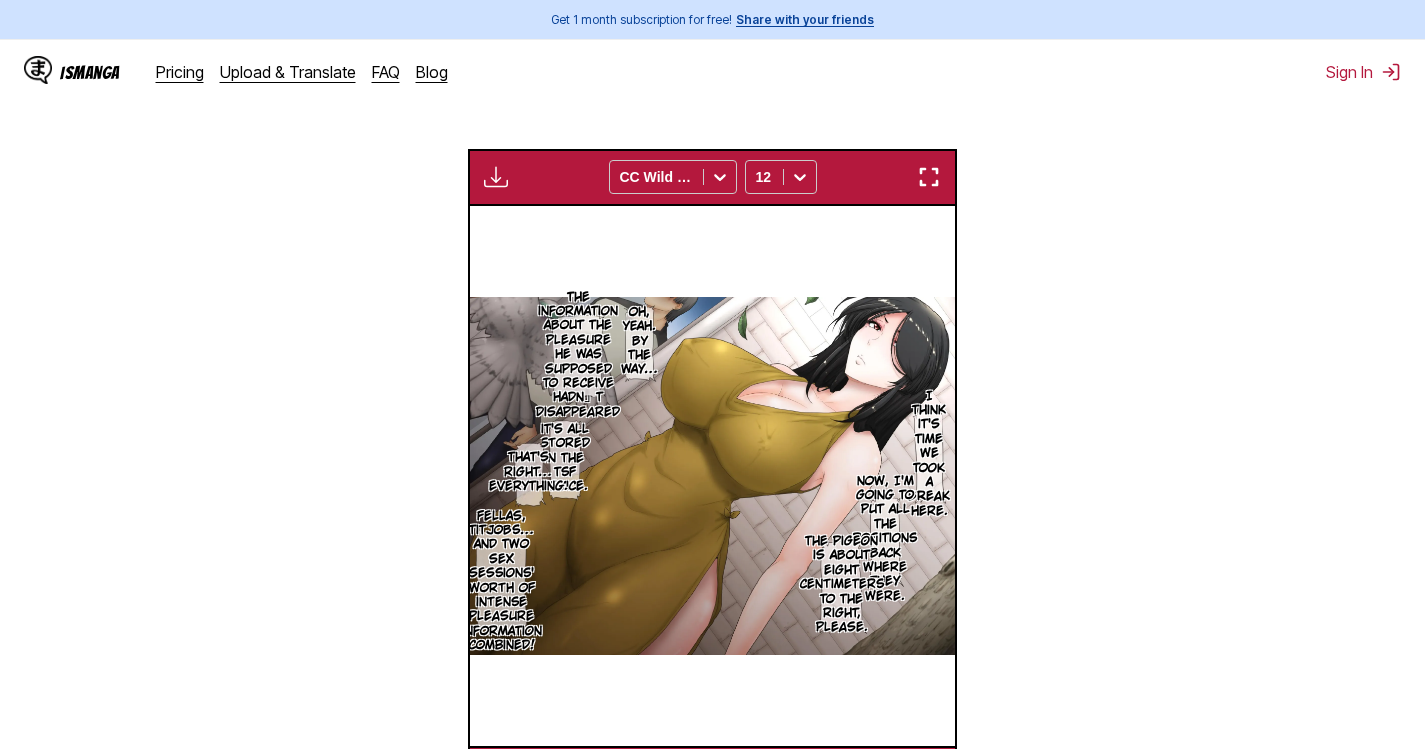 click on "From Japanese To English Drop files here, or click to browse. Max file size: 5MB  •  Supported formats: JP(E)G, PNG, WEBP Available for premium users only CC Wild Words 12 Obey me. Do as I say. Obey me. I'll never be able to disobey. Obey me. Obey me, obedience! Obey me. Pseudo-time stopper Time Stop Fake MACHINE Simple Manual Pseudo-time stop Hikari Information Preservation It feels good Information Delete visual and auditory information, save all other data. The device （TSF） attached to his head gave him all kinds of sensory information Sumata I'll shut it off before the electrical signal is transmitted to your brain. All saved information will be stored in the device.. The time stop switch is turned on, and they'll all open at once. Wha… Wow… This guy again? What's wrong? Whyy? Hey, how do you get this out? I'm going to get you out of there now… Are you going to let it out? No… that's not it. Haha… Huh?? There's a man? Haha ha! That's good, lol. Let him out of there!! Let it out♡ Ugh…" at bounding box center (712, 299) 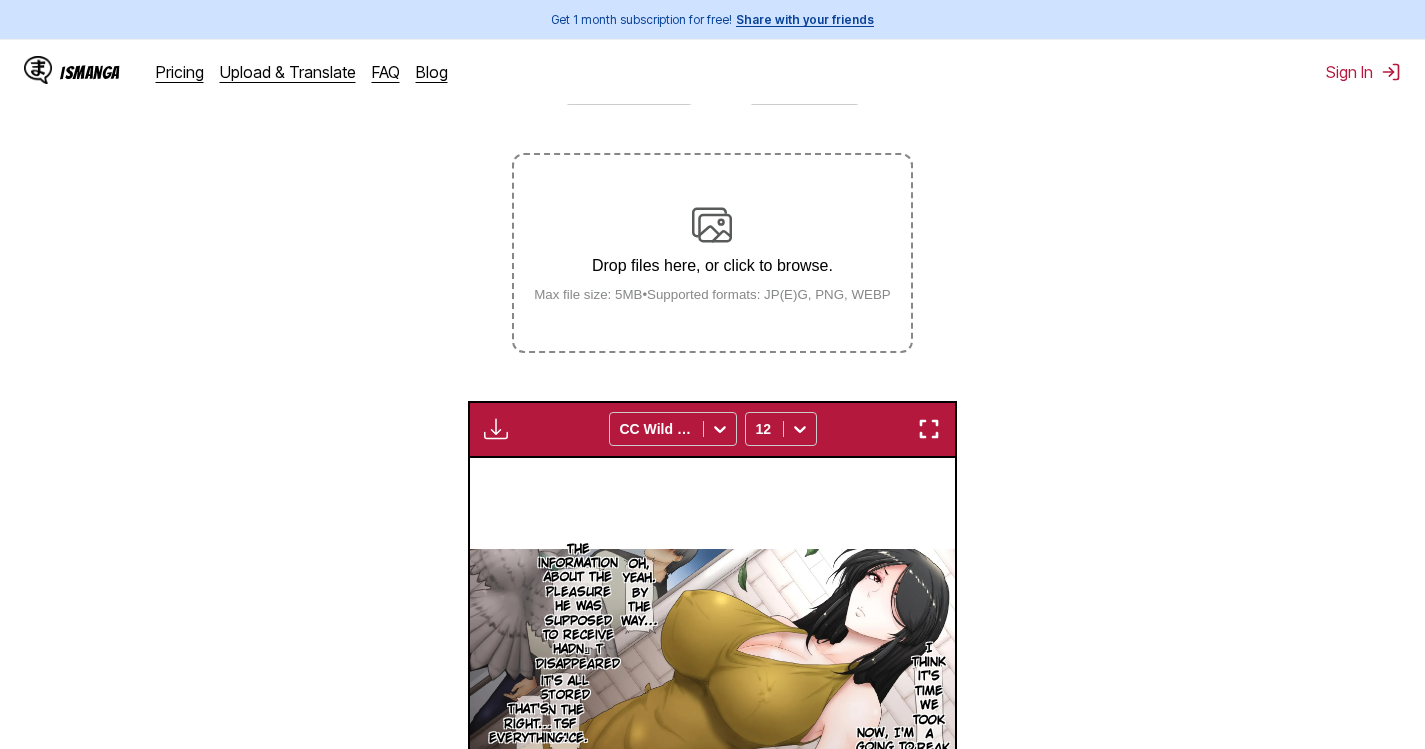 scroll, scrollTop: 122, scrollLeft: 0, axis: vertical 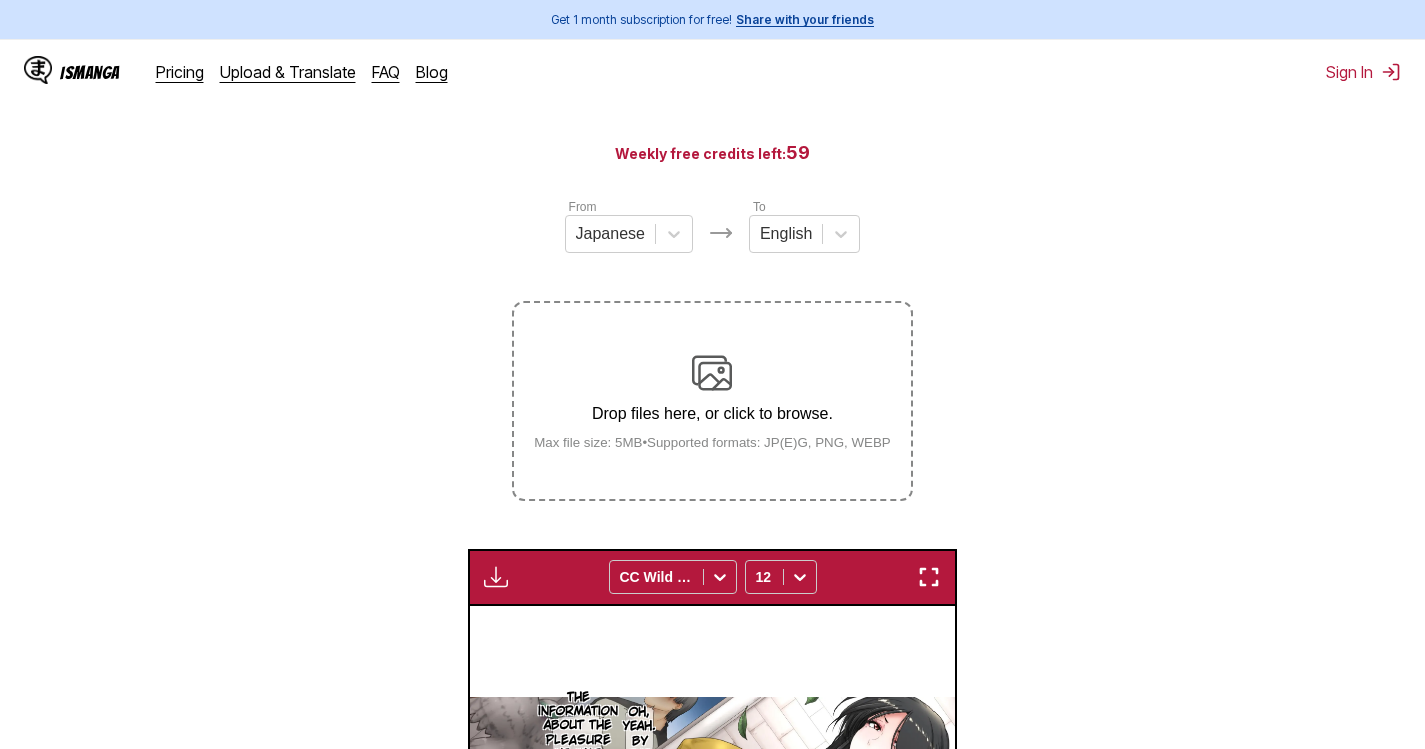 click on "Drop files here, or click to browse. Max file size: 5MB  •  Supported formats: JP(E)G, PNG, WEBP" at bounding box center [712, 401] 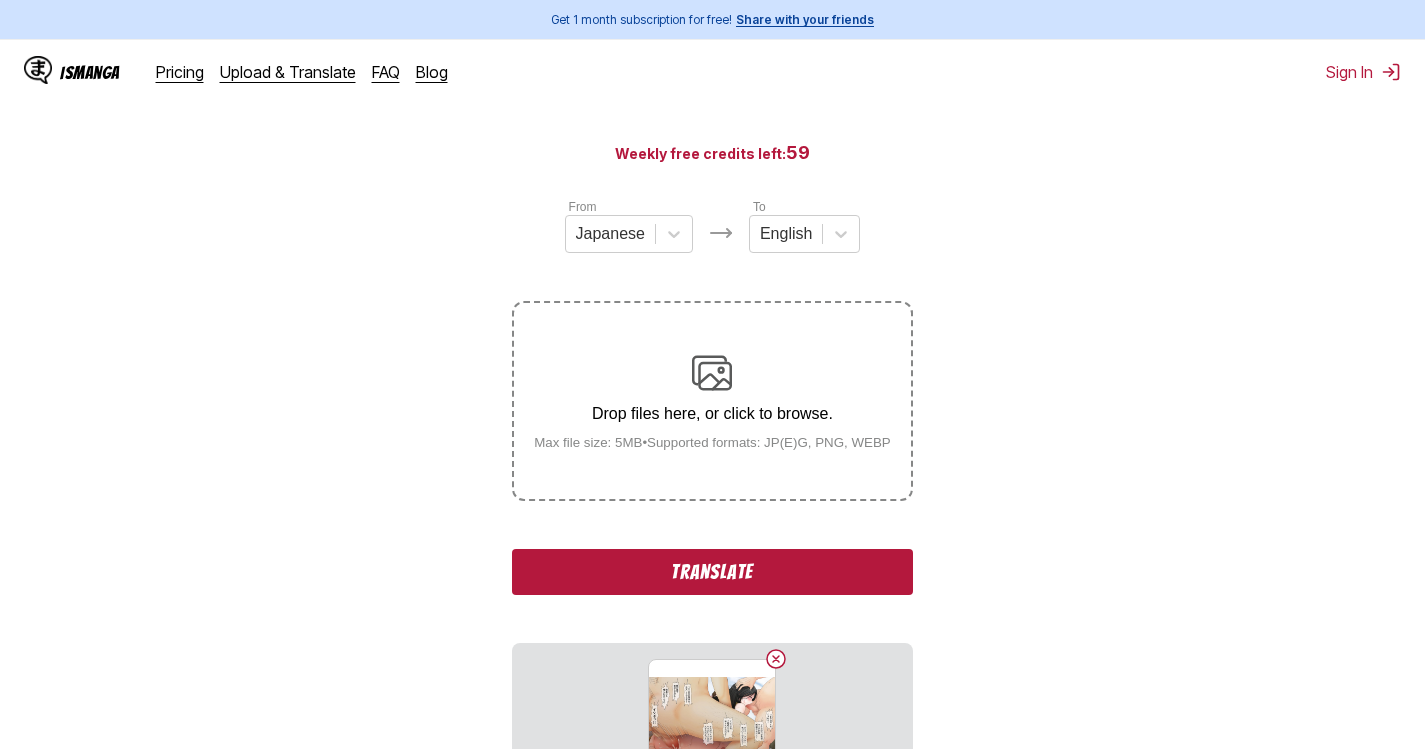click on "Translate" at bounding box center [712, 572] 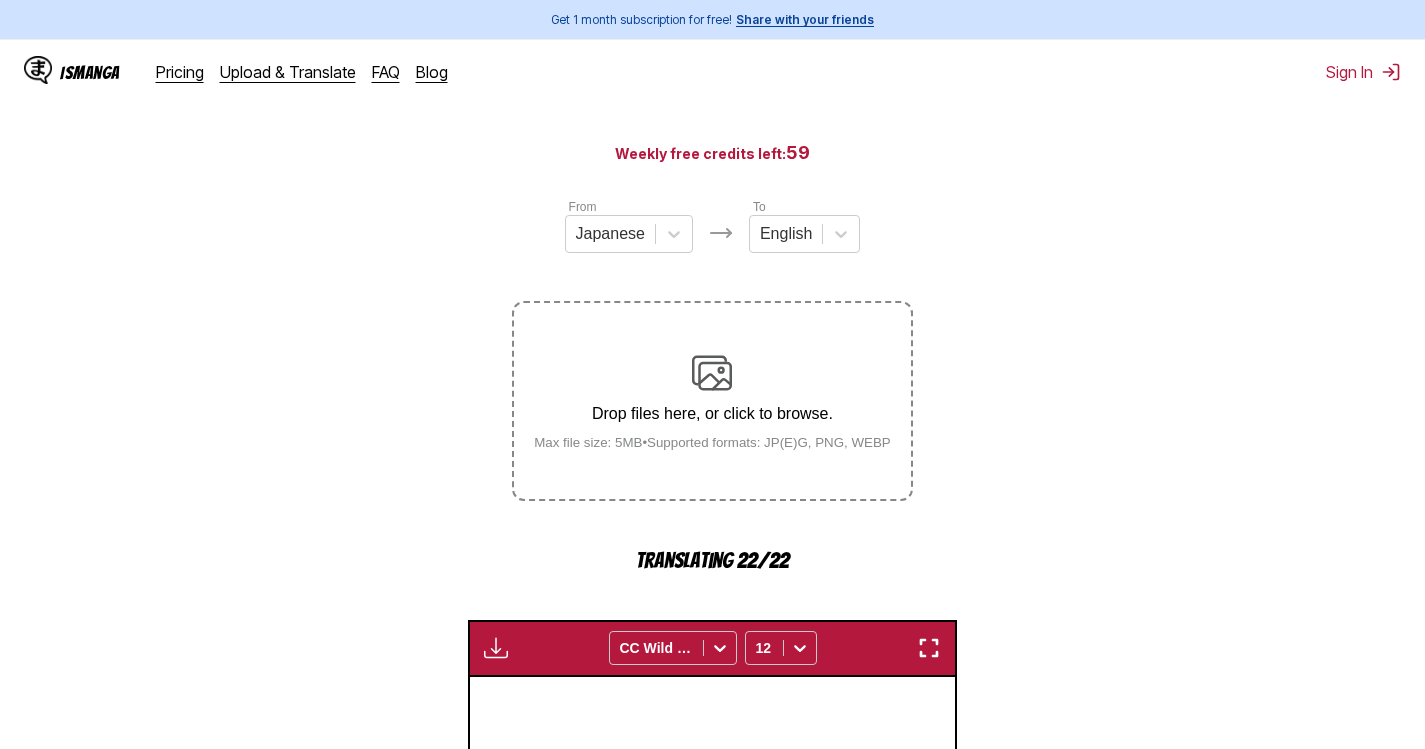 drag, startPoint x: 138, startPoint y: 303, endPoint x: 149, endPoint y: 310, distance: 13.038404 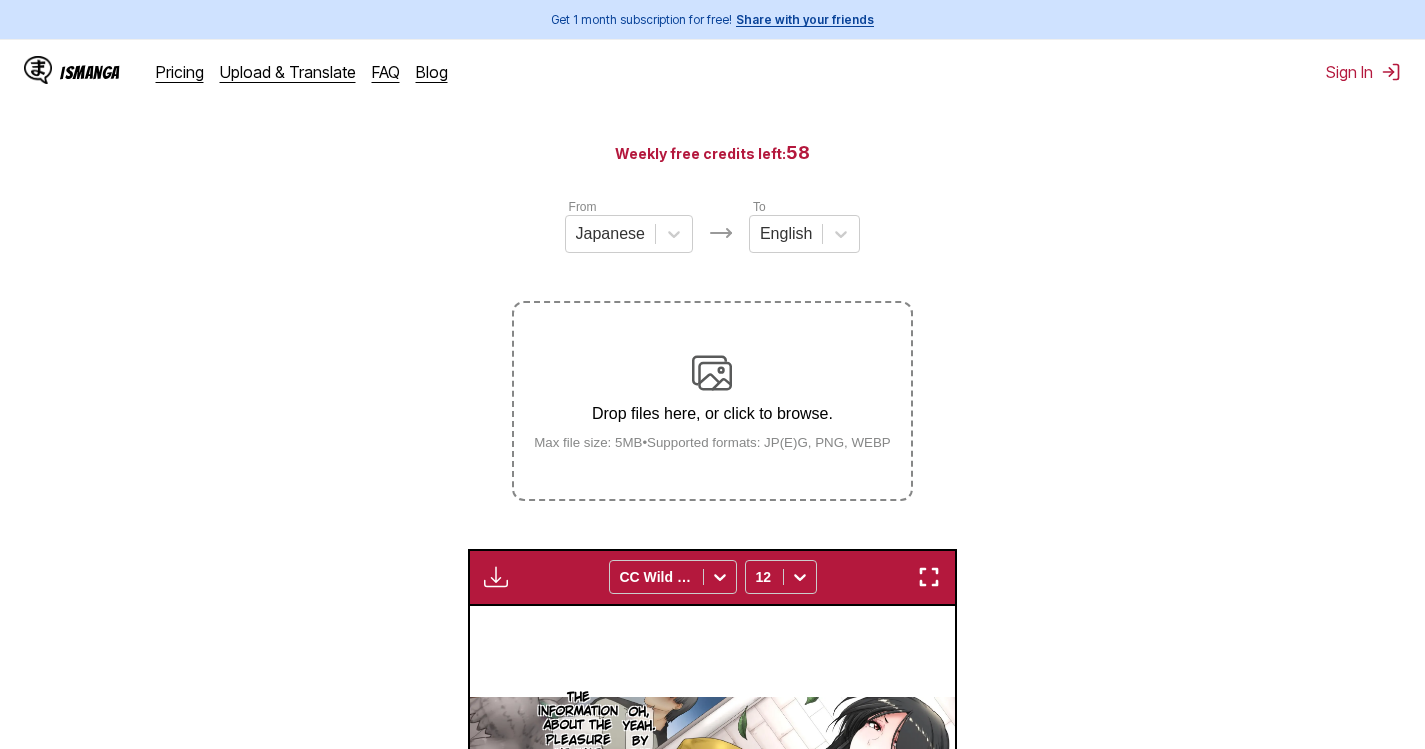 click on "Drop files here, or click to browse." at bounding box center [712, 414] 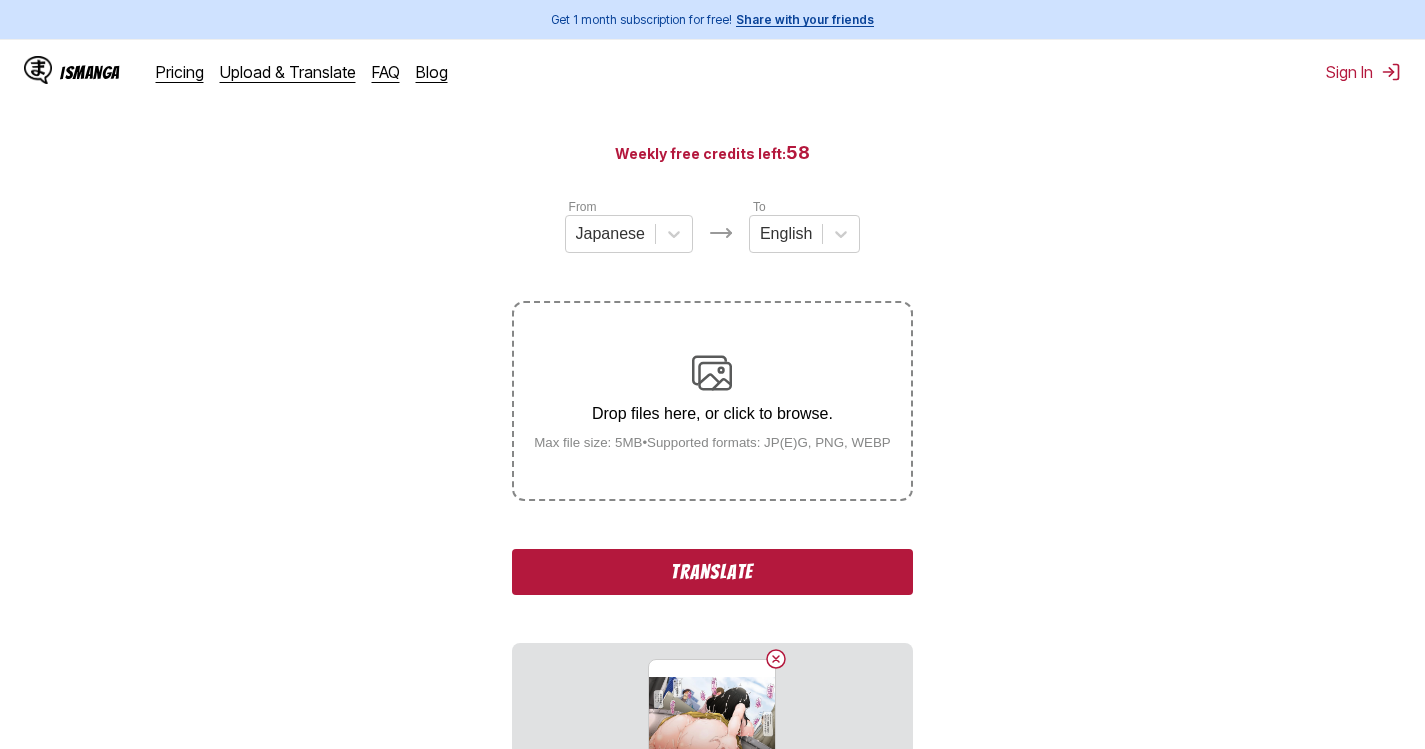 click on "Translate" at bounding box center [712, 572] 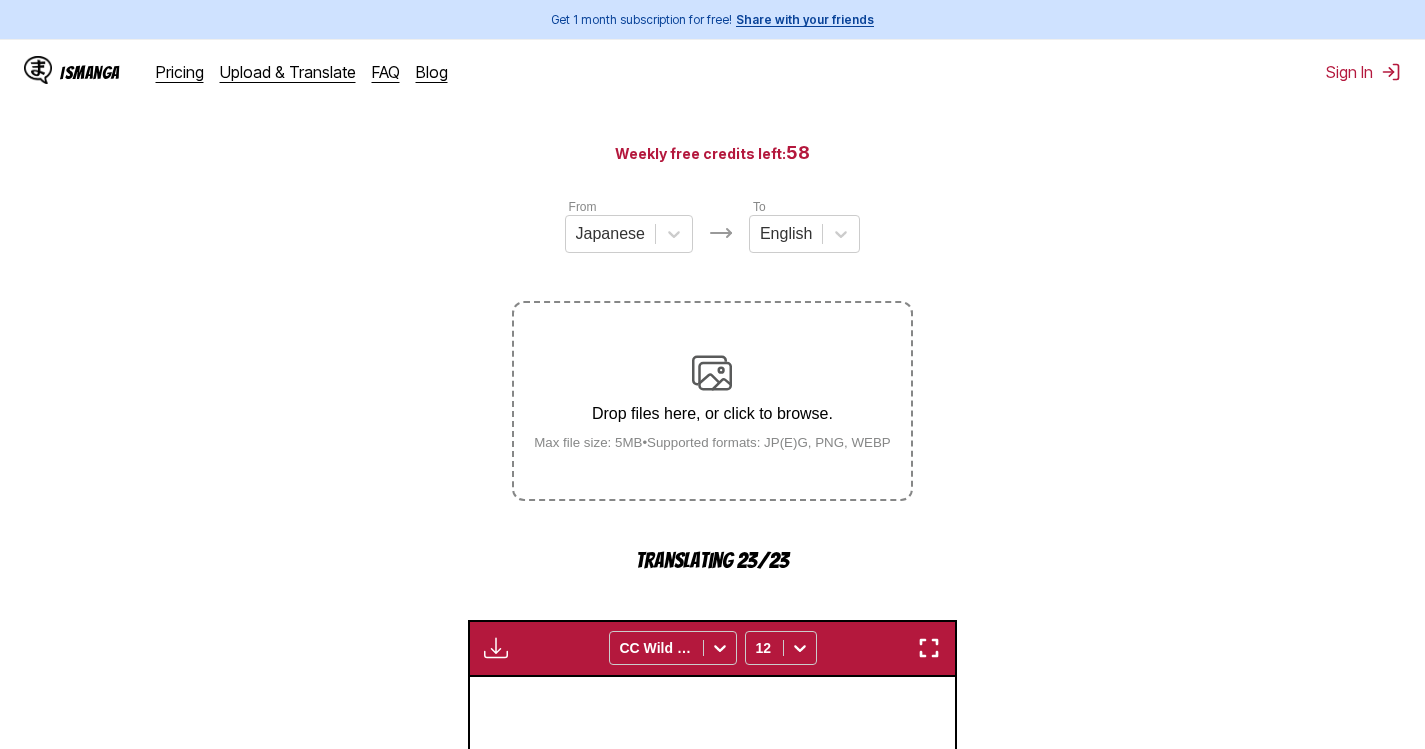 scroll, scrollTop: 593, scrollLeft: 0, axis: vertical 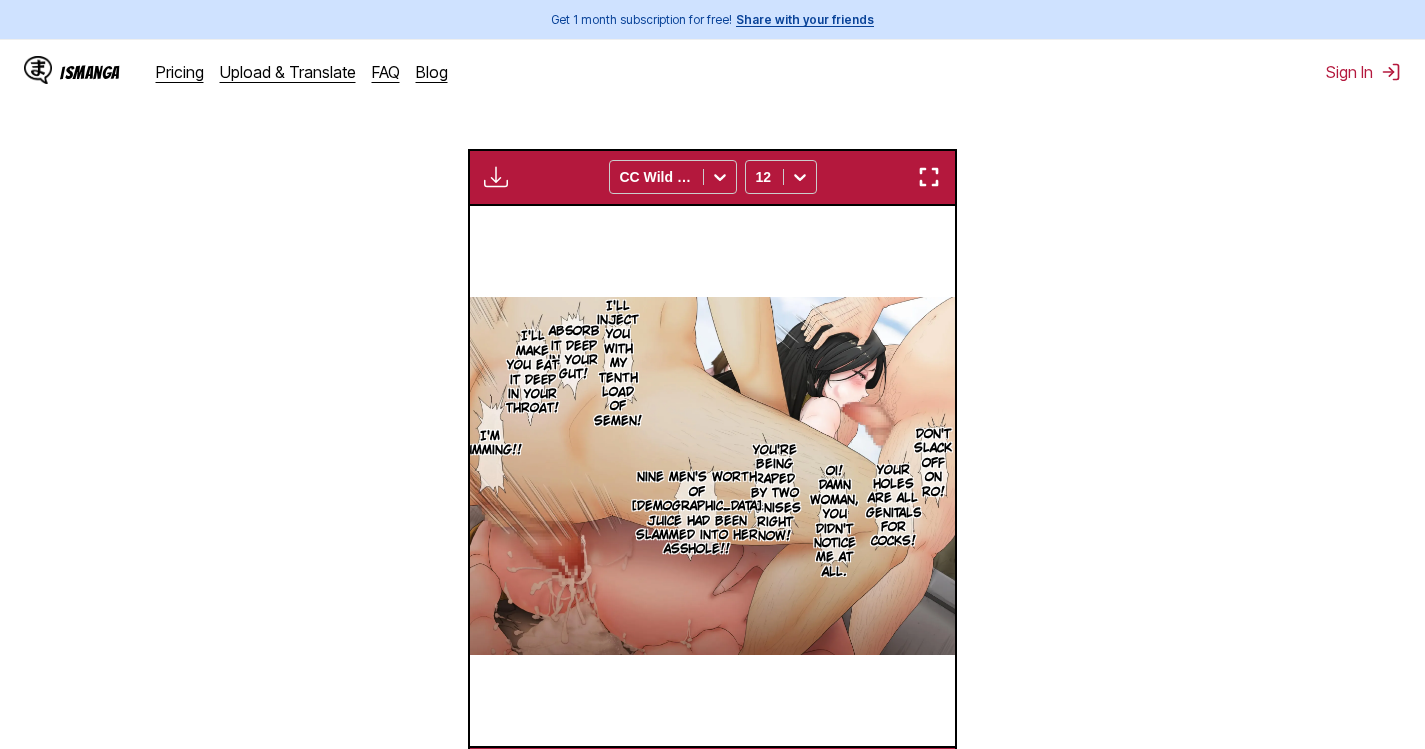 click at bounding box center [929, 177] 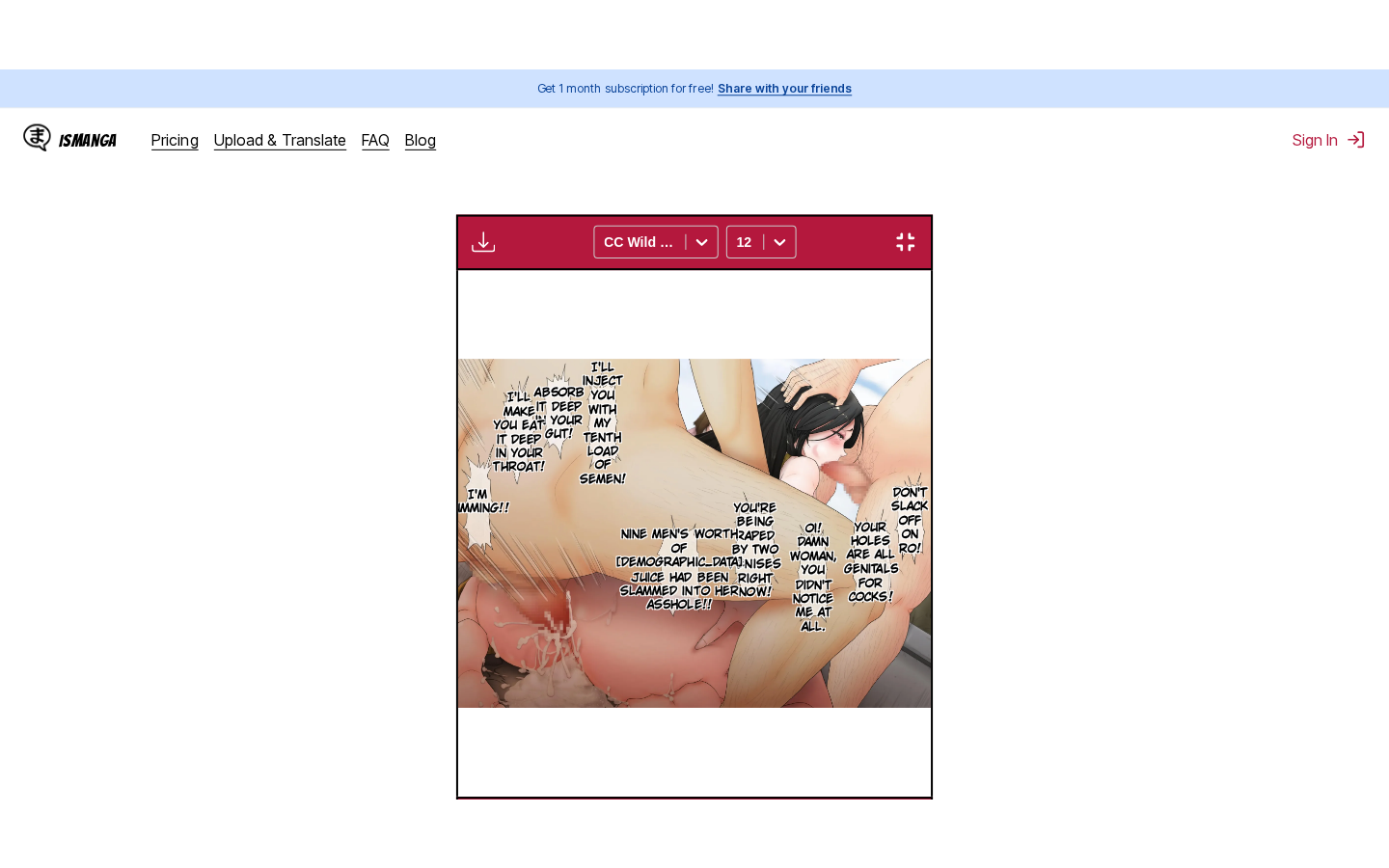scroll, scrollTop: 220, scrollLeft: 0, axis: vertical 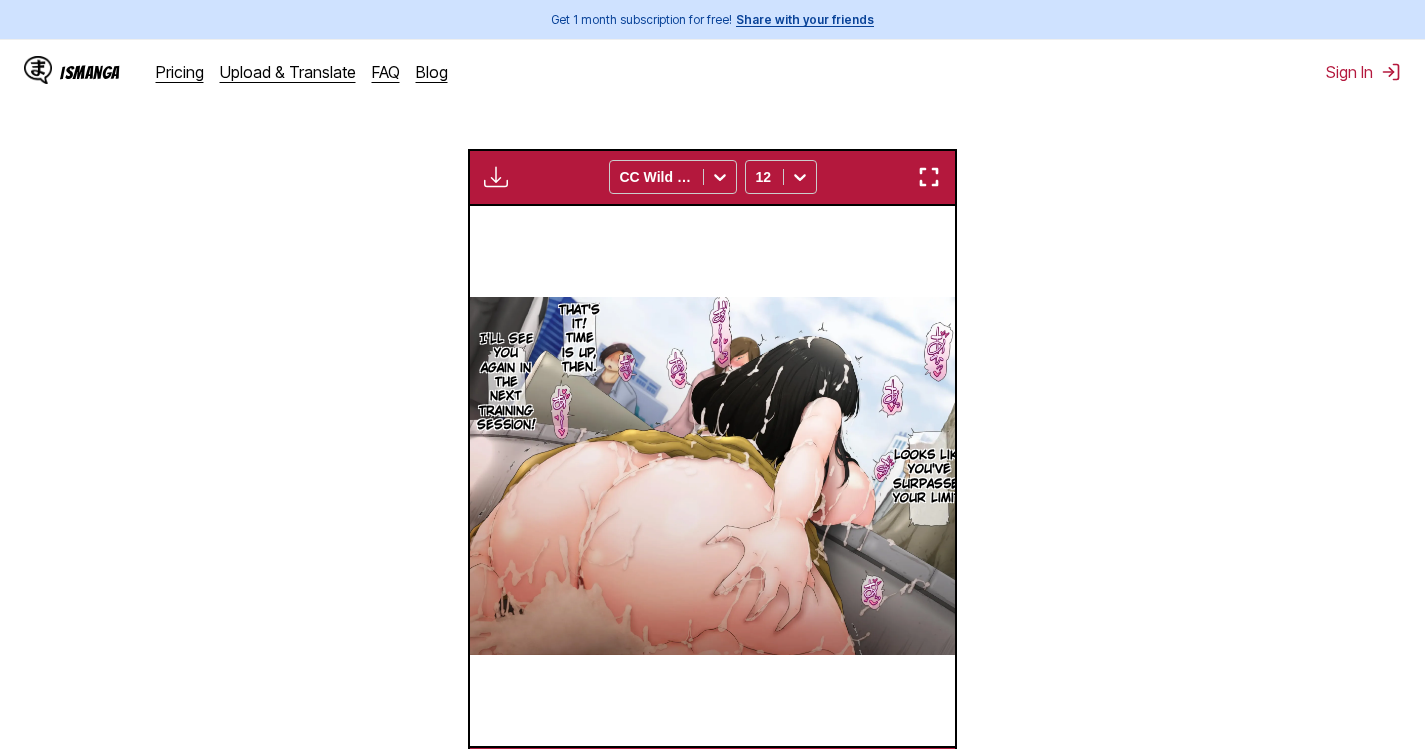 click at bounding box center (929, 177) 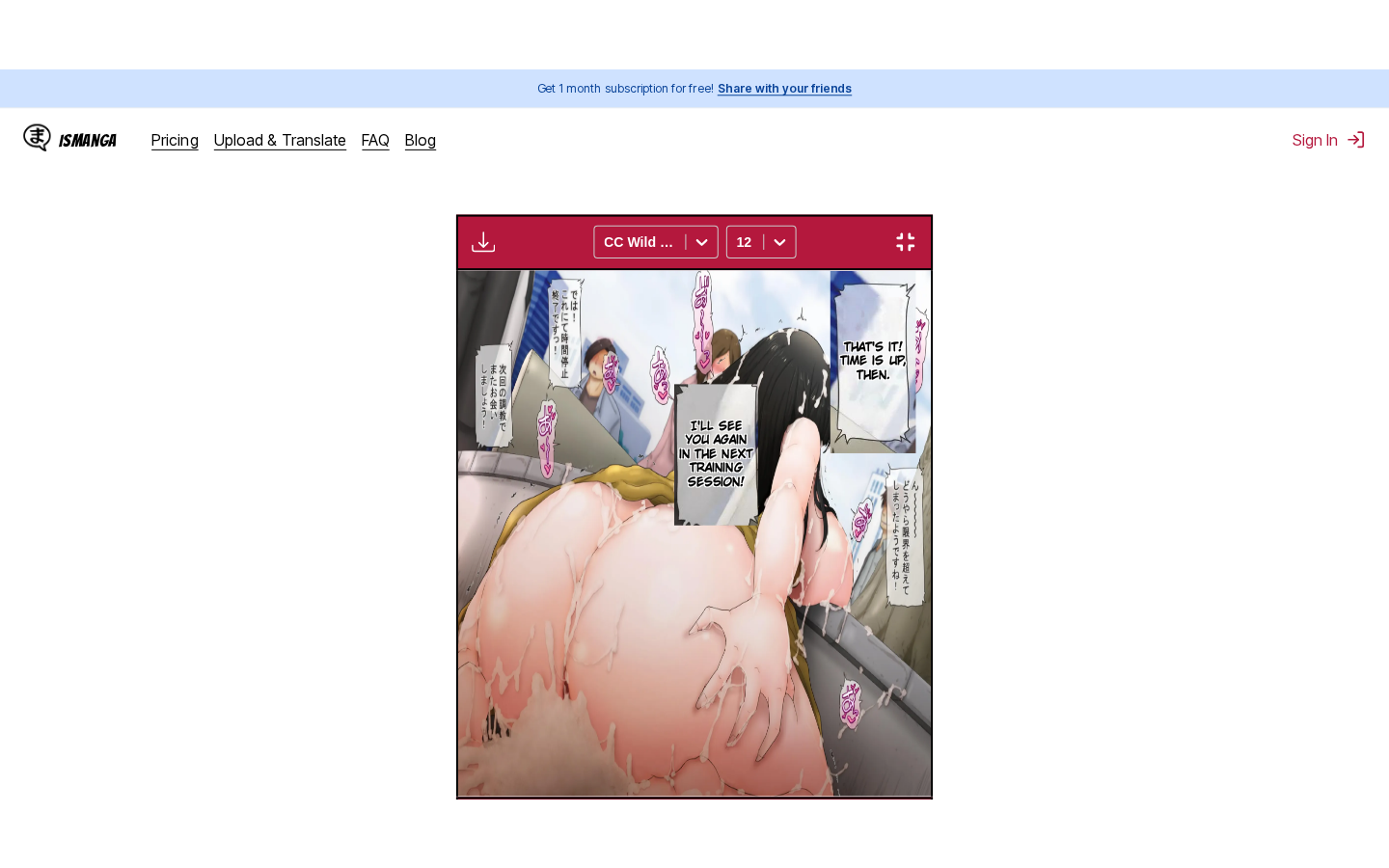 scroll, scrollTop: 220, scrollLeft: 0, axis: vertical 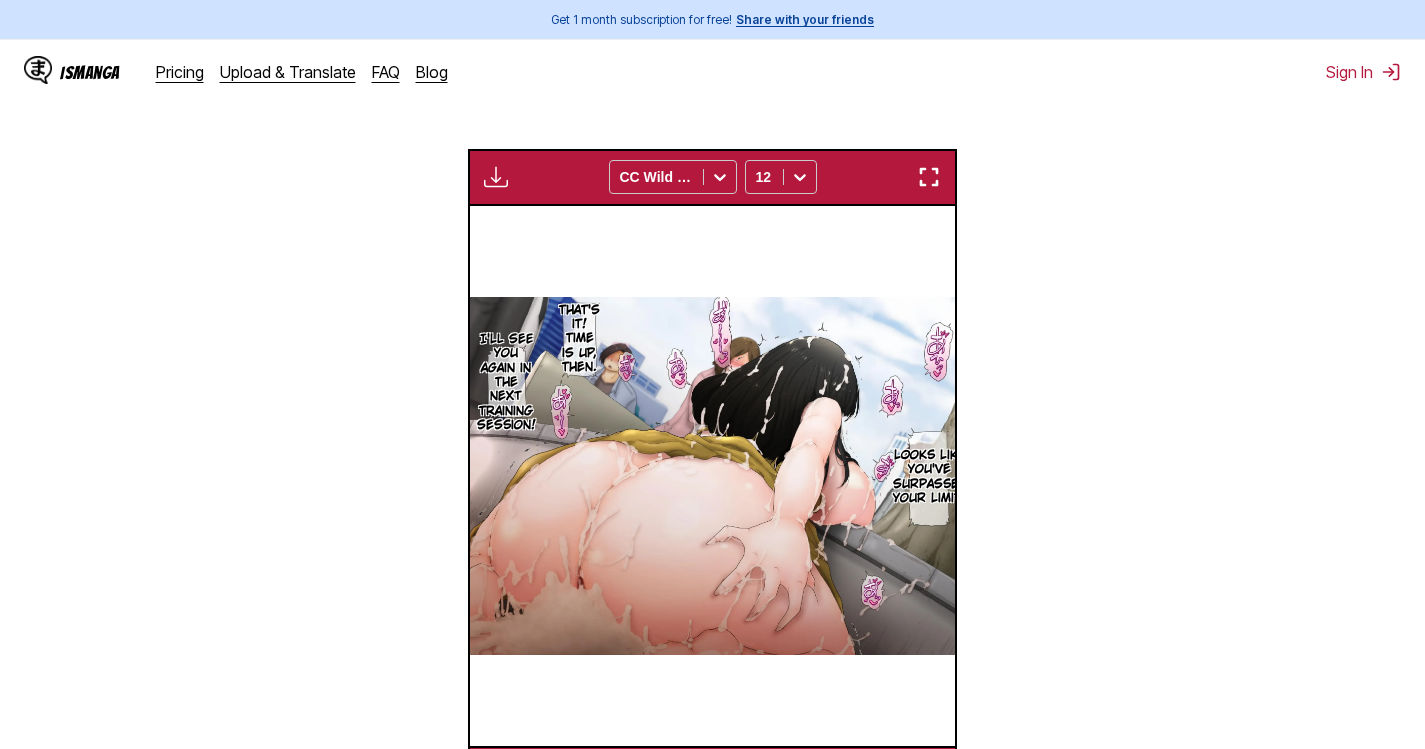 click on "From Japanese To English Drop files here, or click to browse. Max file size: 5MB  •  Supported formats: JP(E)G, PNG, WEBP Available for premium users only CC Wild Words 12 Obey me. Do as I say. Obey me. I'll never be able to disobey. Obey me. Obey me, obedience! Obey me. Pseudo-time stopper Time Stop Fake MACHINE Simple Manual Pseudo-time stop Hikari Information Preservation It feels good Information Delete visual and auditory information, save all other data. The device （TSF） attached to his head gave him all kinds of sensory information Sumata I'll shut it off before the electrical signal is transmitted to your brain. All saved information will be stored in the device.. The time stop switch is turned on, and they'll all open at once. Wha… Wow… This guy again? What's wrong? Whyy? Hey, how do you get this out? I'm going to get you out of there now… Are you going to let it out? No… that's not it. Haha… Huh?? There's a man? Haha ha! That's good, lol. Let him out of there!! Let it out♡ Ugh…" at bounding box center (712, 299) 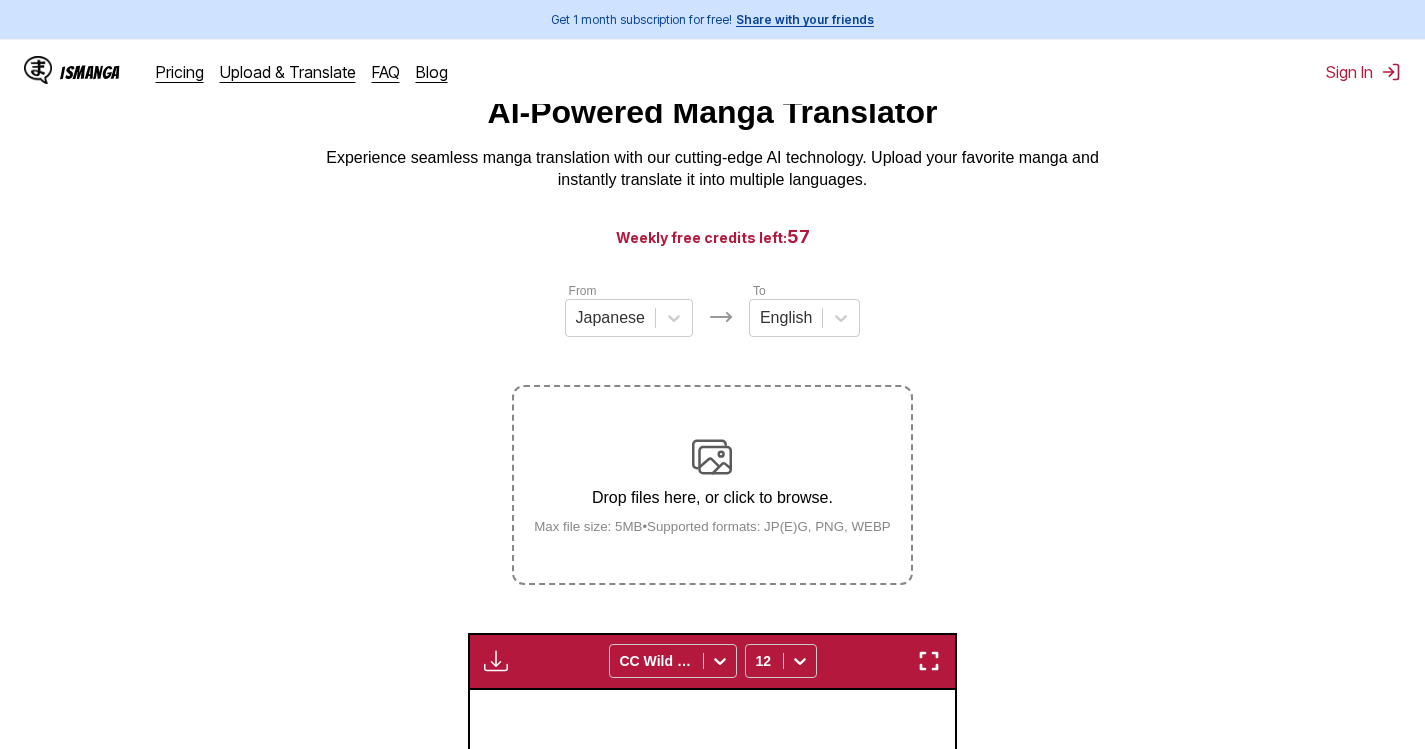 scroll, scrollTop: 22, scrollLeft: 0, axis: vertical 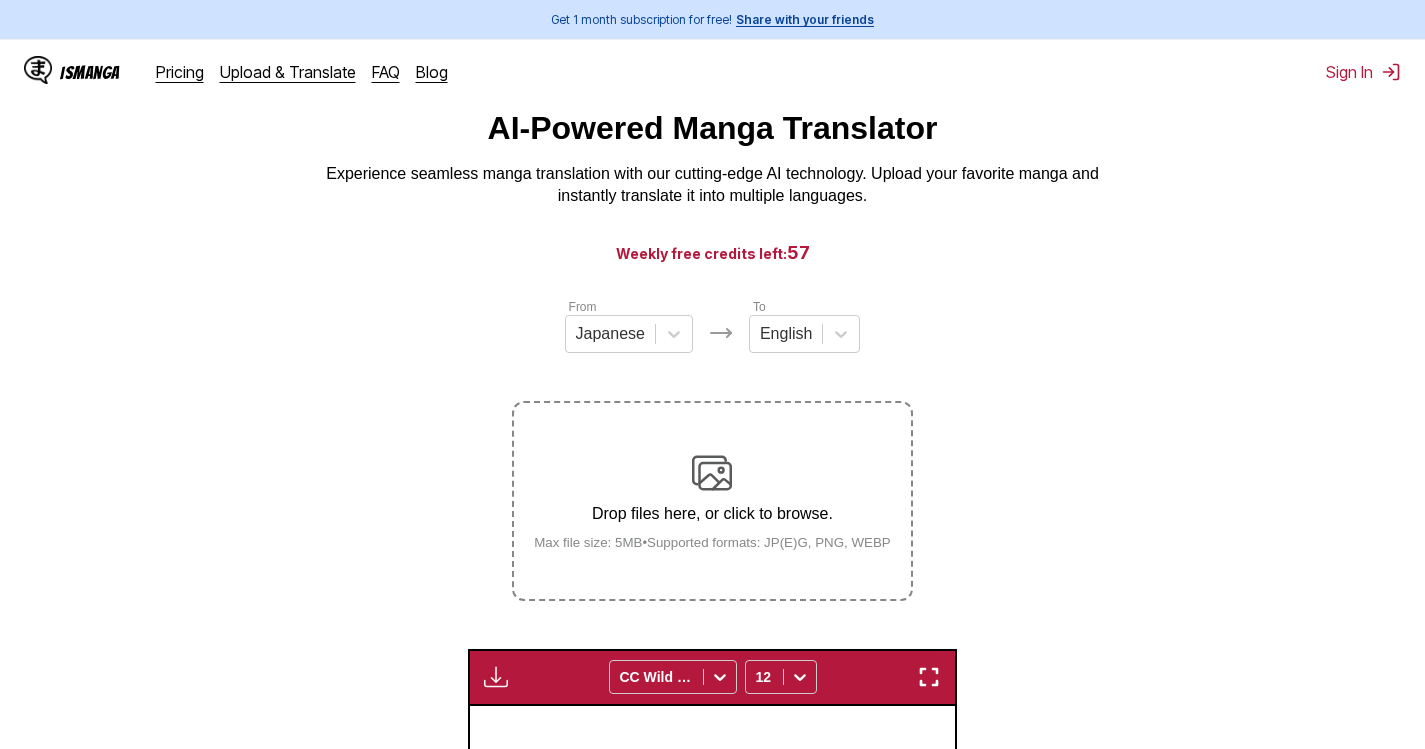 click on "Drop files here, or click to browse. Max file size: 5MB  •  Supported formats: JP(E)G, PNG, WEBP" at bounding box center (712, 501) 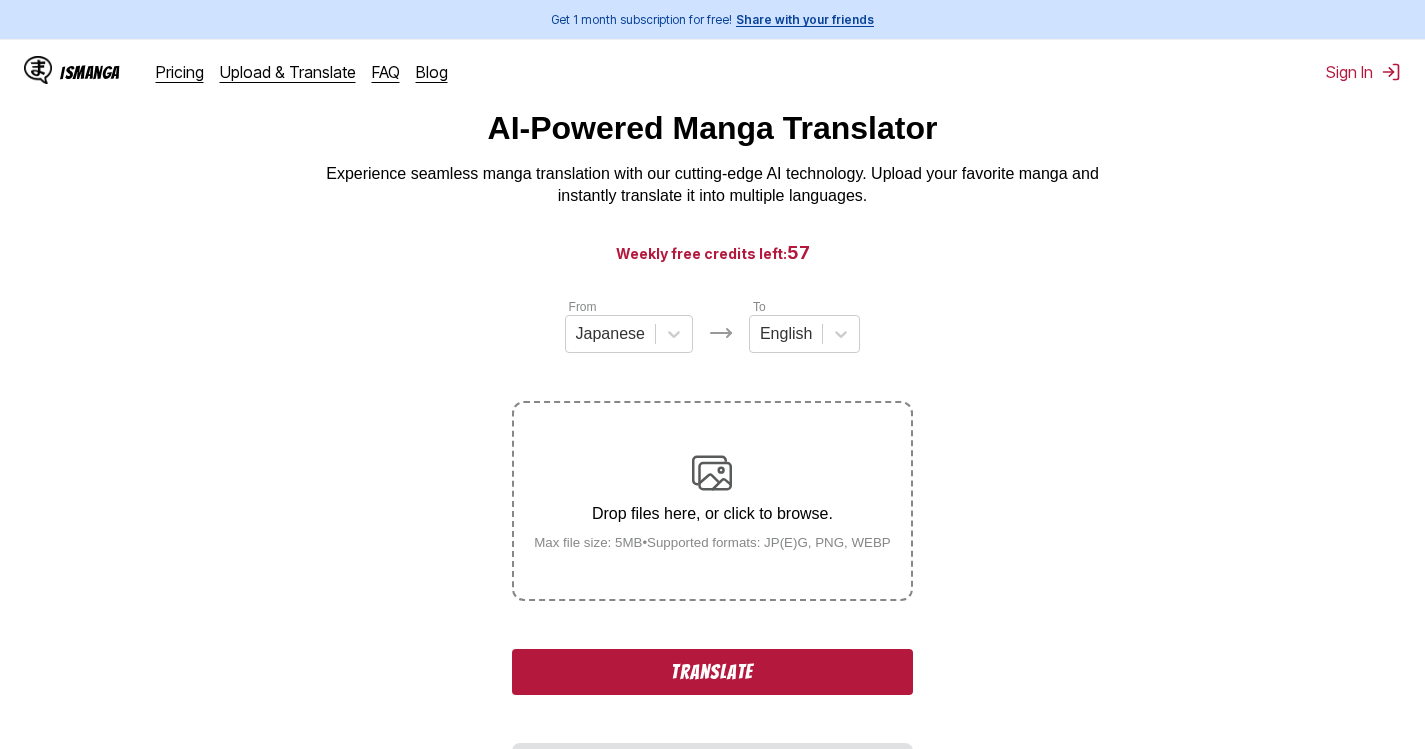 click on "AI-Powered Manga Translator Experience seamless manga translation with our cutting-edge AI technology. Upload your favorite manga and instantly translate it into multiple languages. Weekly free credits left:  57 From Japanese To English Drop files here, or click to browse. Max file size: 5MB  •  Supported formats: JP(E)G, PNG, WEBP Translate 160.webp Available for premium users only CC Wild Words 12 Obey me. Do as I say. Obey me. I'll never be able to disobey. Obey me. Obey me, obedience! Obey me. Pseudo-time stopper Time Stop Fake MACHINE Simple Manual Pseudo-time stop Hikari Information Preservation It feels good Information Delete visual and auditory information, save all other data. The device （TSF） attached to his head gave him all kinds of sensory information Sumata I'll shut it off before the electrical signal is transmitted to your brain. All saved information will be stored in the device.. The time stop switch is turned on, and they'll all open at once. Wha… Wow… This guy again? Whyy? Mu" at bounding box center [712, 857] 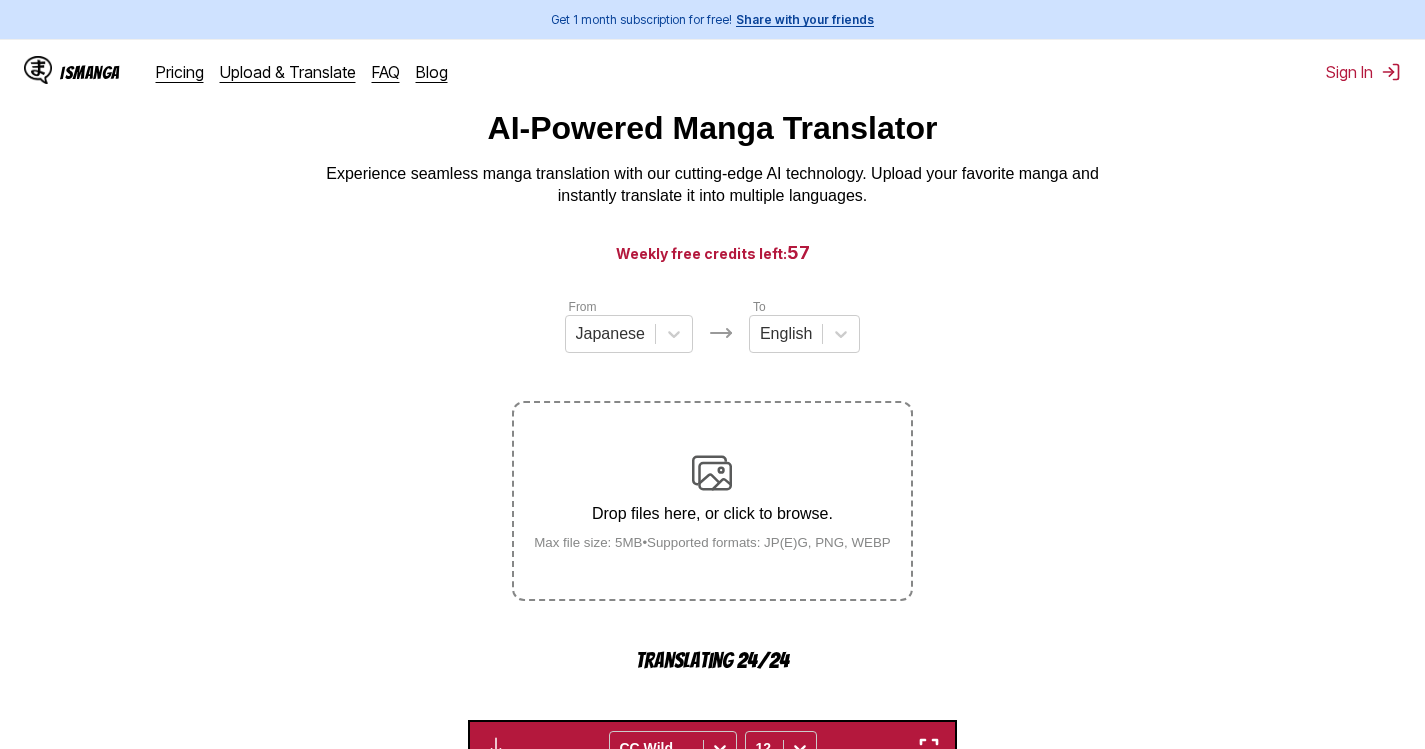 click on "Weekly free credits left:  57" at bounding box center [712, 252] 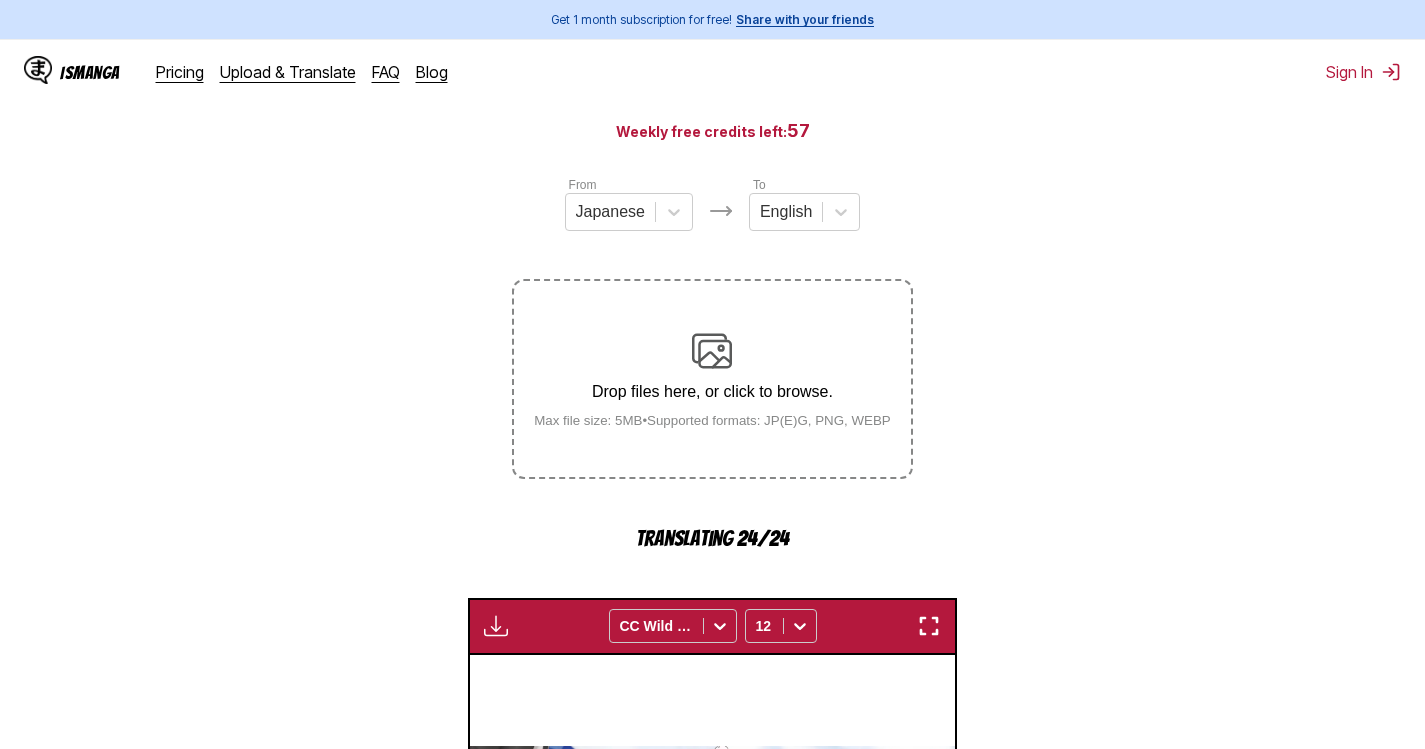 scroll, scrollTop: 222, scrollLeft: 0, axis: vertical 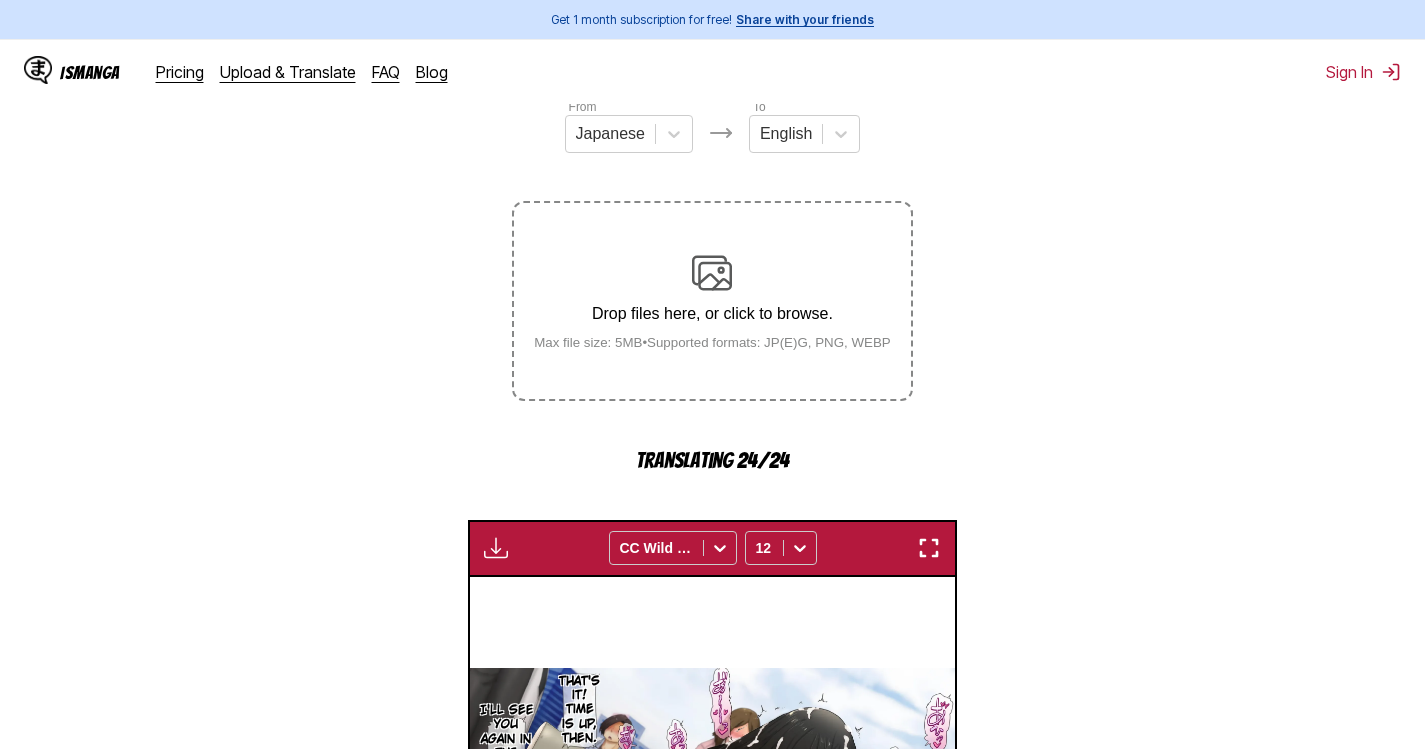 click on "Drop files here, or click to browse. Max file size: 5MB  •  Supported formats: JP(E)G, PNG, WEBP" at bounding box center (712, 301) 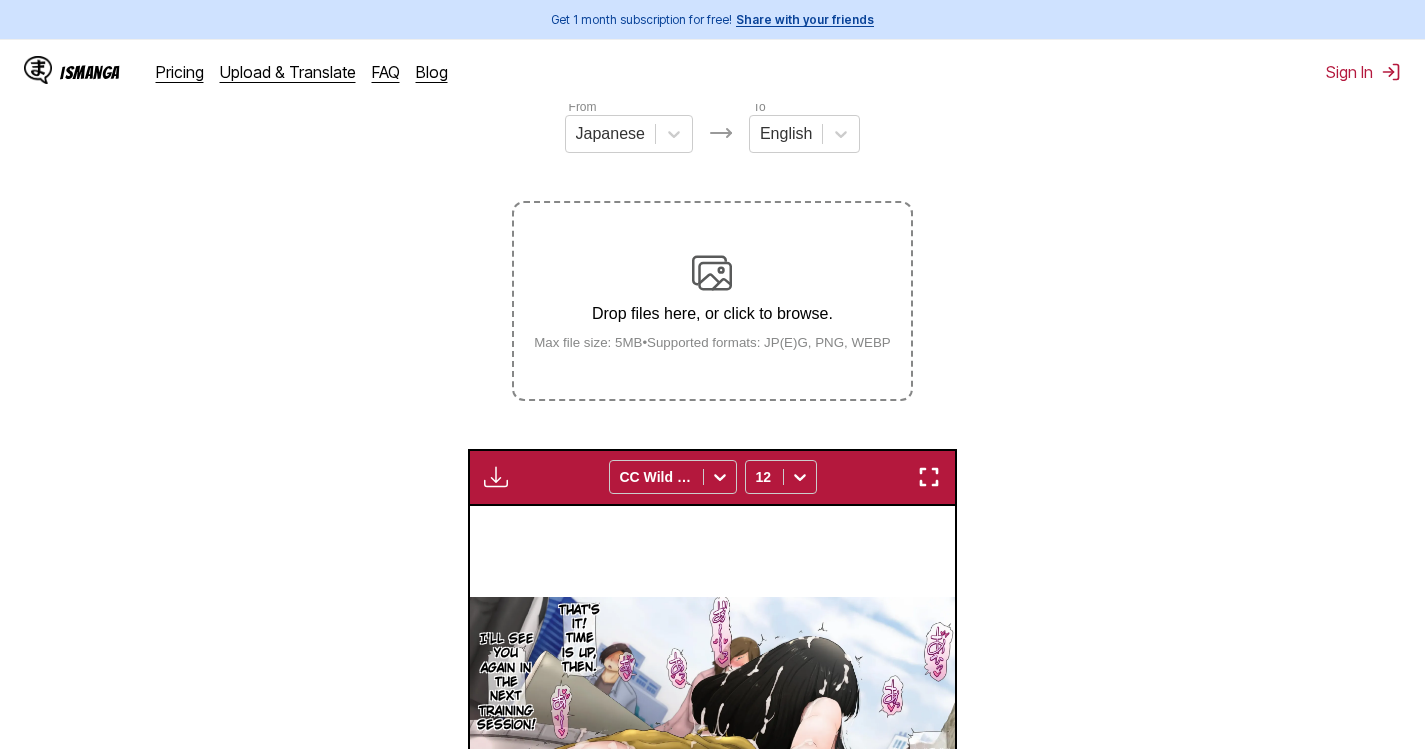 click on "Drop files here, or click to browse." at bounding box center [712, 314] 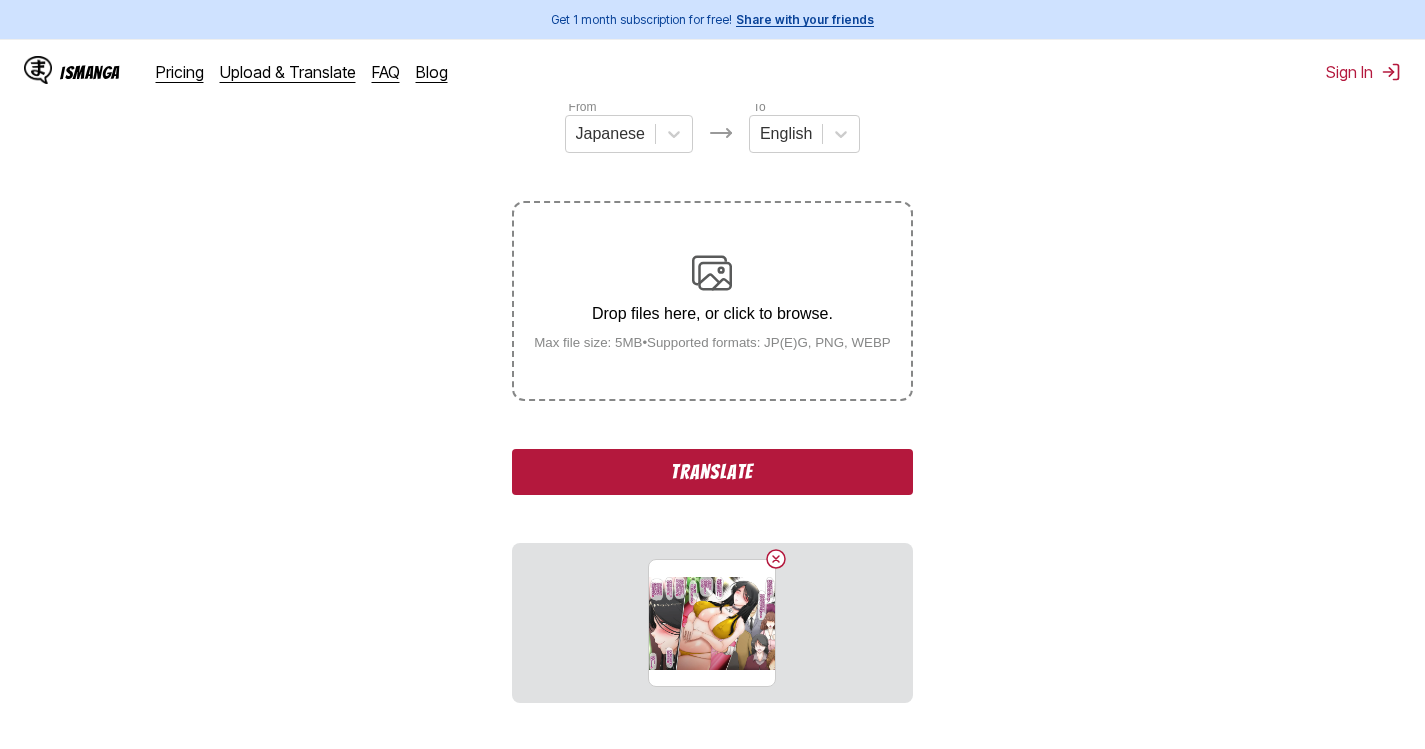click on "Translate" at bounding box center [712, 472] 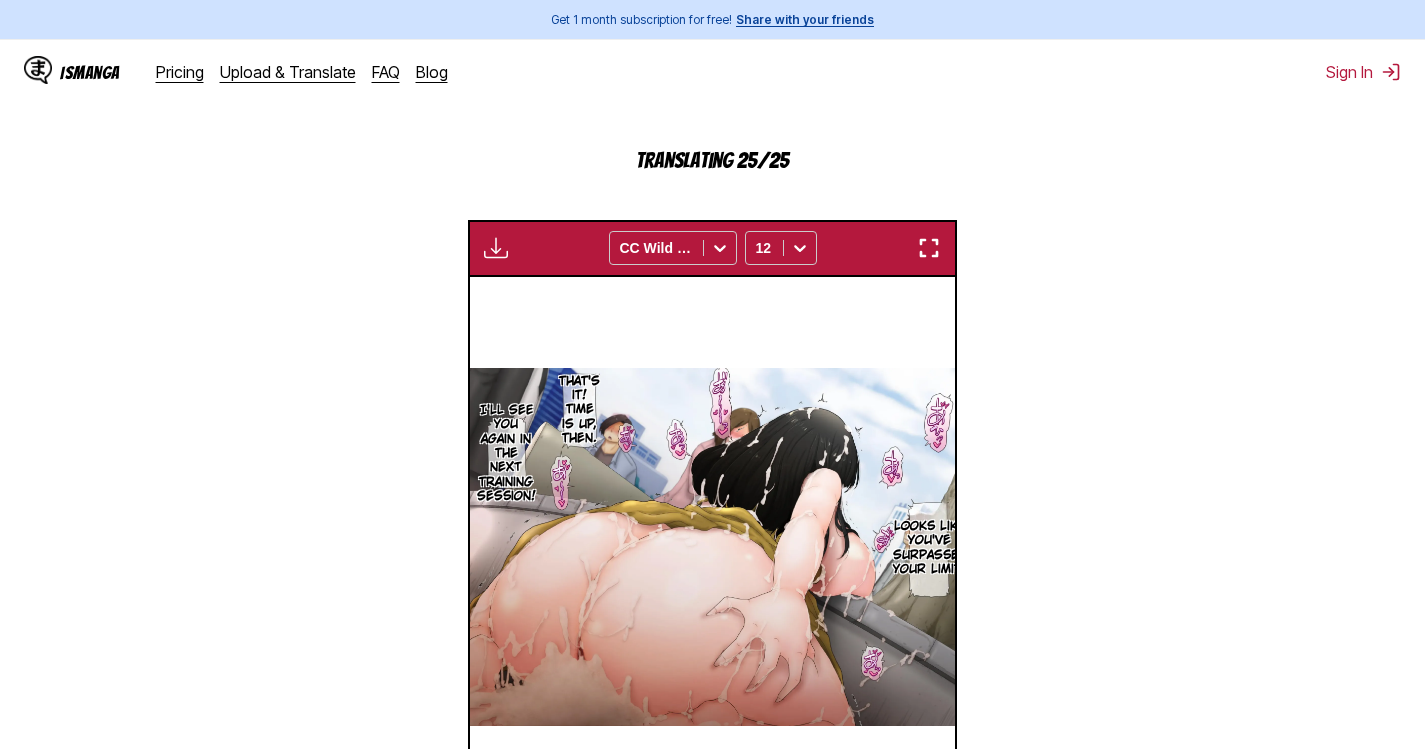 scroll, scrollTop: 593, scrollLeft: 0, axis: vertical 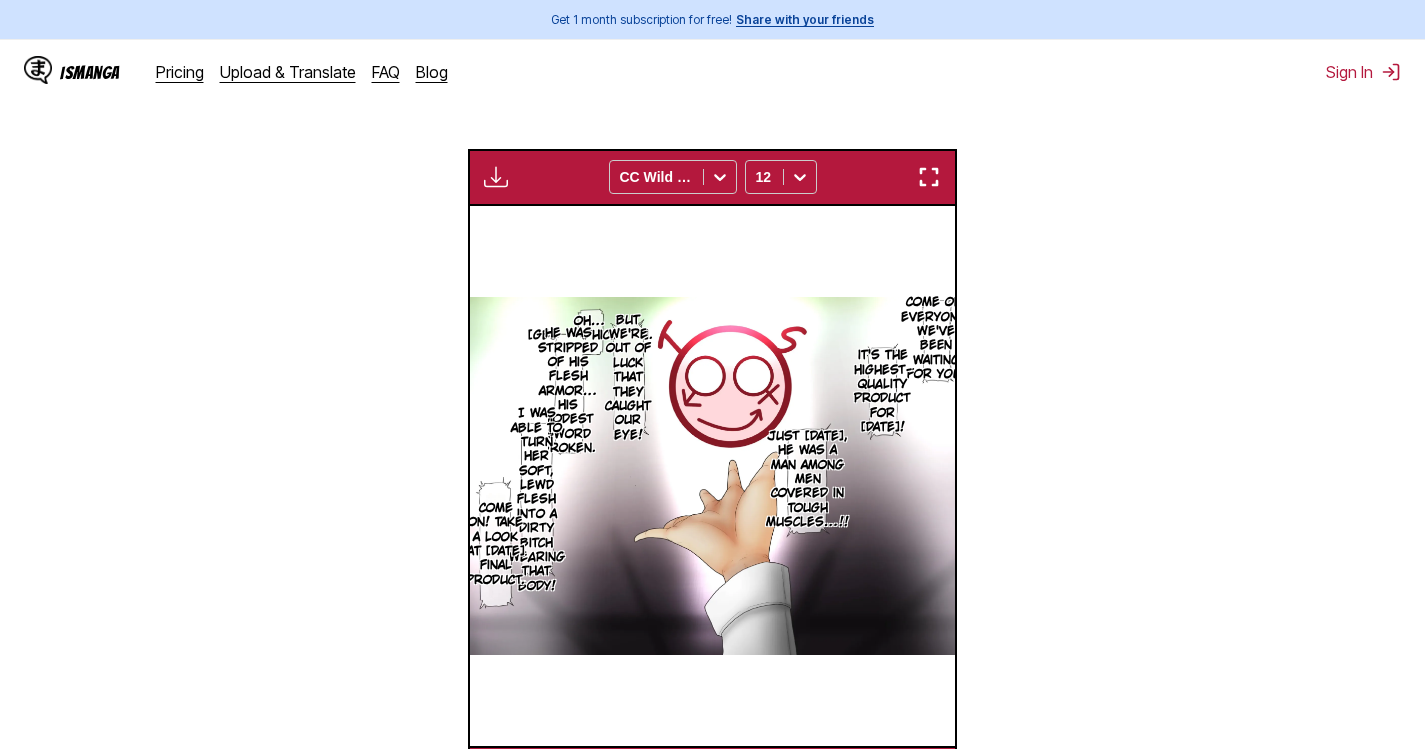 click at bounding box center [929, 177] 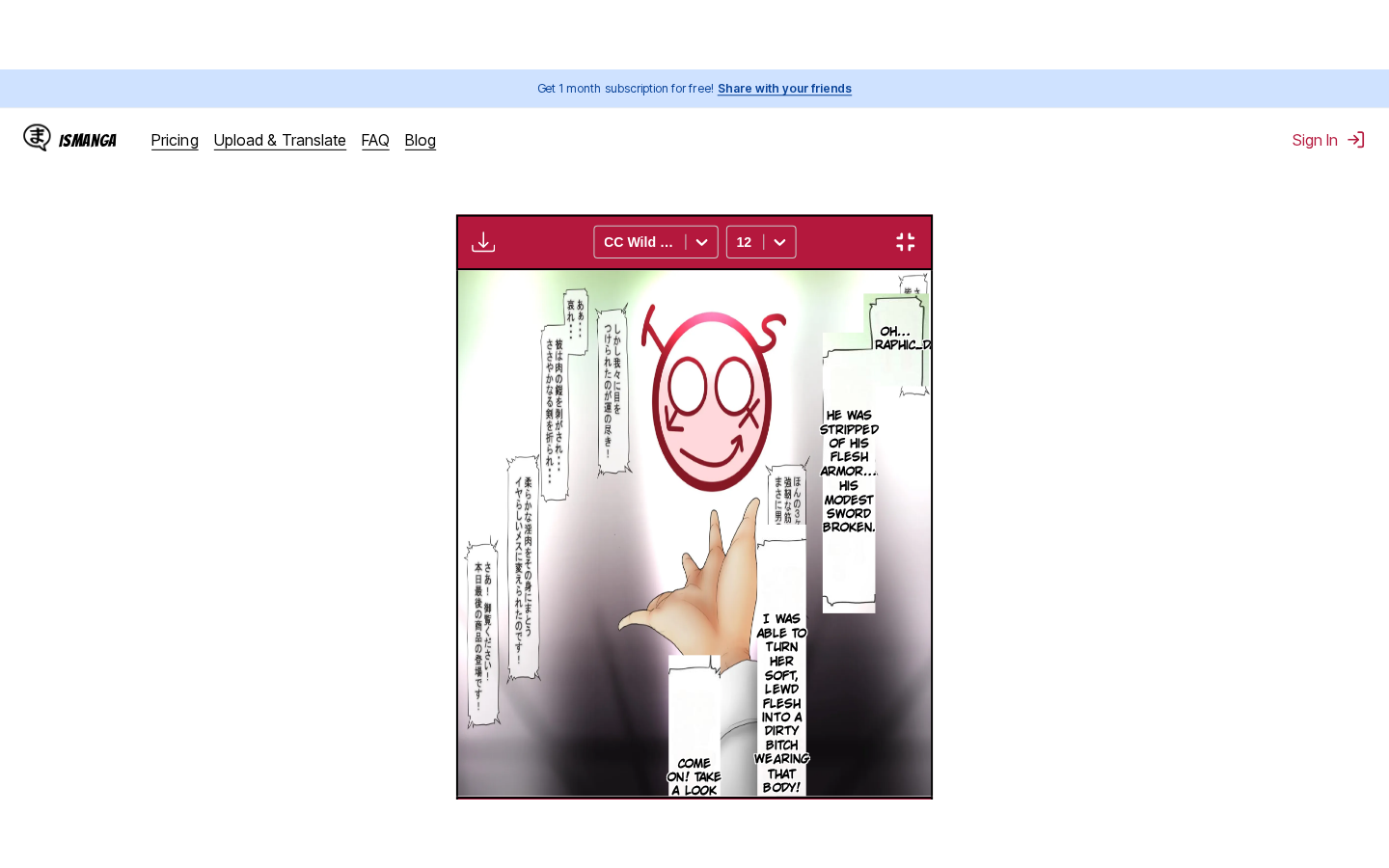scroll, scrollTop: 220, scrollLeft: 0, axis: vertical 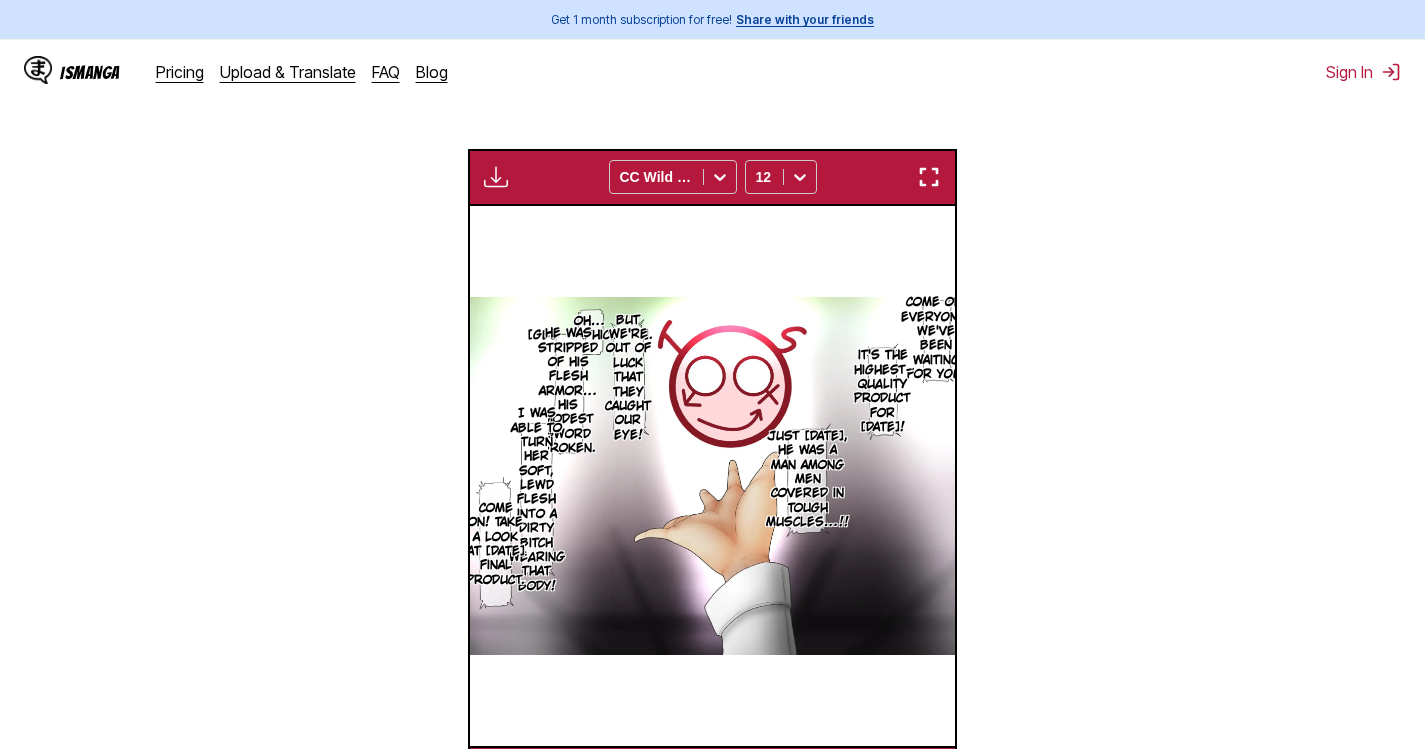 type 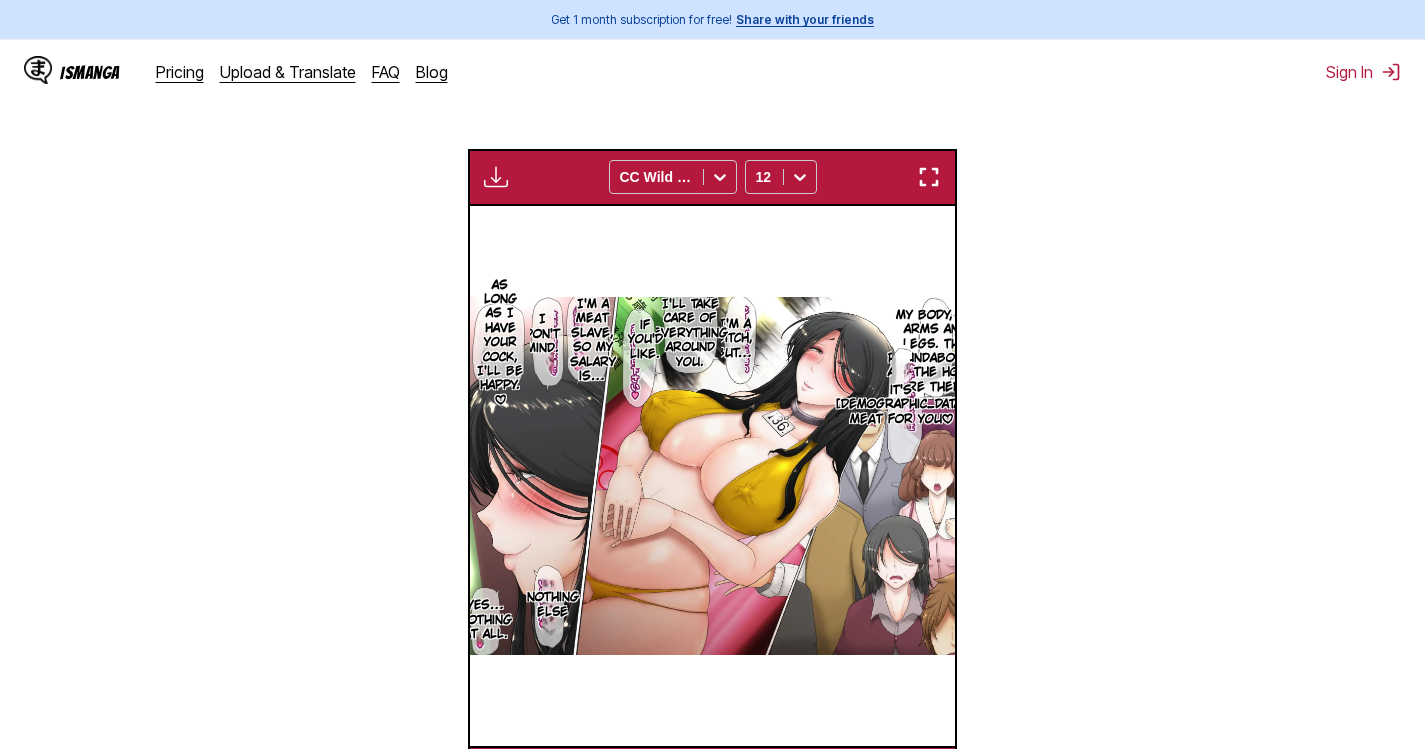 click at bounding box center (929, 177) 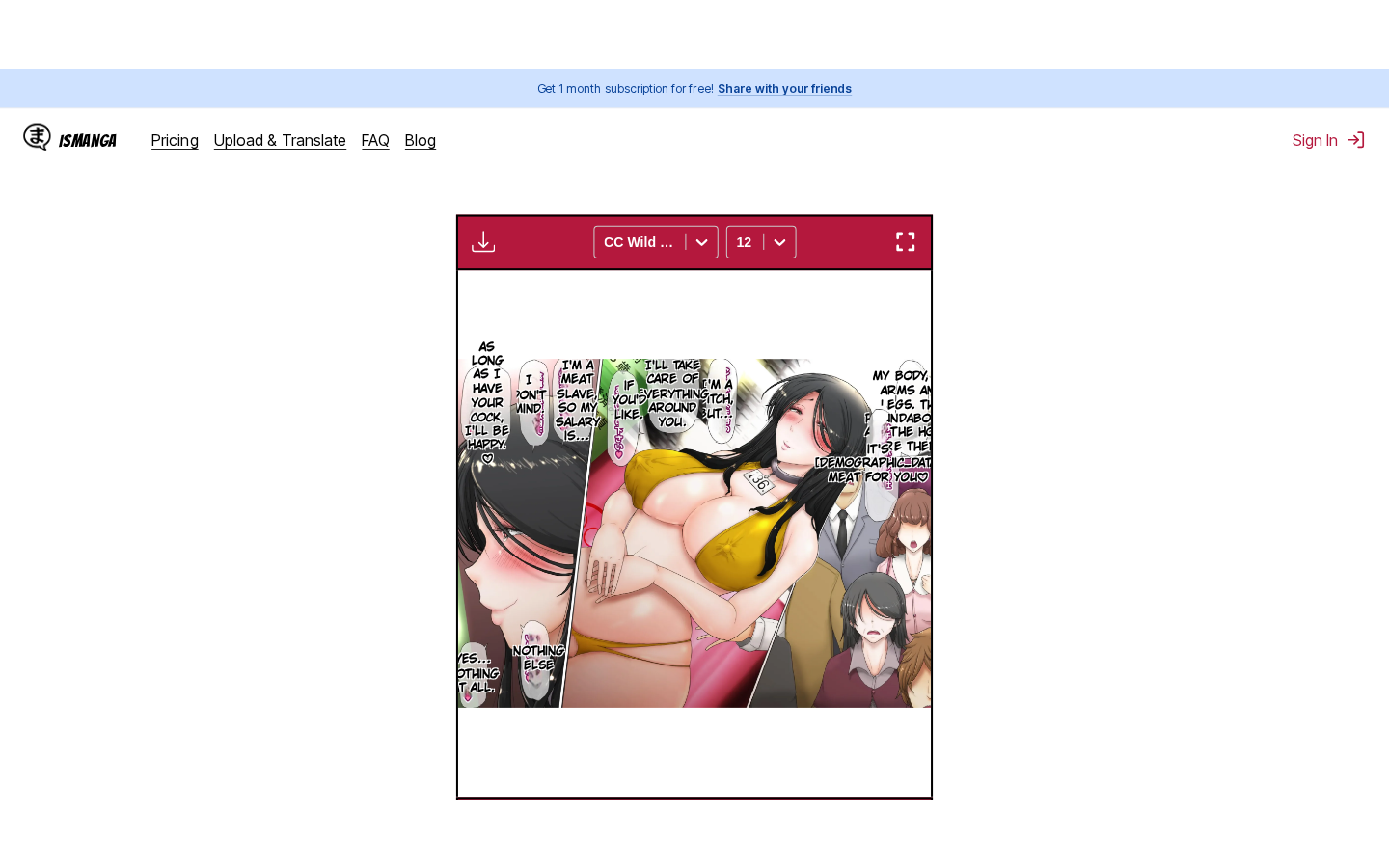 scroll, scrollTop: 220, scrollLeft: 0, axis: vertical 